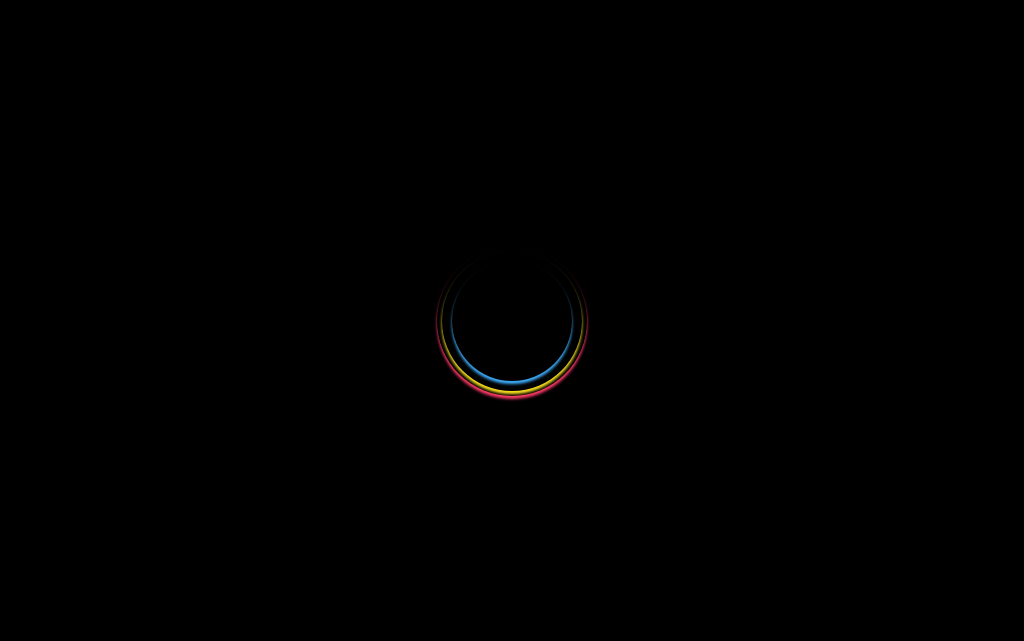 select 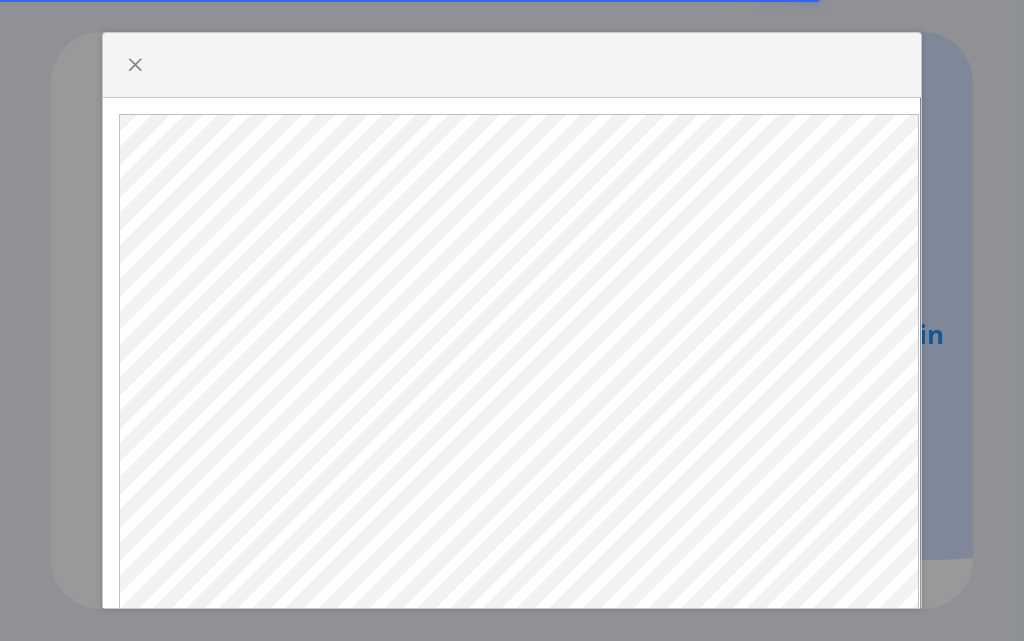scroll, scrollTop: 0, scrollLeft: 0, axis: both 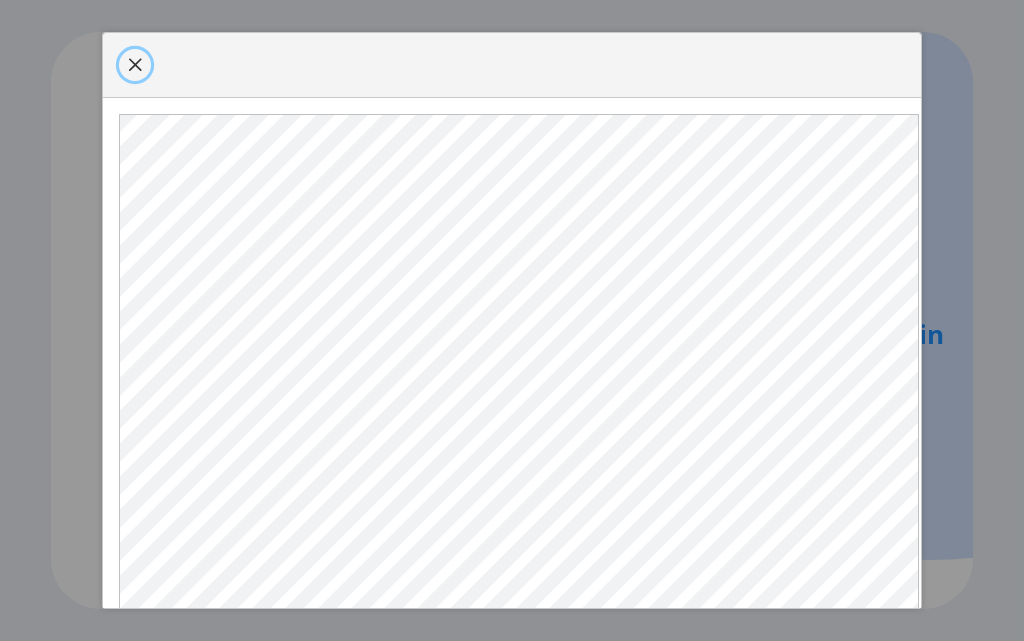 click 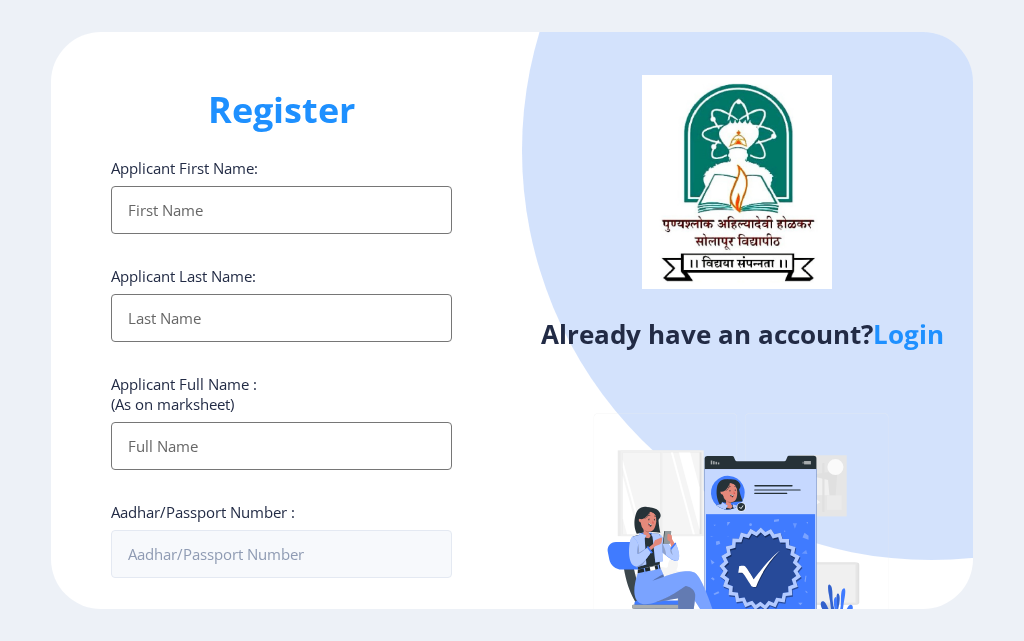 click on "Applicant First Name:" at bounding box center (281, 210) 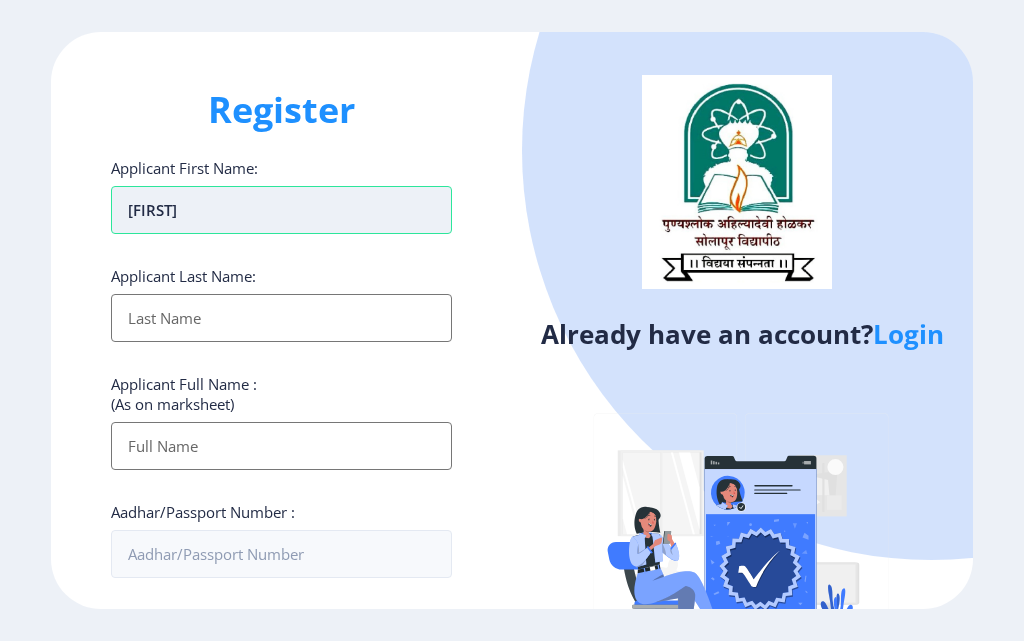 type on "[FIRST]" 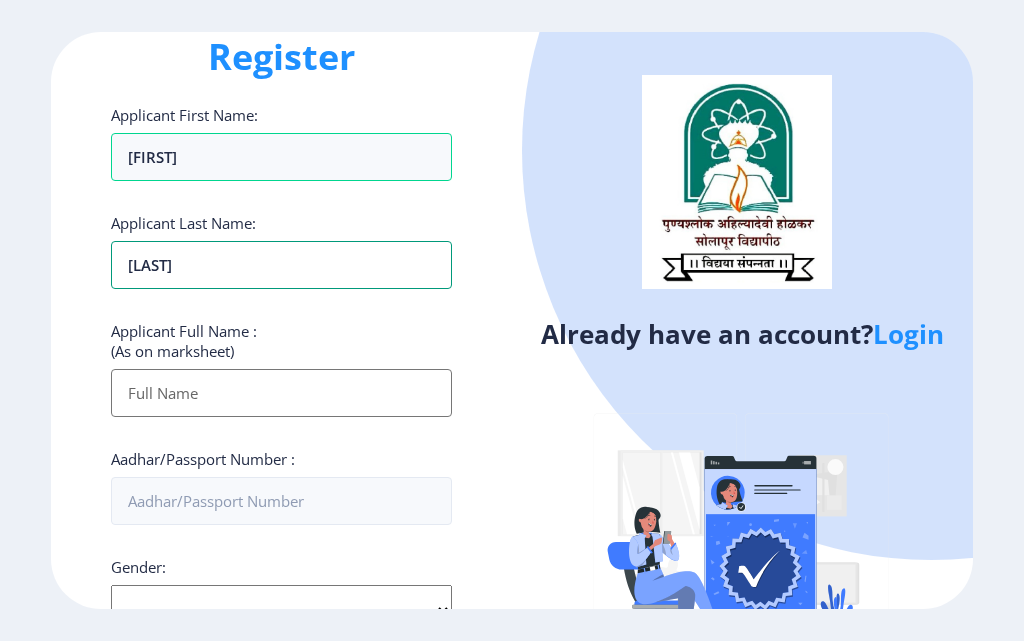 scroll, scrollTop: 200, scrollLeft: 0, axis: vertical 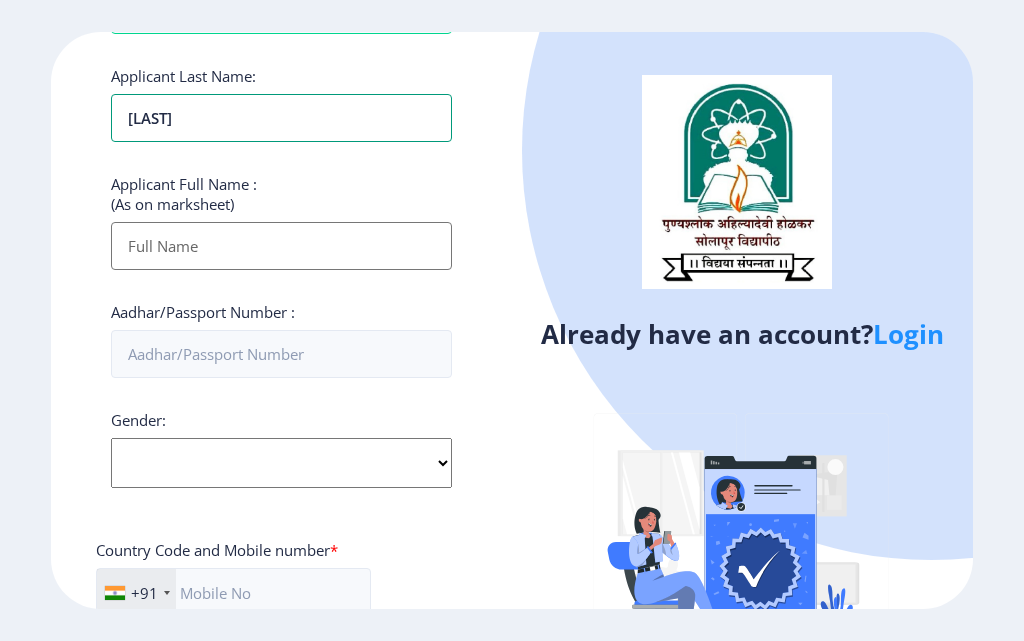 type on "[LAST]" 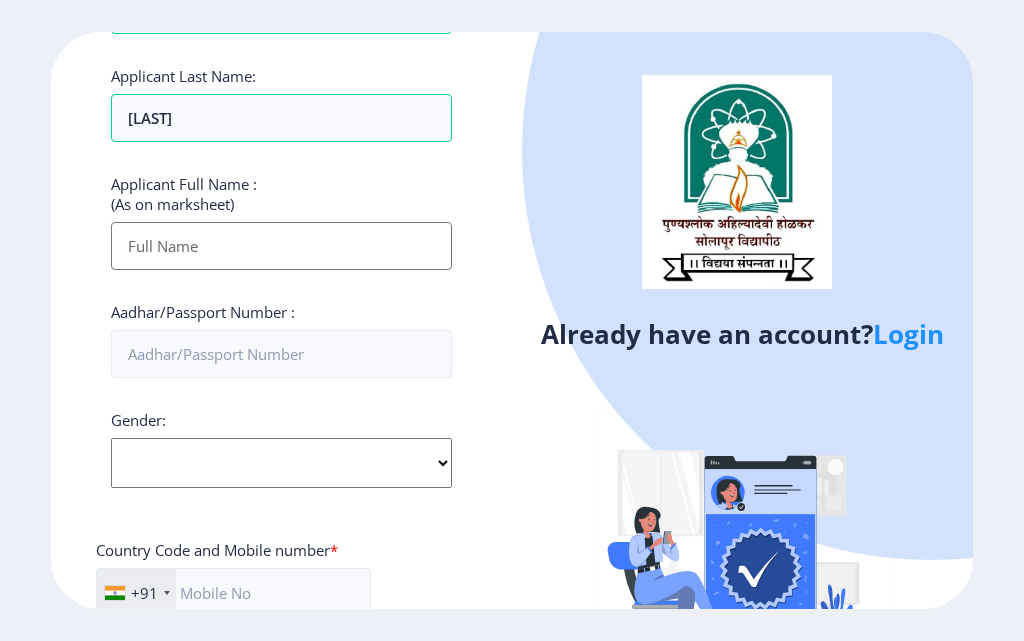 click on "Applicant First Name:" at bounding box center [281, 246] 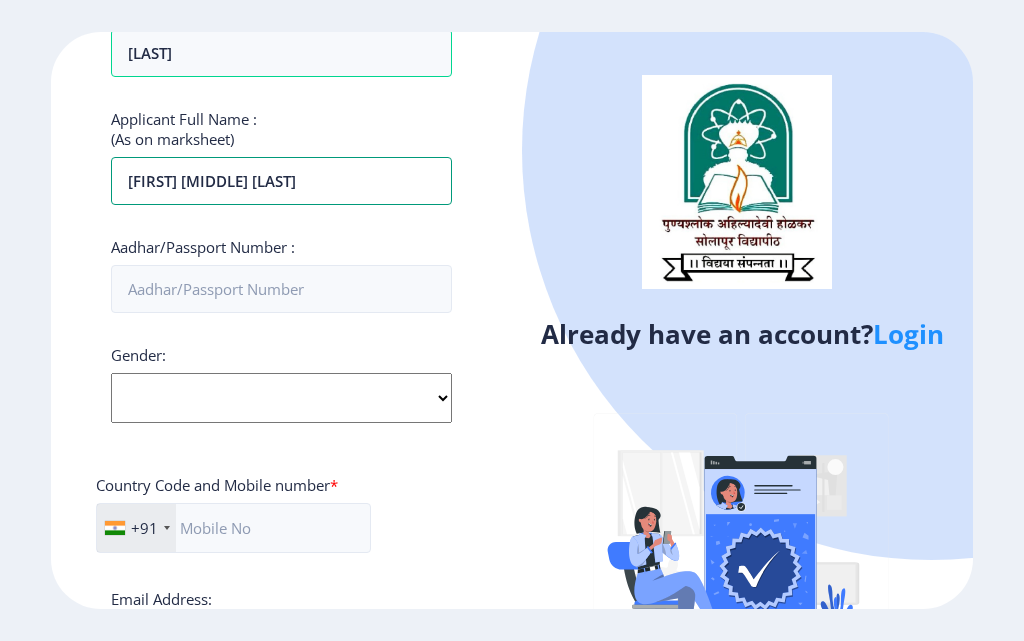 scroll, scrollTop: 300, scrollLeft: 0, axis: vertical 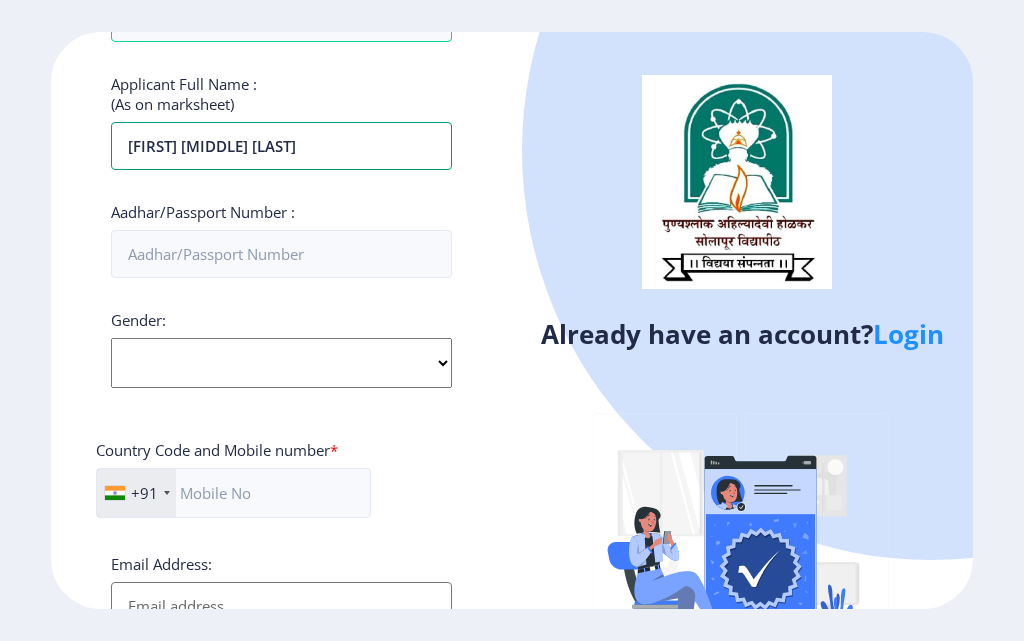 type on "[FIRST] [MIDDLE] [LAST]" 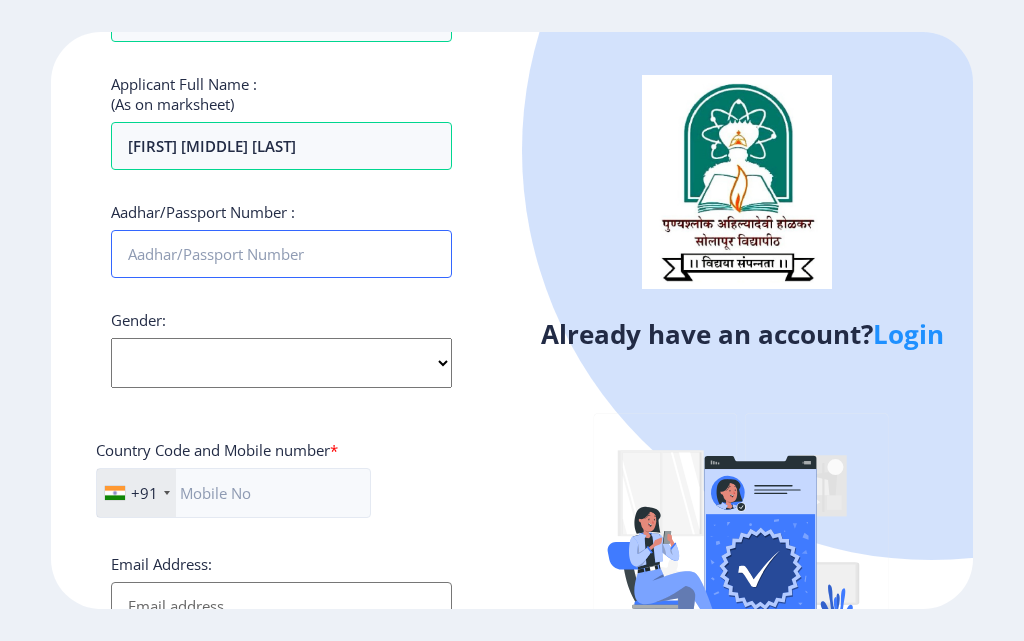 click on "Aadhar/Passport Number :" at bounding box center [281, 254] 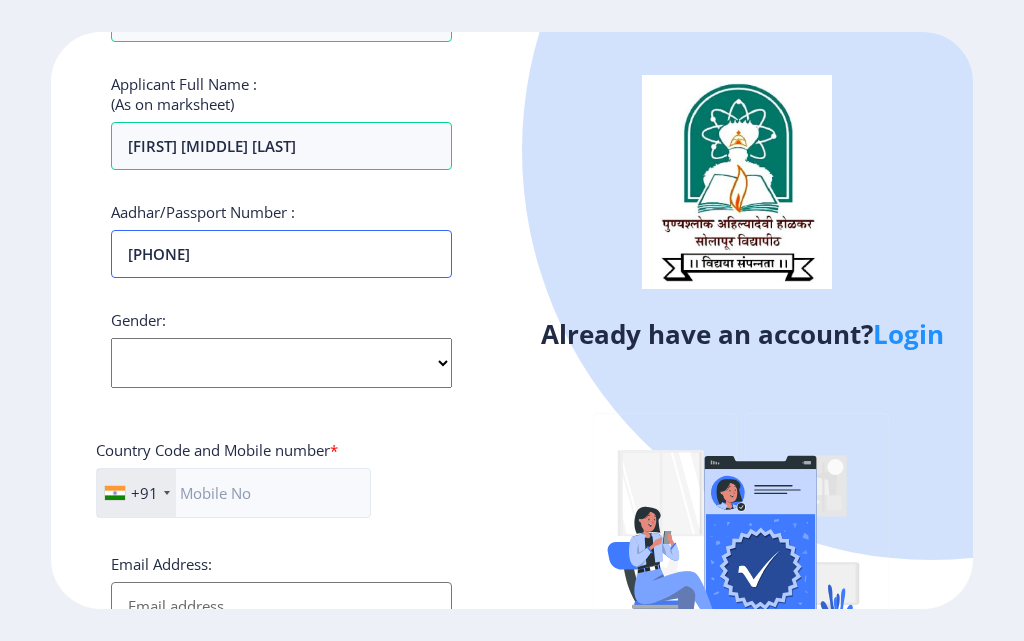 type on "265298930630" 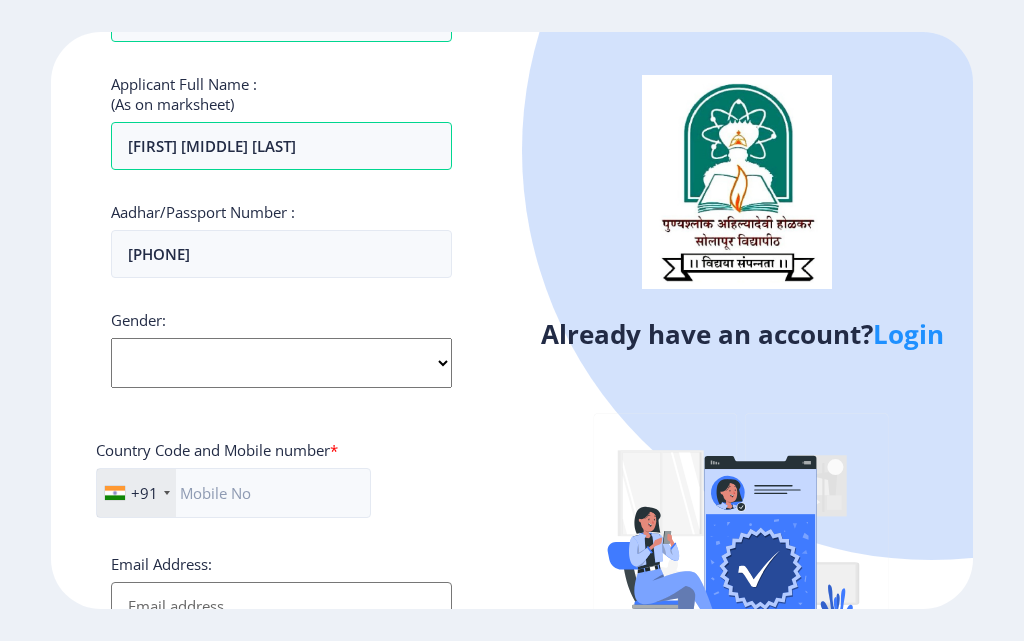click on "Select Gender Male Female Other" 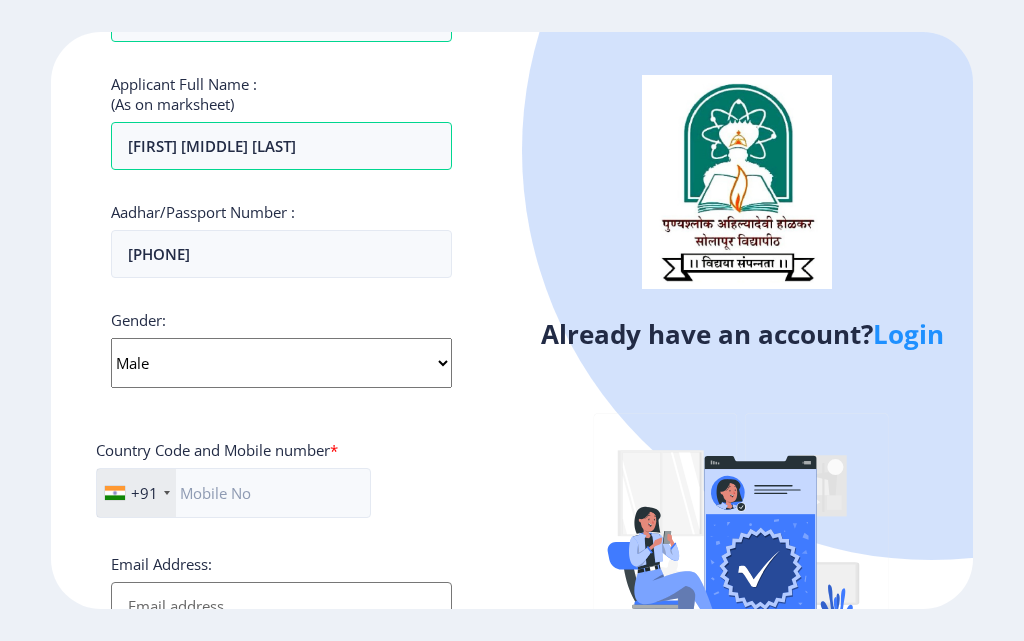 click on "Select Gender Male Female Other" 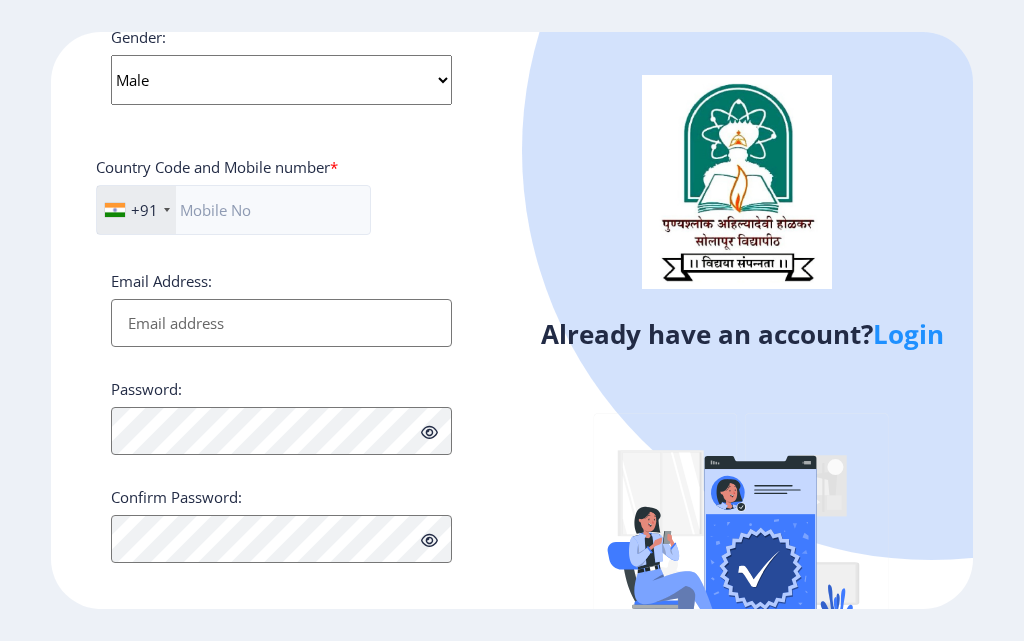 scroll, scrollTop: 599, scrollLeft: 0, axis: vertical 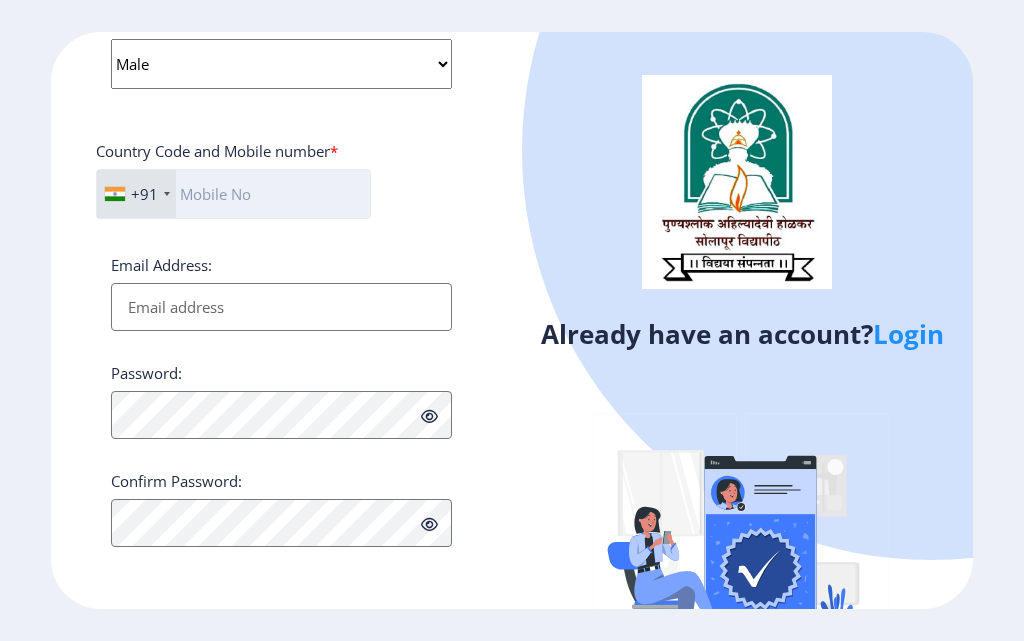 click 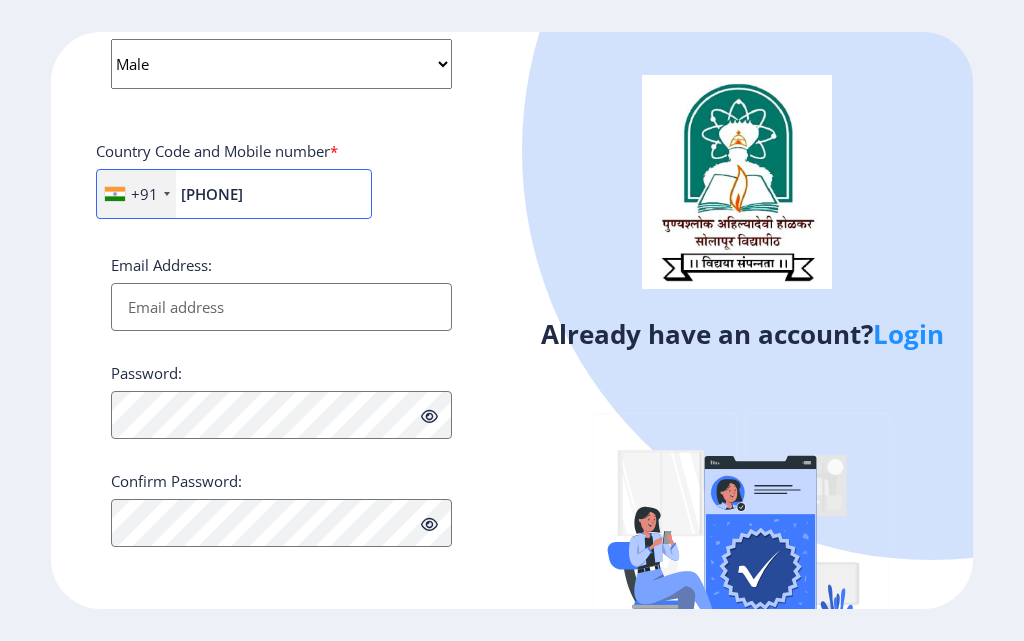 type on "[PHONE]" 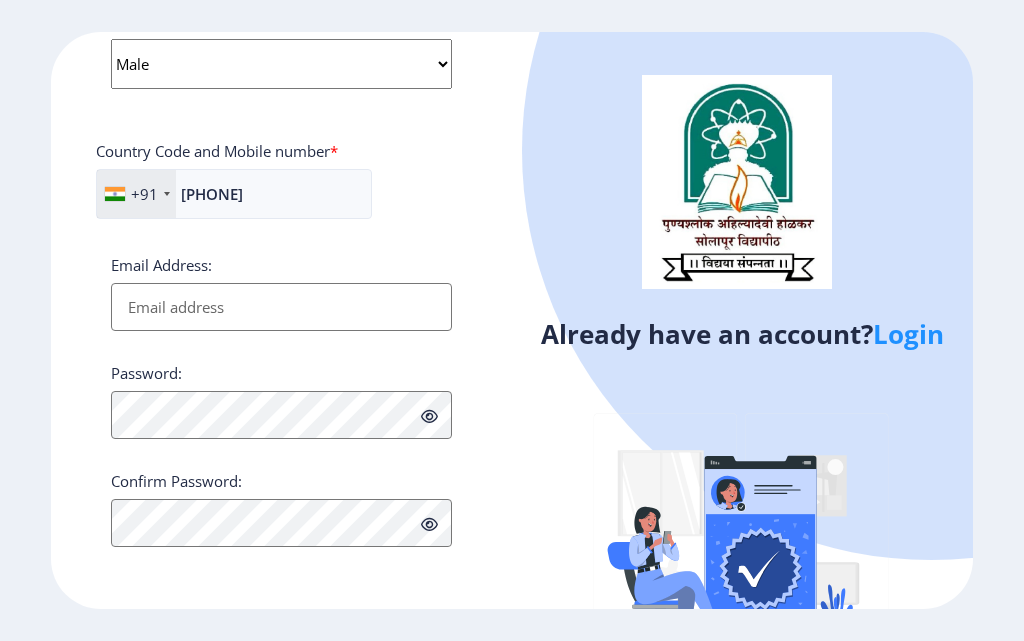 click on "Email Address:" at bounding box center (281, 307) 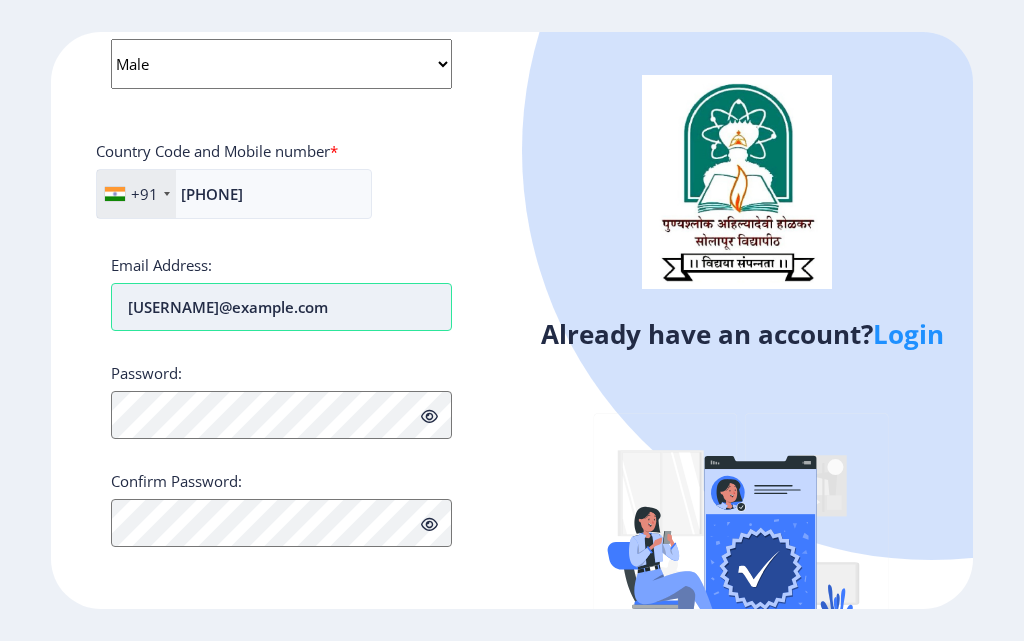 type on "[EMAIL]" 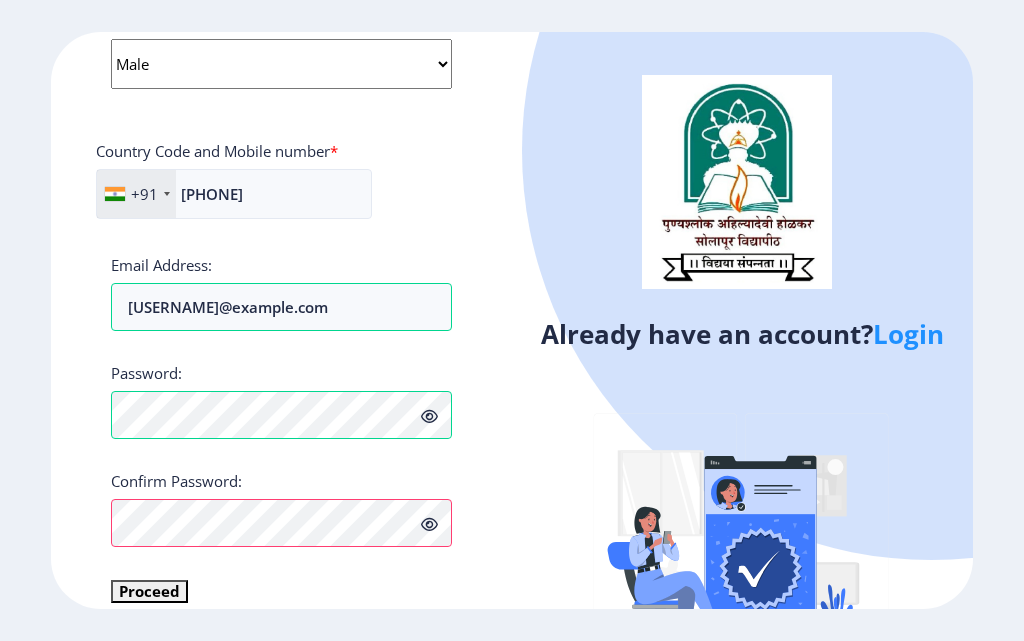 click 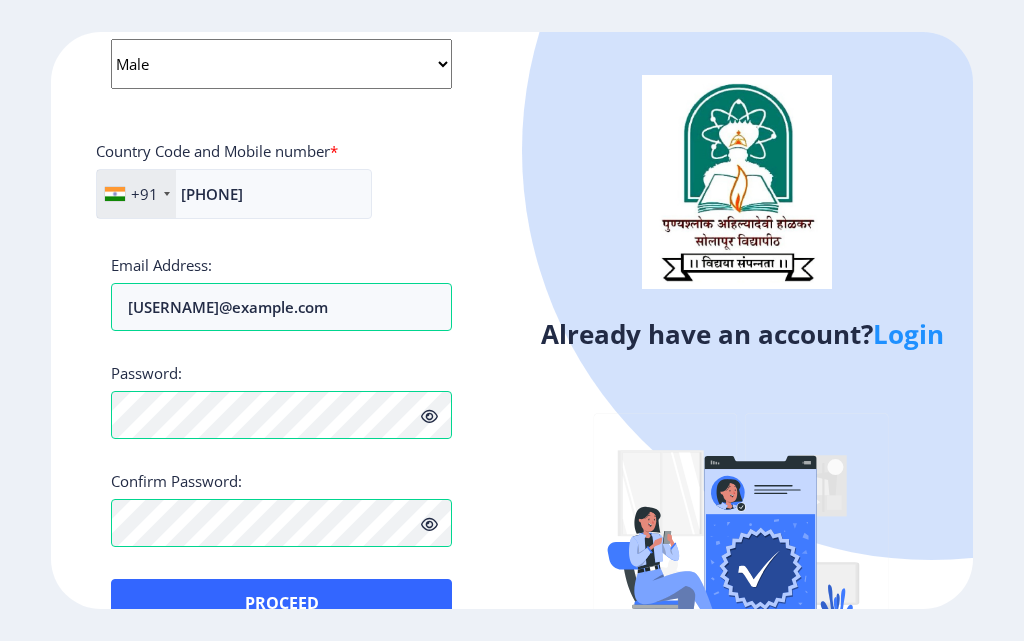 scroll, scrollTop: 647, scrollLeft: 0, axis: vertical 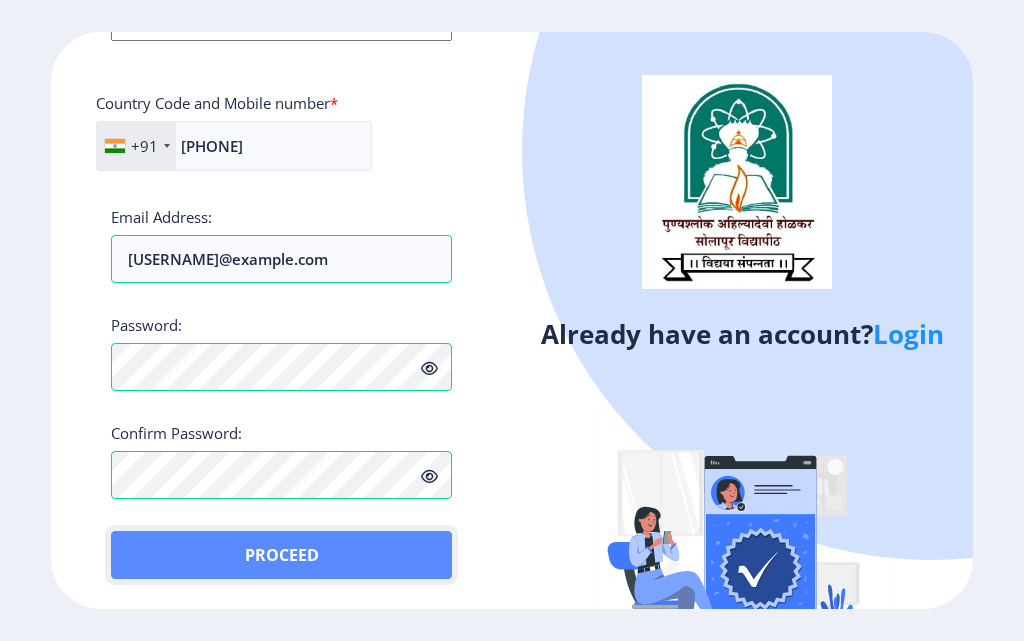 click on "Proceed" 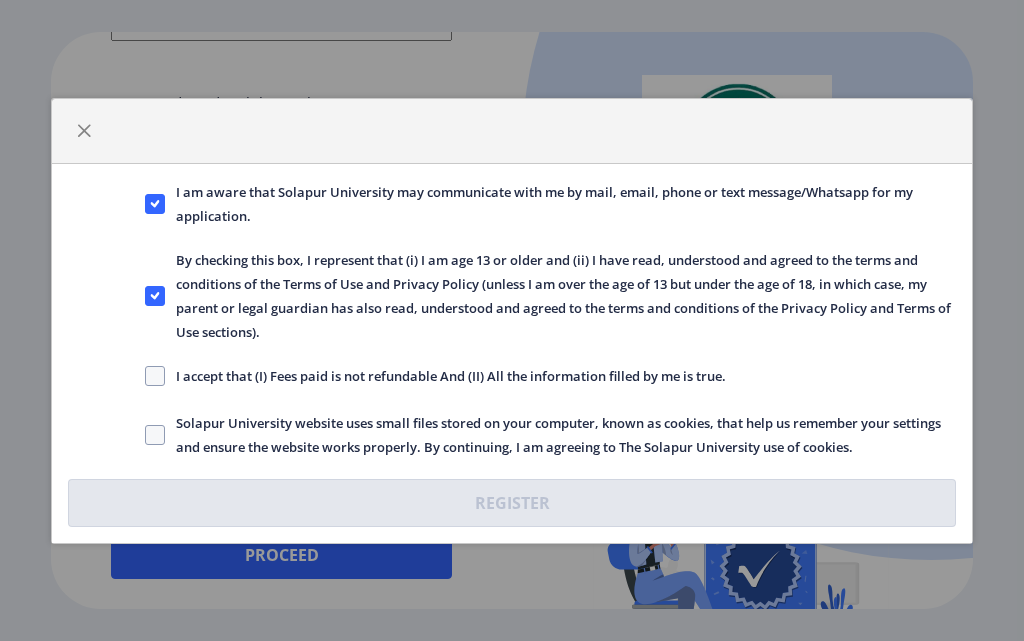 drag, startPoint x: 155, startPoint y: 378, endPoint x: 167, endPoint y: 394, distance: 20 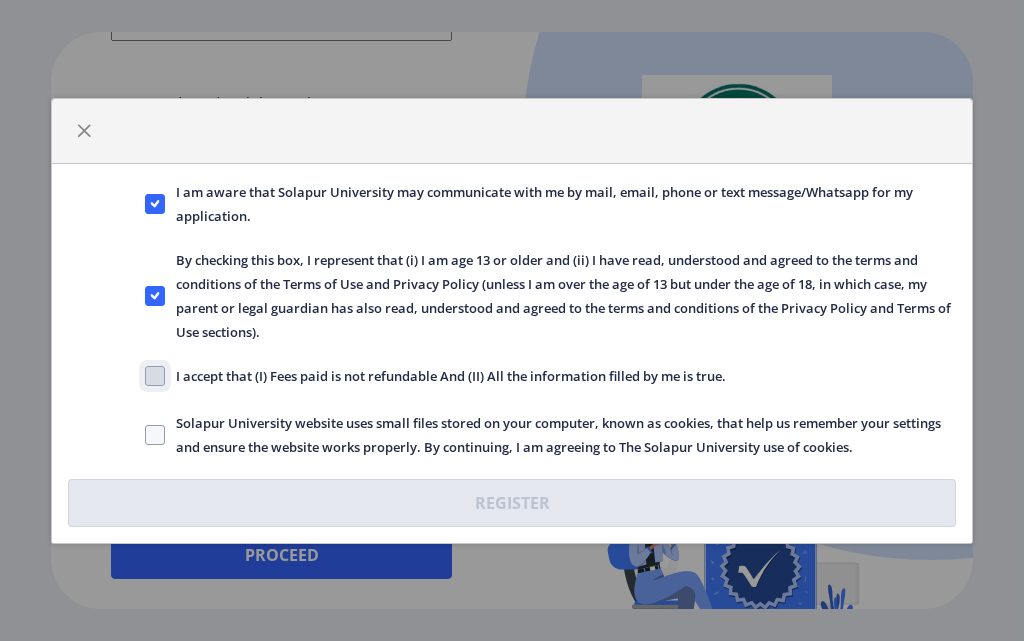 click on "I accept that (I) Fees paid is not refundable And (II) All the information filled by me is true." 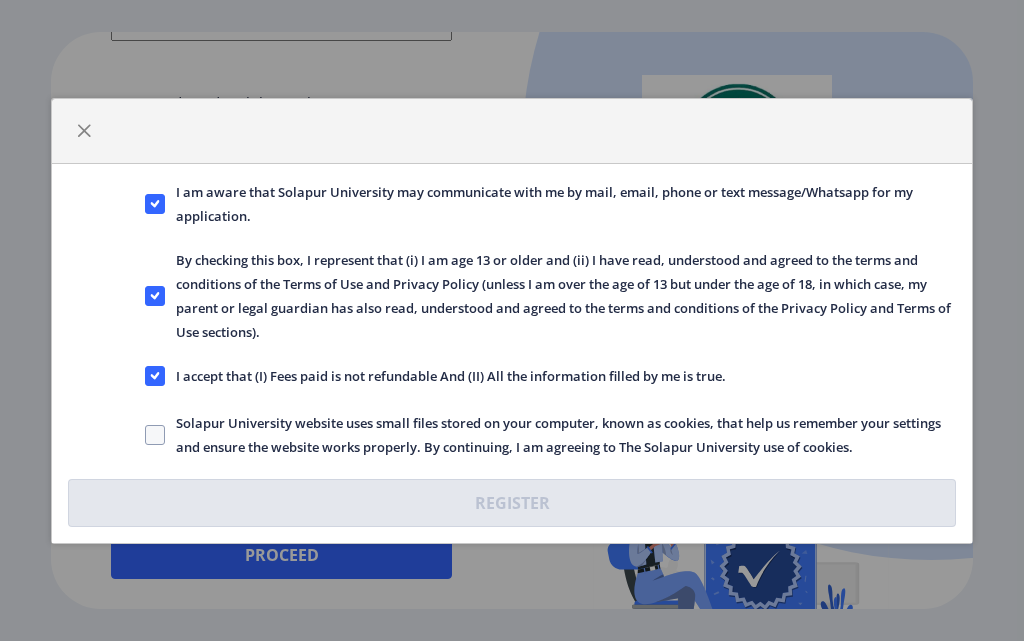 drag, startPoint x: 167, startPoint y: 439, endPoint x: 177, endPoint y: 441, distance: 10.198039 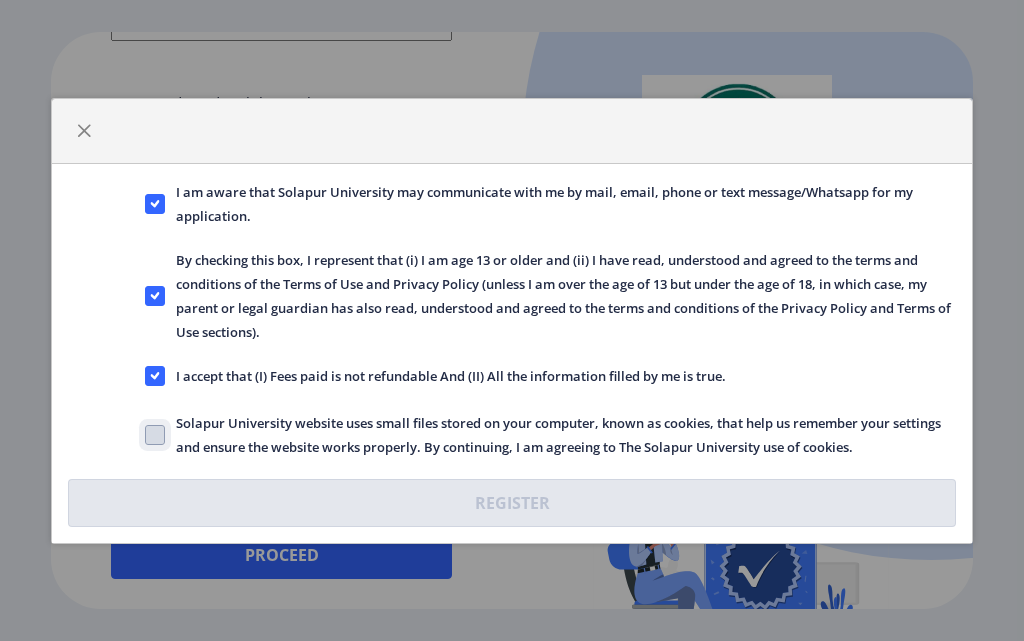click on "Solapur University website uses small files stored on your computer, known as cookies, that help us remember your settings and ensure the website works properly. By continuing, I am agreeing to The Solapur University use of cookies." 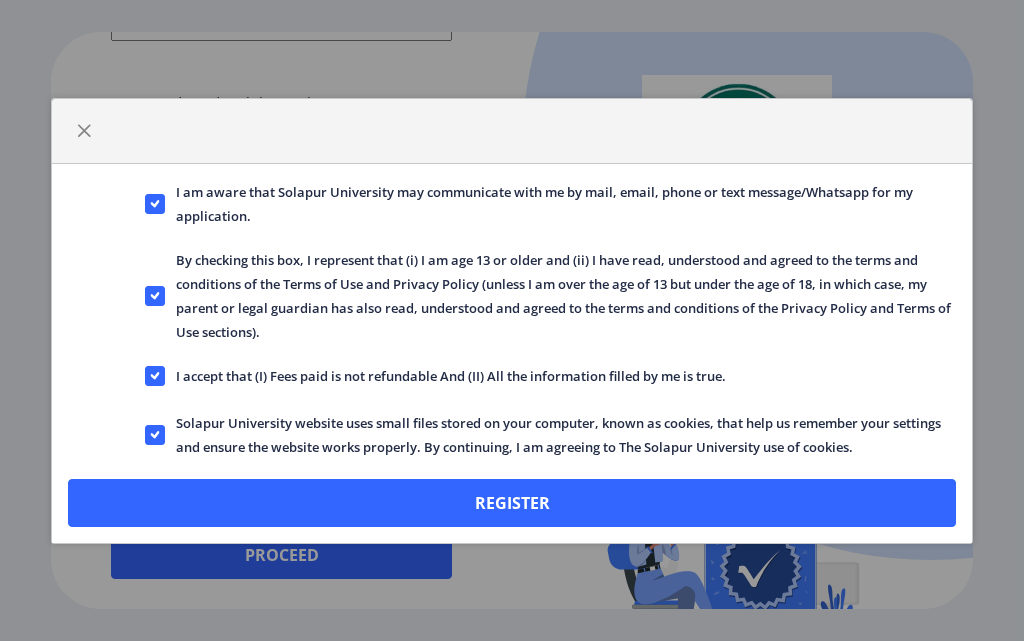 click on "Solapur University website uses small files stored on your computer, known as cookies, that help us remember your settings and ensure the website works properly. By continuing, I am agreeing to The Solapur University use of cookies." 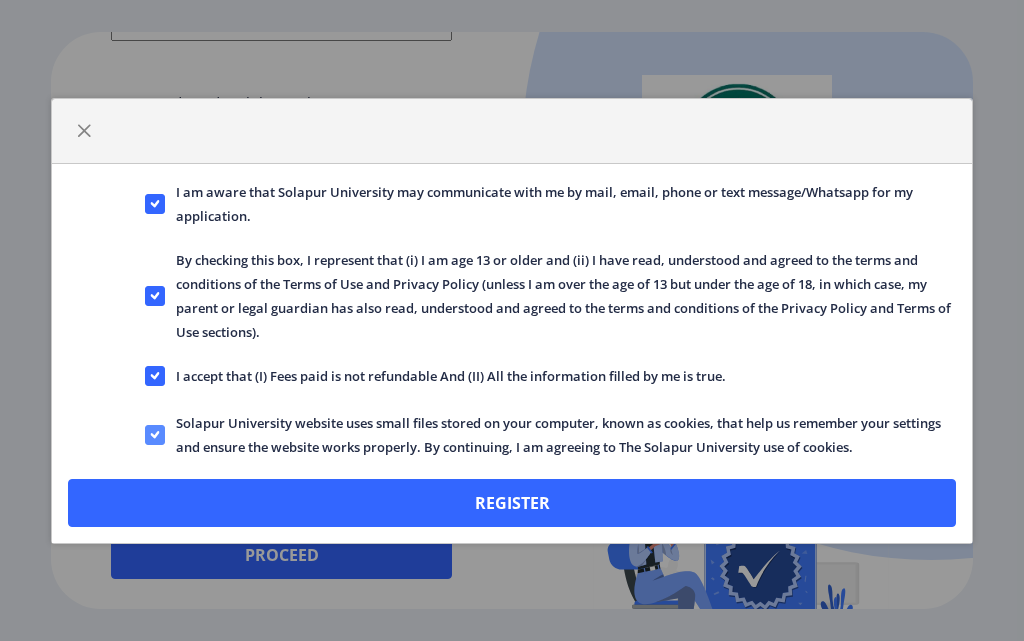 click 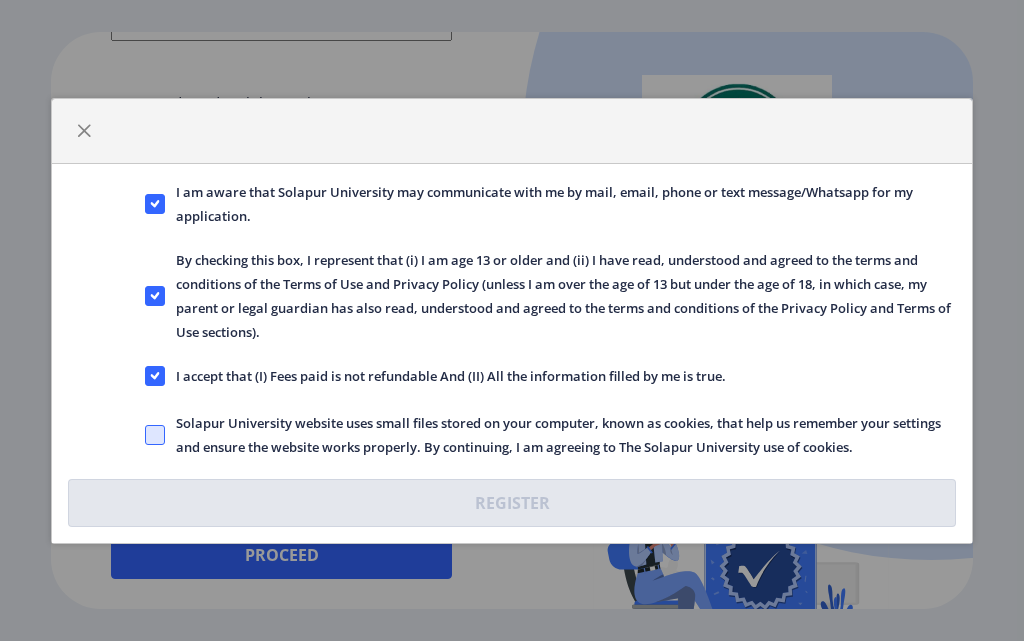 click on "Solapur University website uses small files stored on your computer, known as cookies, that help us remember your settings and ensure the website works properly. By continuing, I am agreeing to The Solapur University use of cookies." 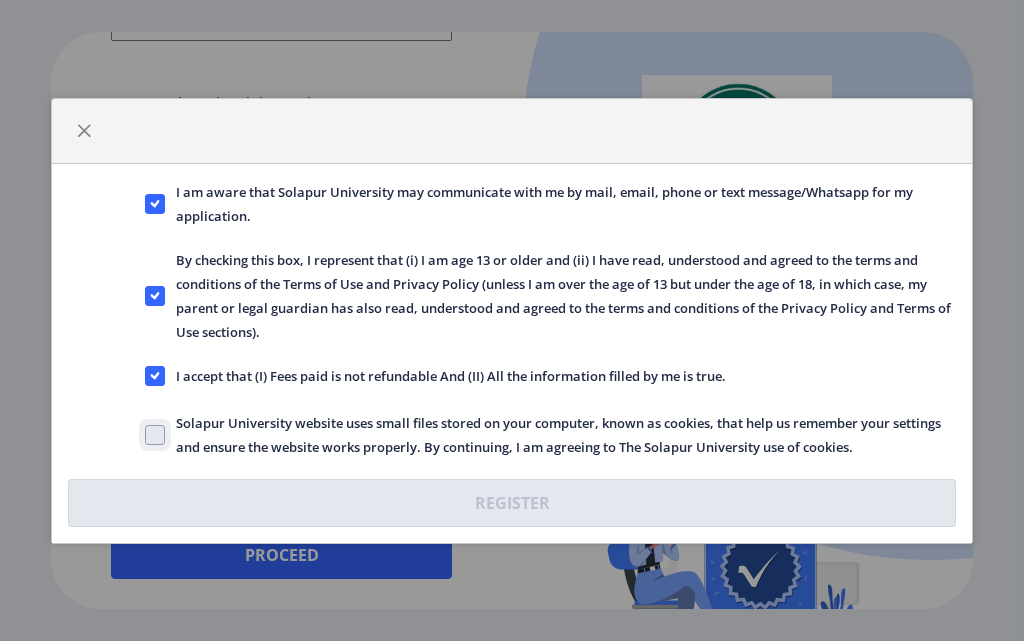 click on "Solapur University website uses small files stored on your computer, known as cookies, that help us remember your settings and ensure the website works properly. By continuing, I am agreeing to The Solapur University use of cookies." 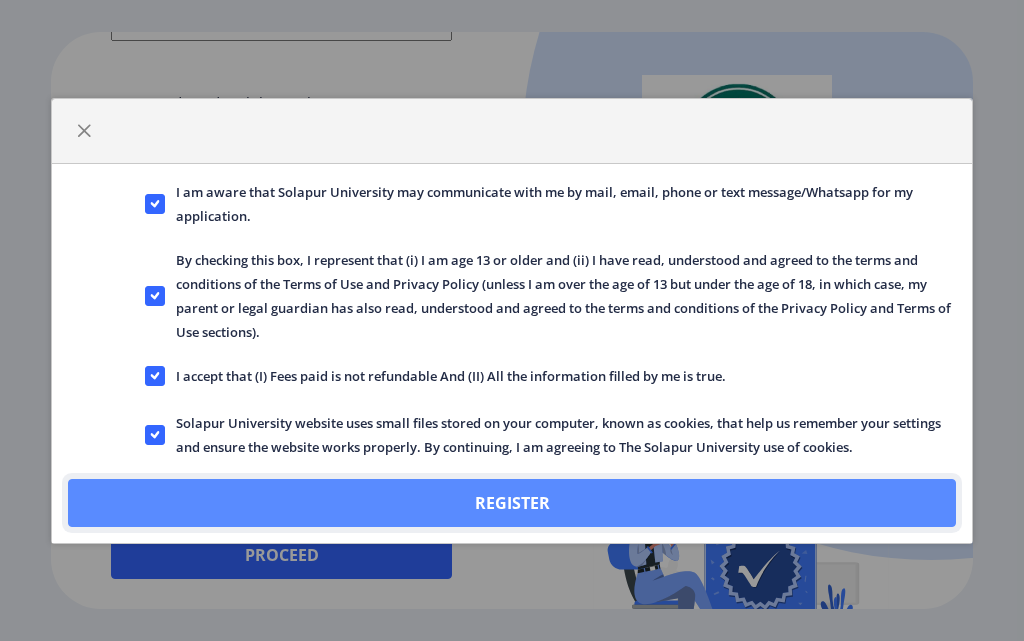 click on "Register" 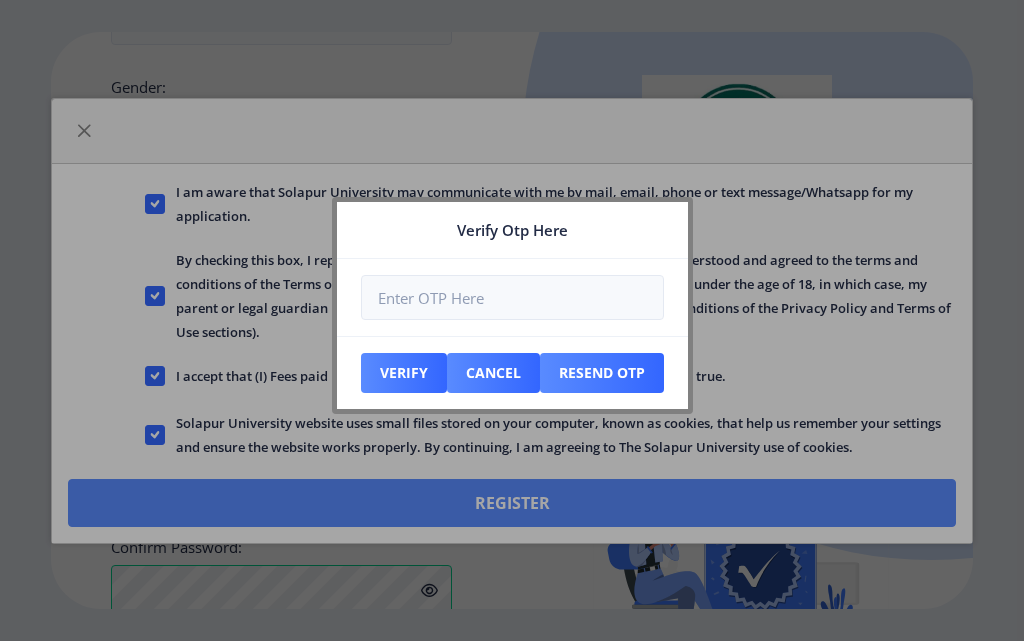 scroll, scrollTop: 761, scrollLeft: 0, axis: vertical 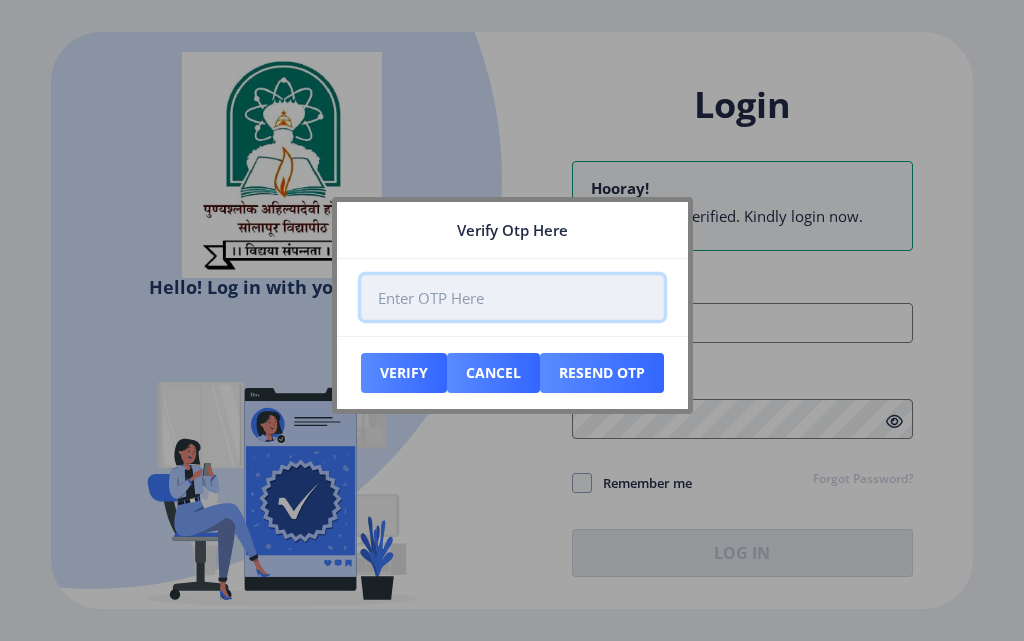 click at bounding box center (512, 297) 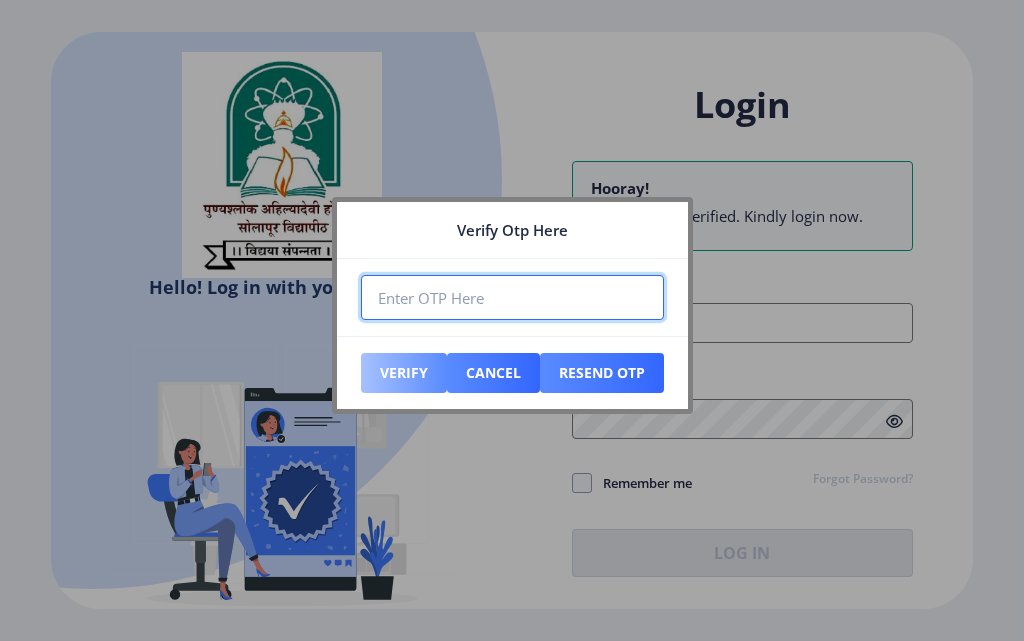type on "549394" 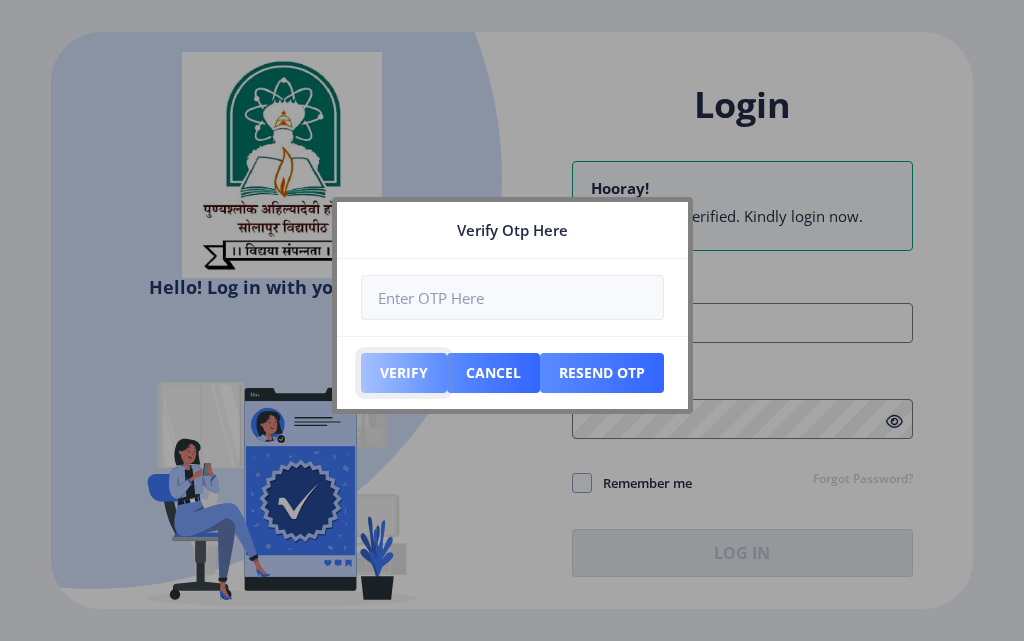click on "Verify" at bounding box center [404, 373] 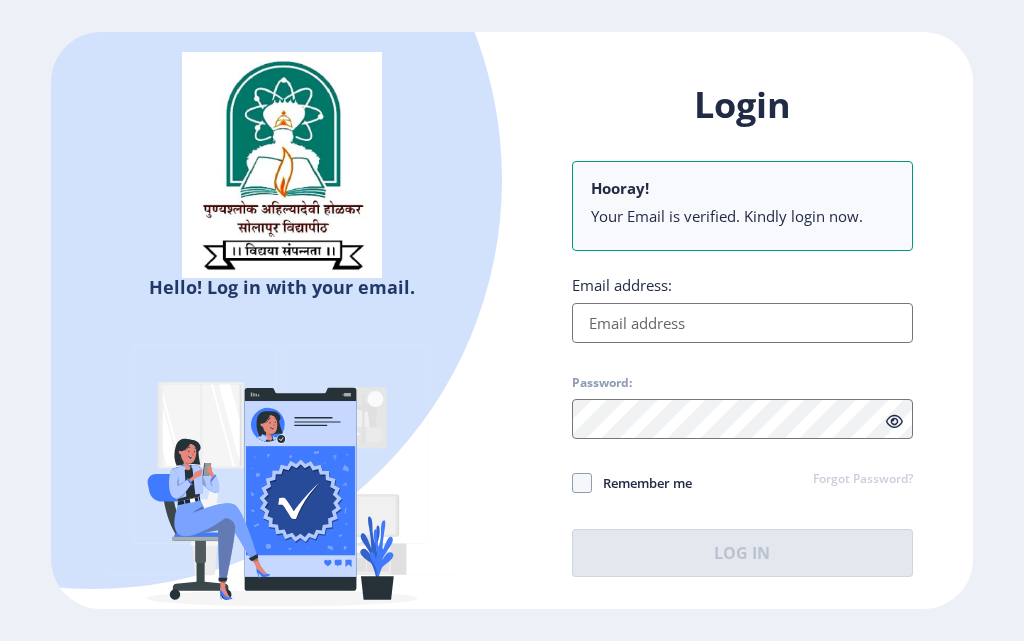 click on "Your Email is verified. Kindly login now." 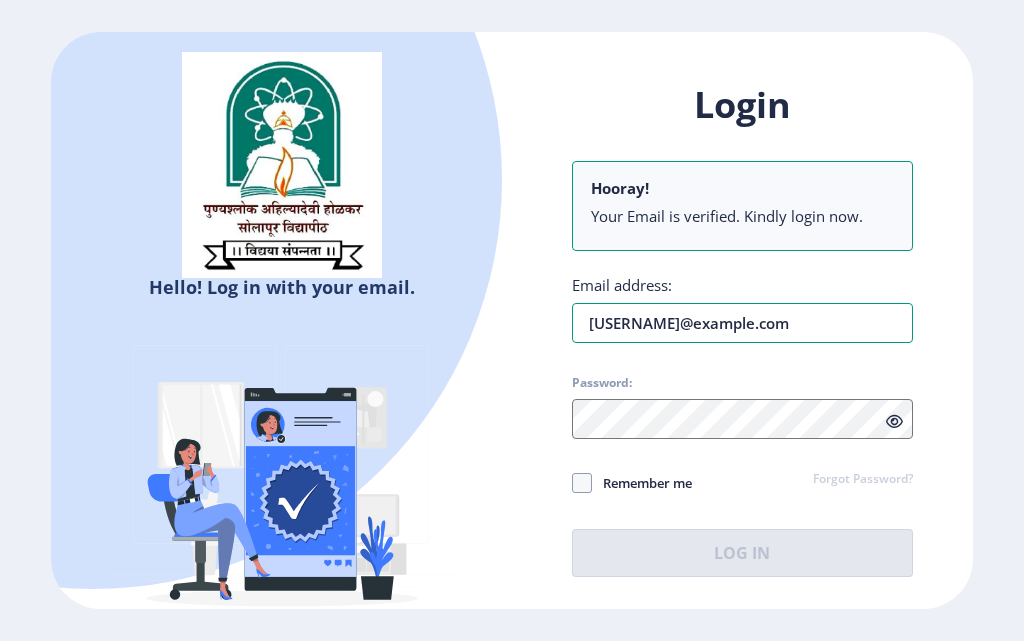 type on "[EMAIL]" 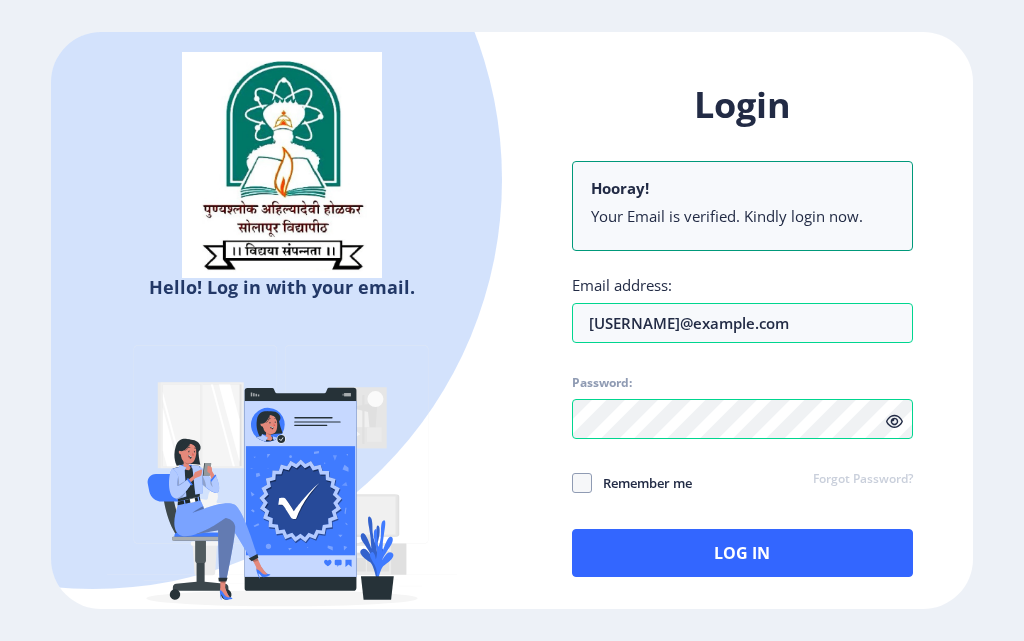 click 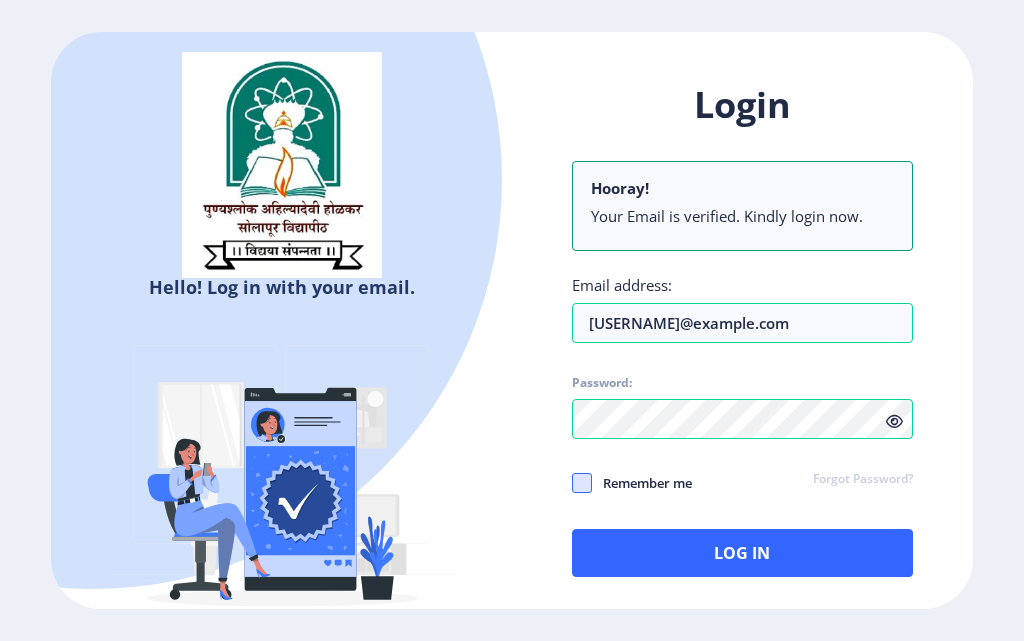 click 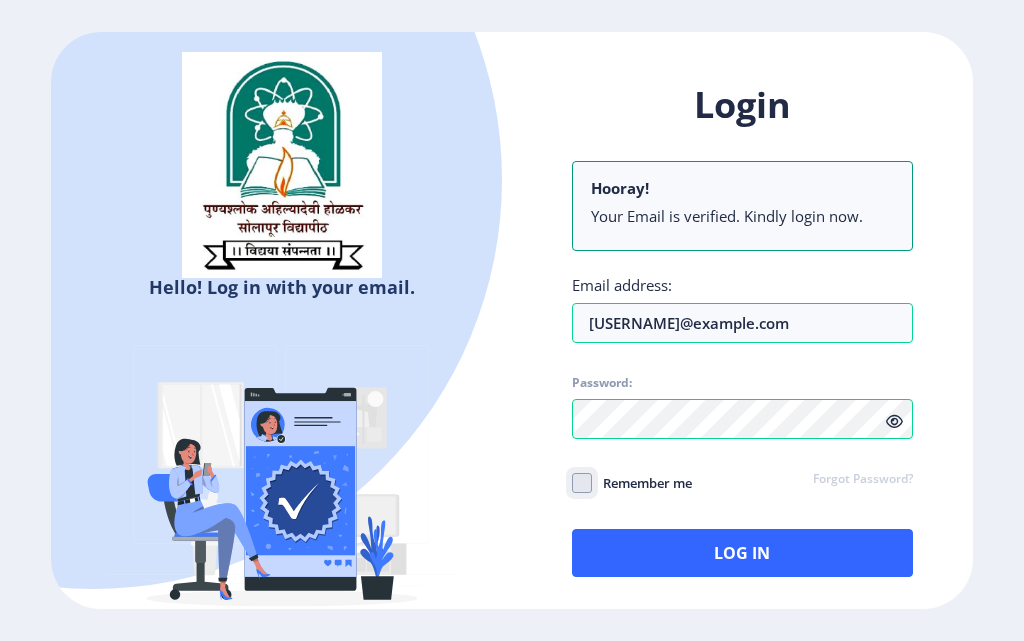 checkbox on "true" 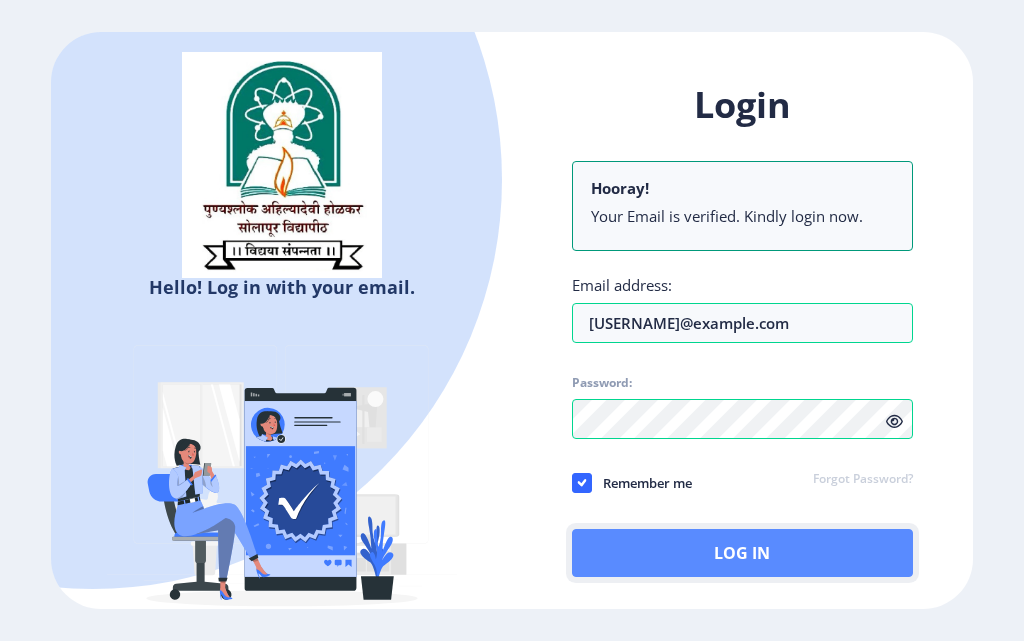 click on "Log In" 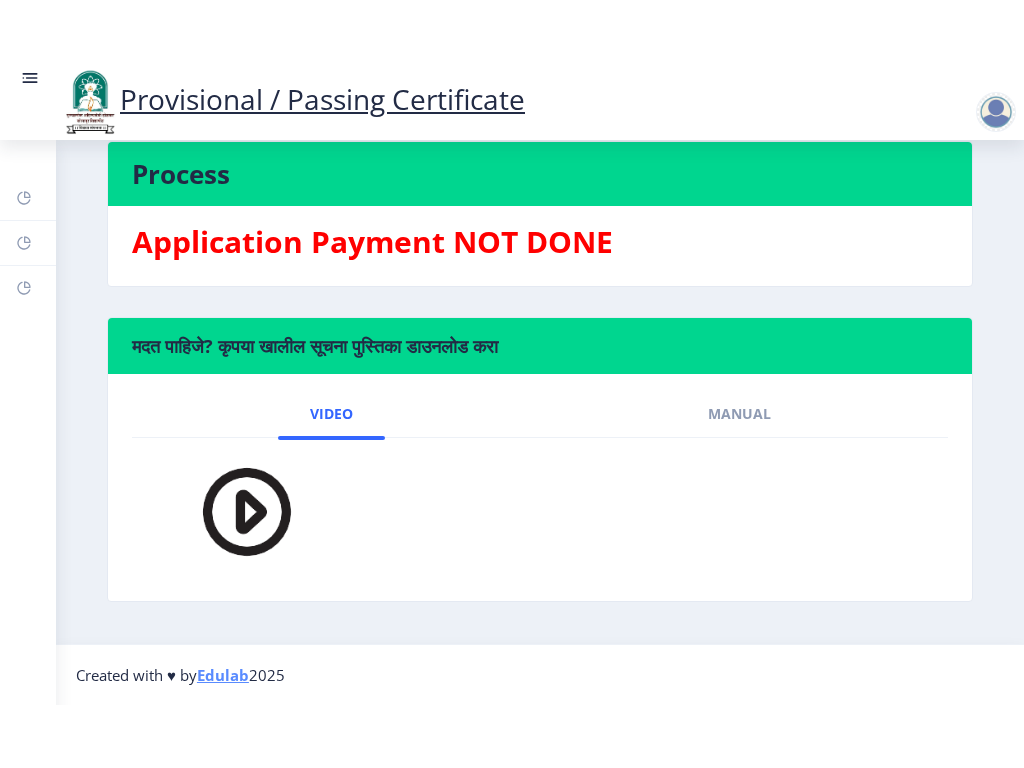 scroll, scrollTop: 571, scrollLeft: 0, axis: vertical 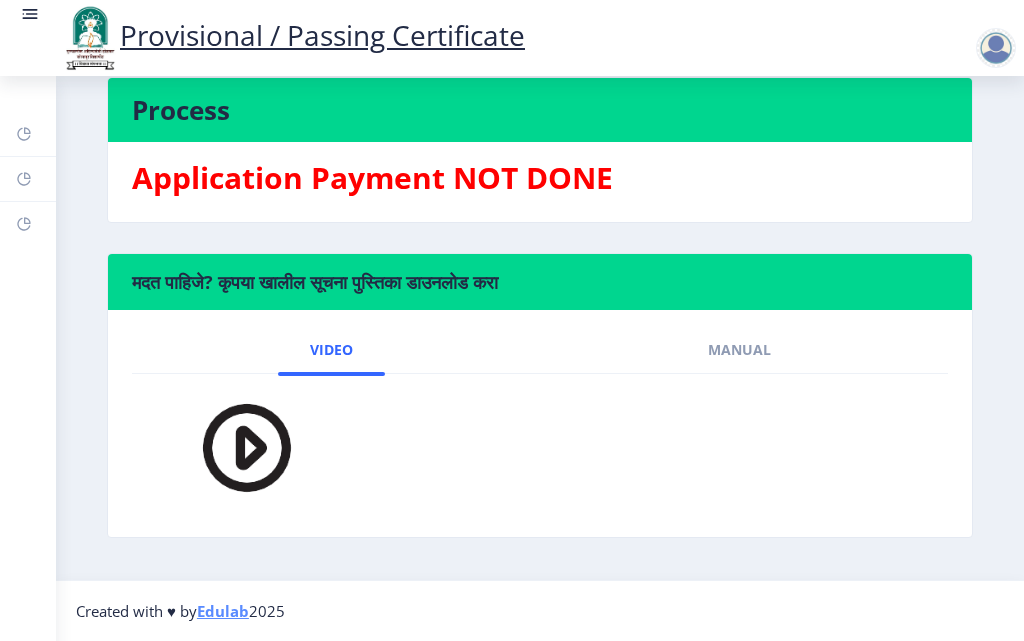 click 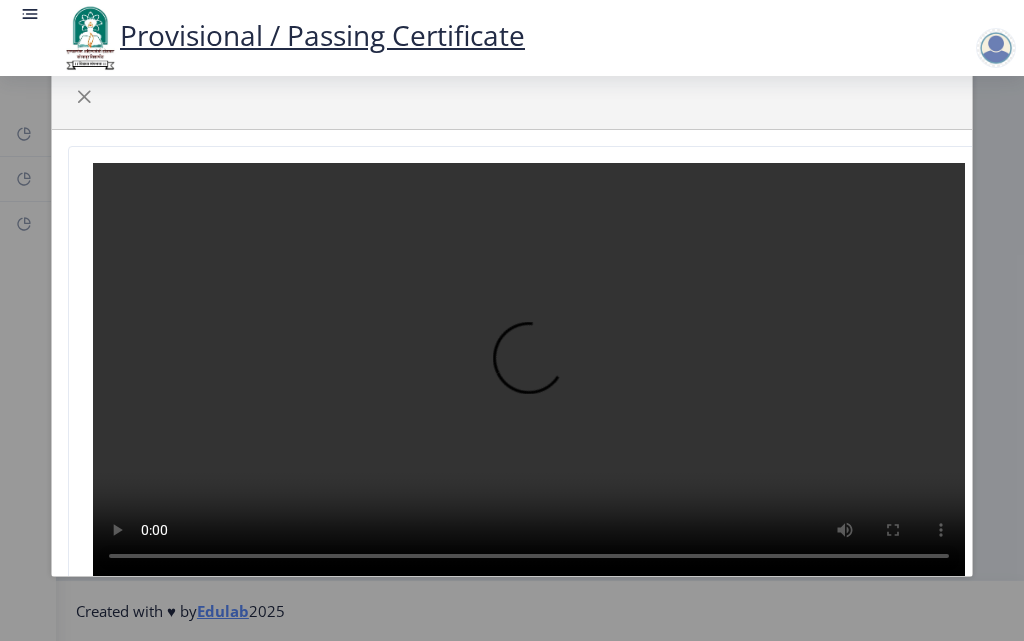scroll, scrollTop: 444, scrollLeft: 0, axis: vertical 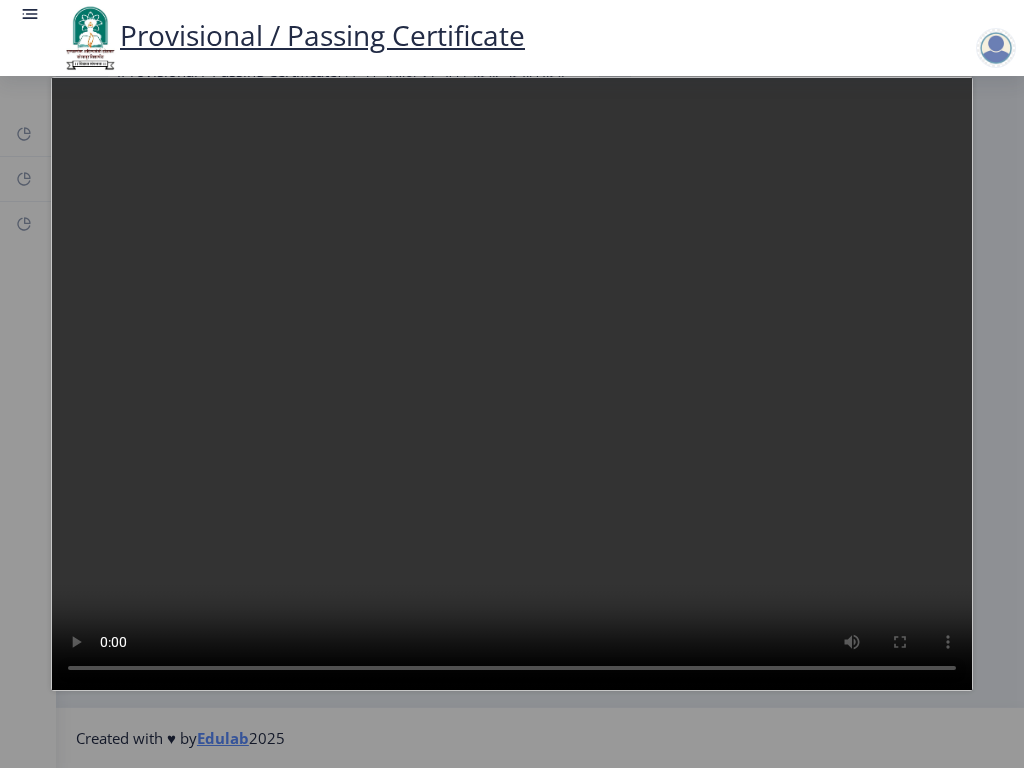 type 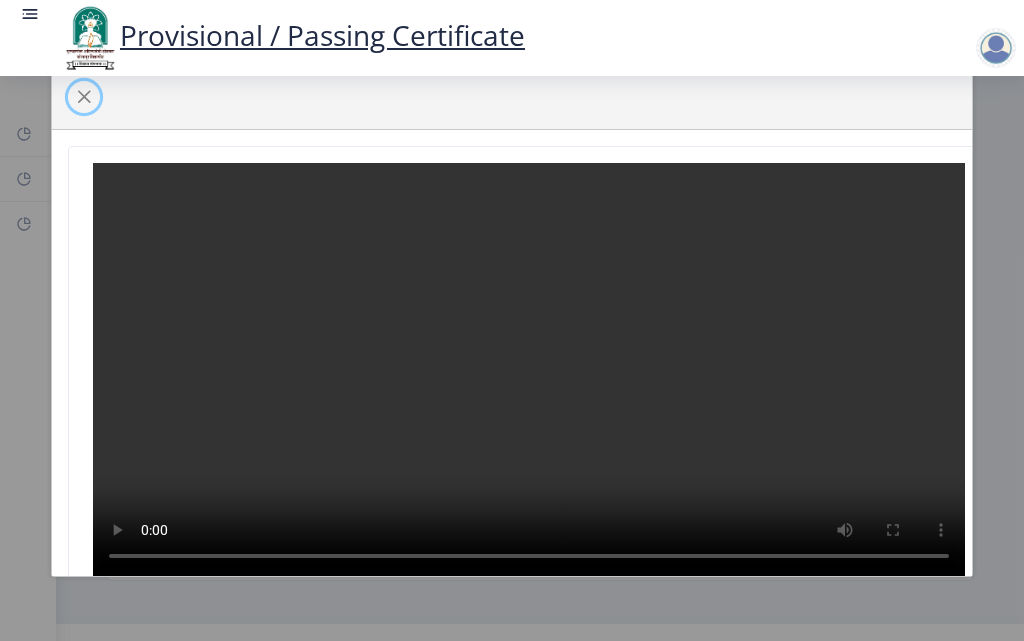 drag, startPoint x: 81, startPoint y: 96, endPoint x: 107, endPoint y: 109, distance: 29.068884 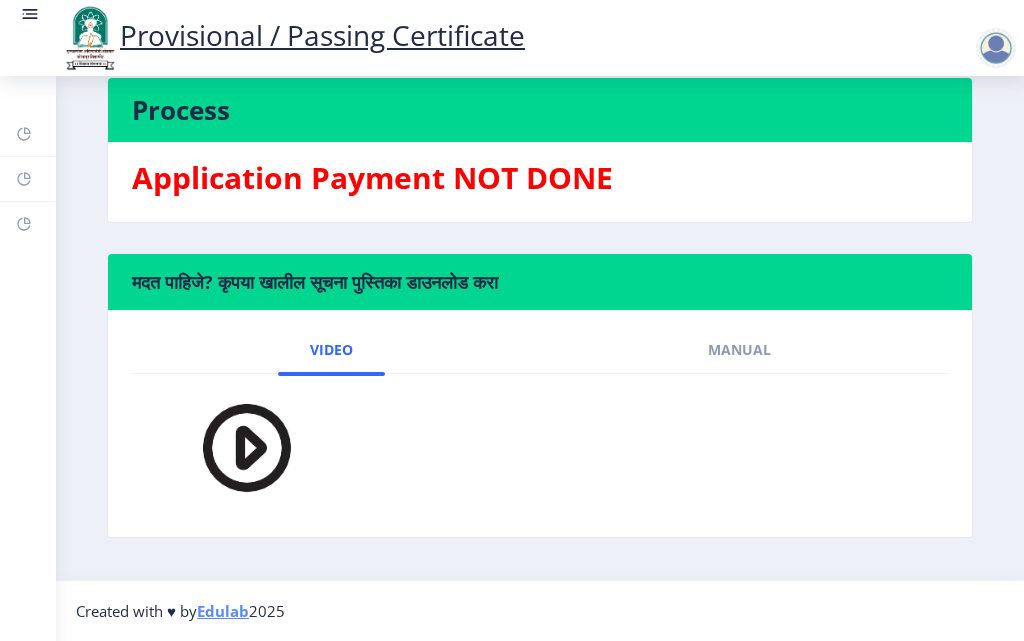 scroll, scrollTop: 571, scrollLeft: 0, axis: vertical 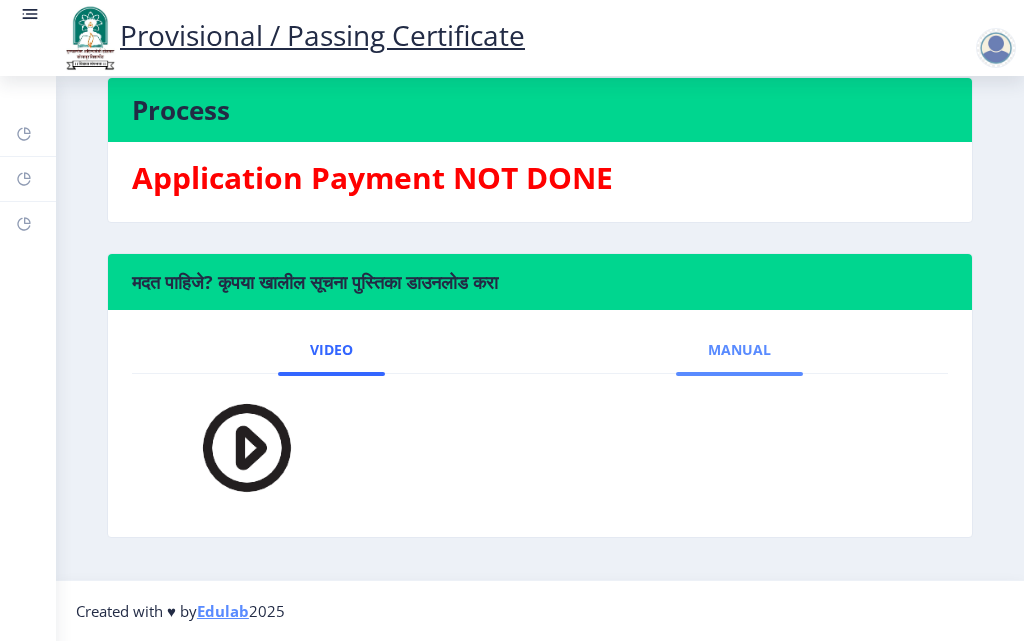 click on "Manual" 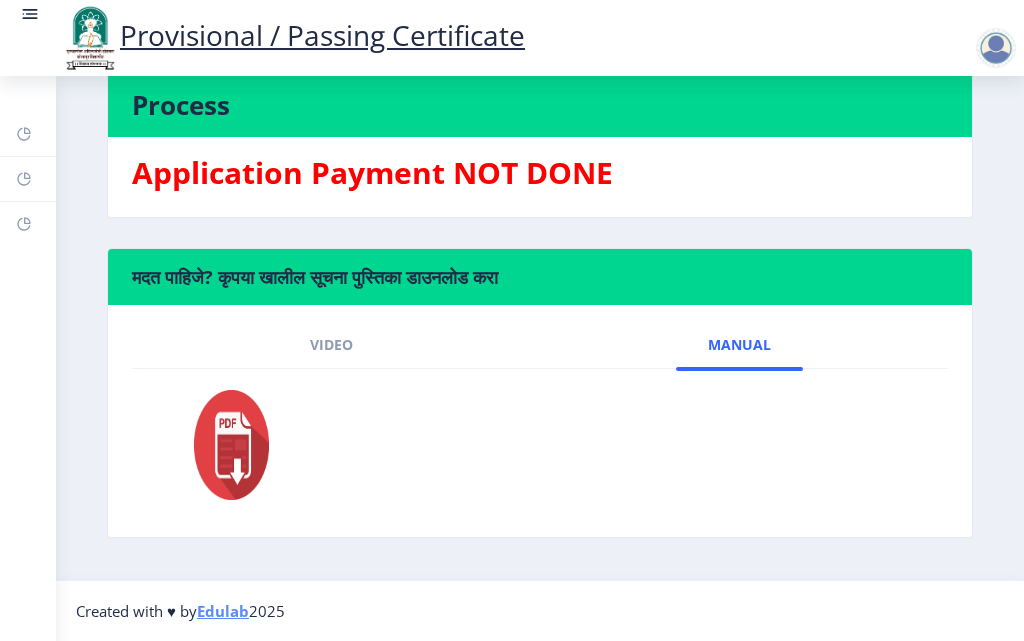 scroll, scrollTop: 576, scrollLeft: 0, axis: vertical 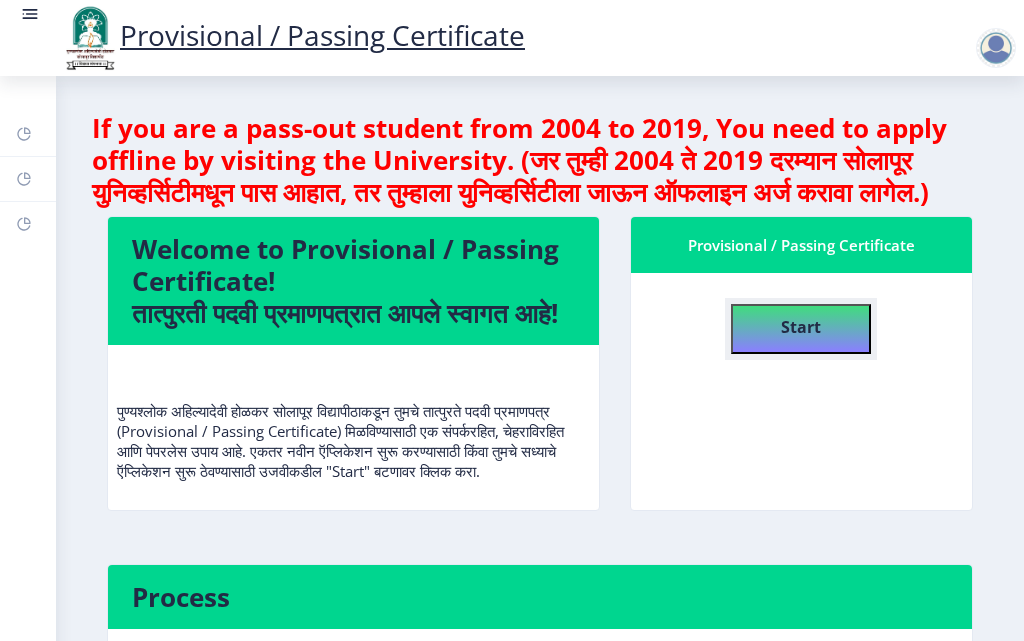 click on "Start" 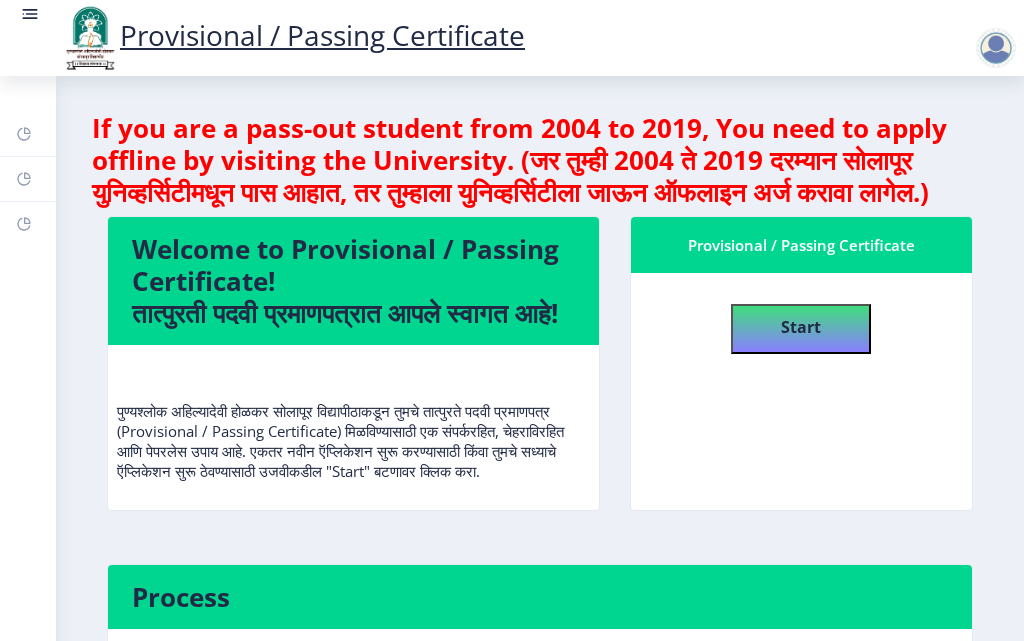 select 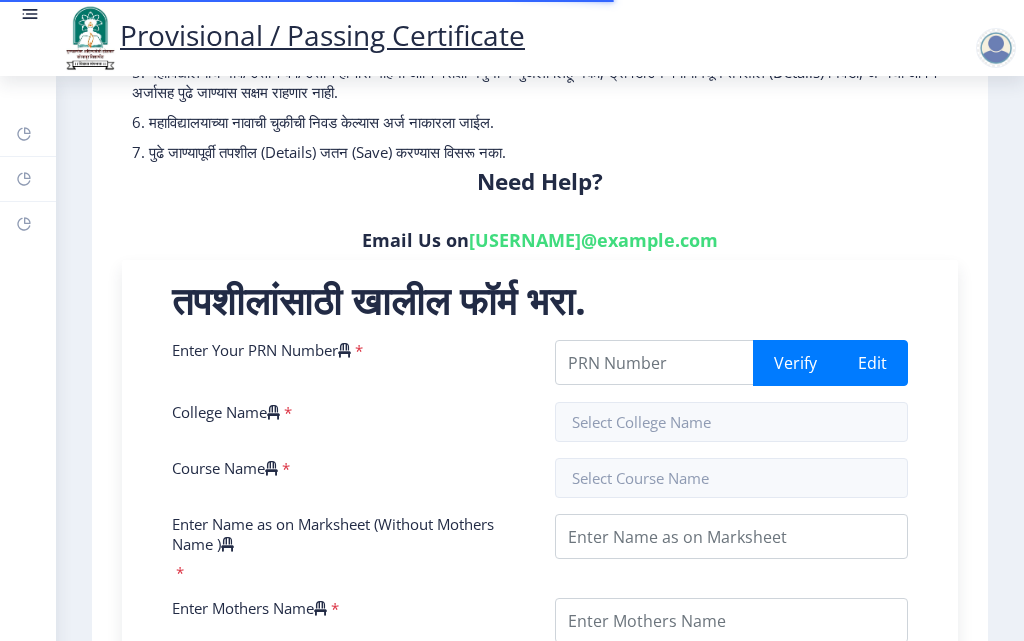 scroll, scrollTop: 300, scrollLeft: 0, axis: vertical 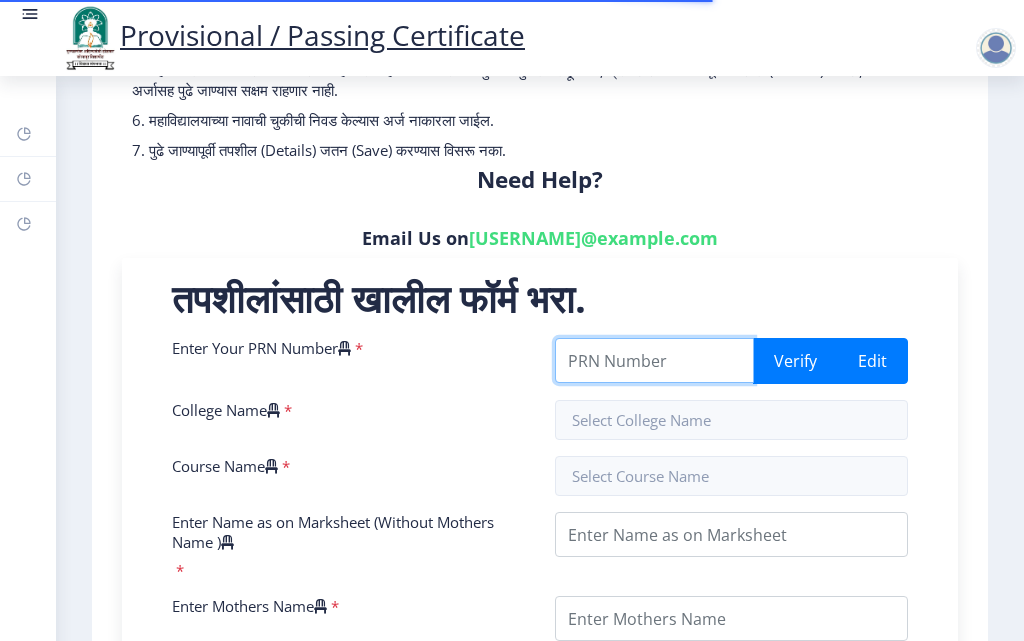 click on "Enter Your PRN Number" at bounding box center (654, 360) 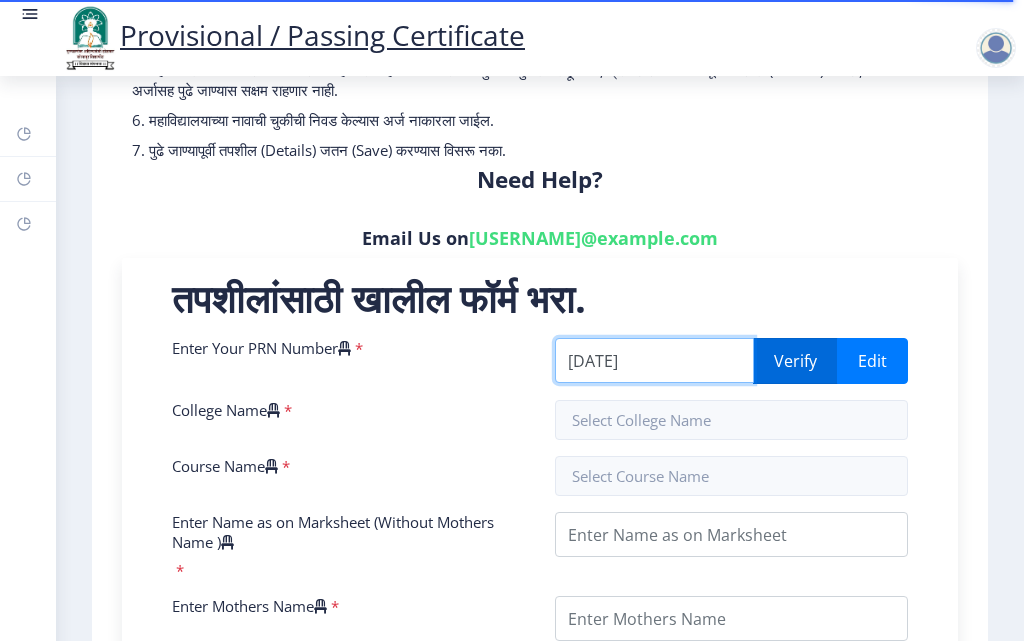 type on "[NUMBER]" 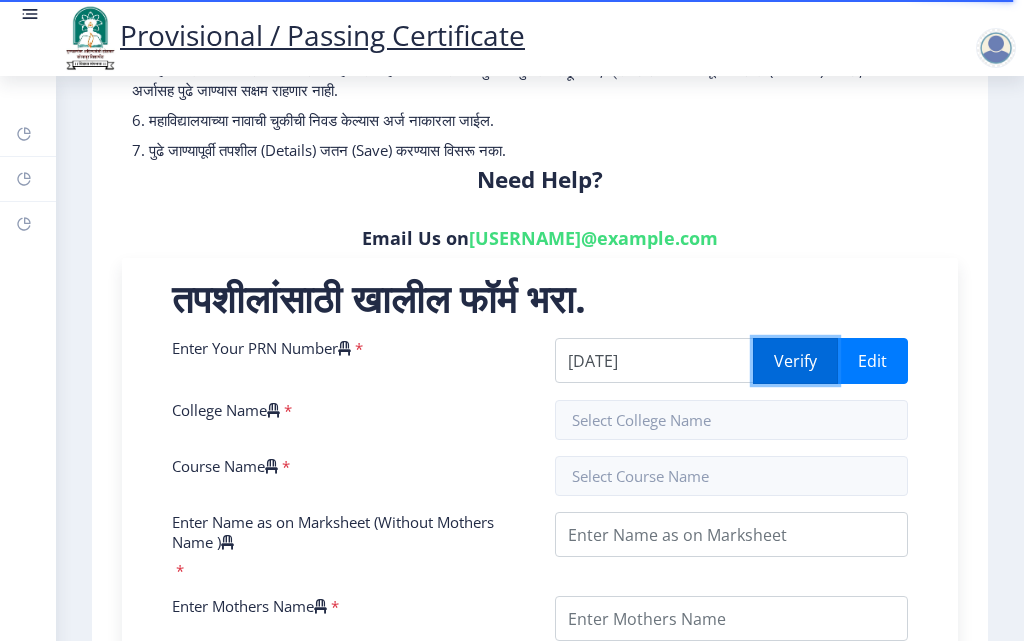 click on "Verify" at bounding box center [795, 361] 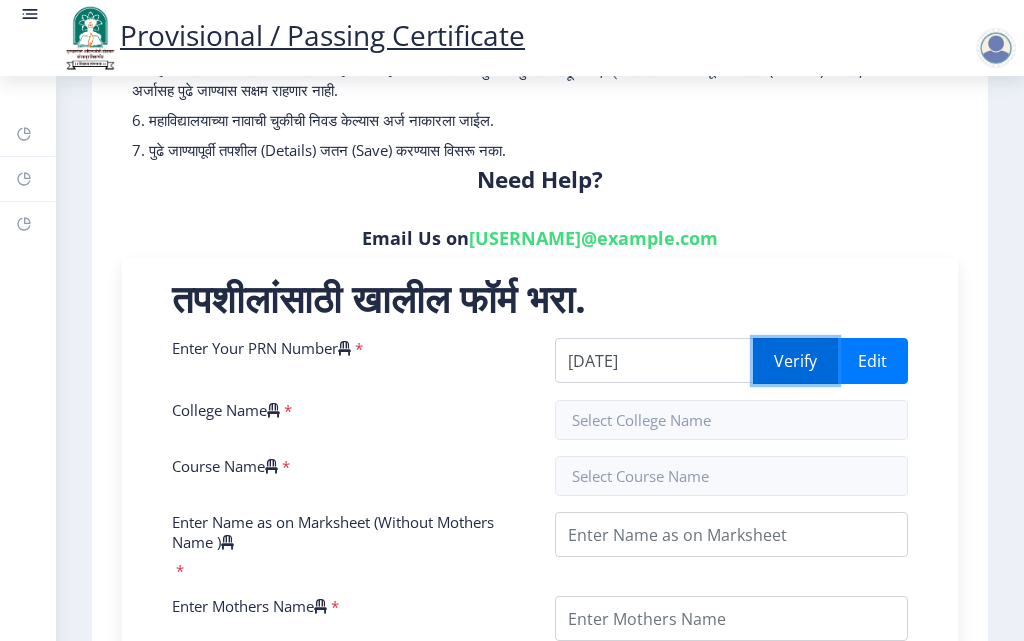 click on "Verify" at bounding box center (795, 361) 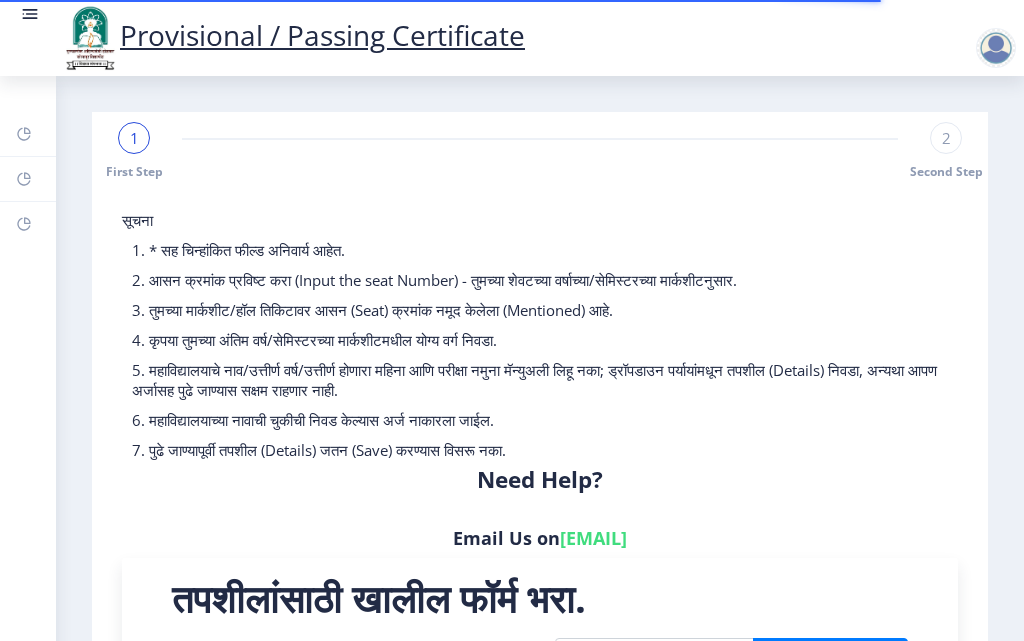 select 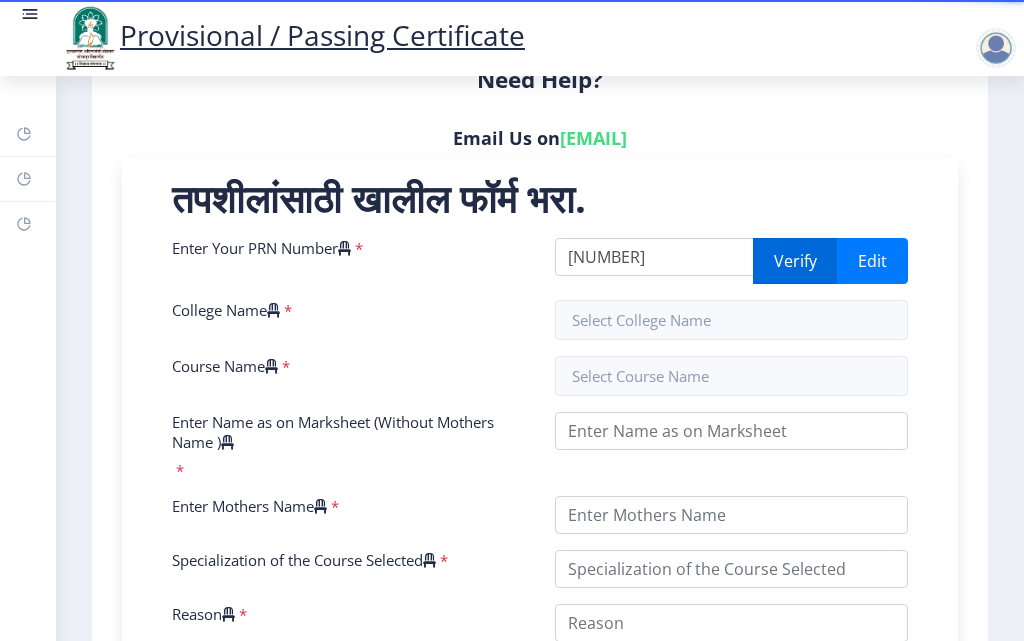 type on "[NUMBER]" 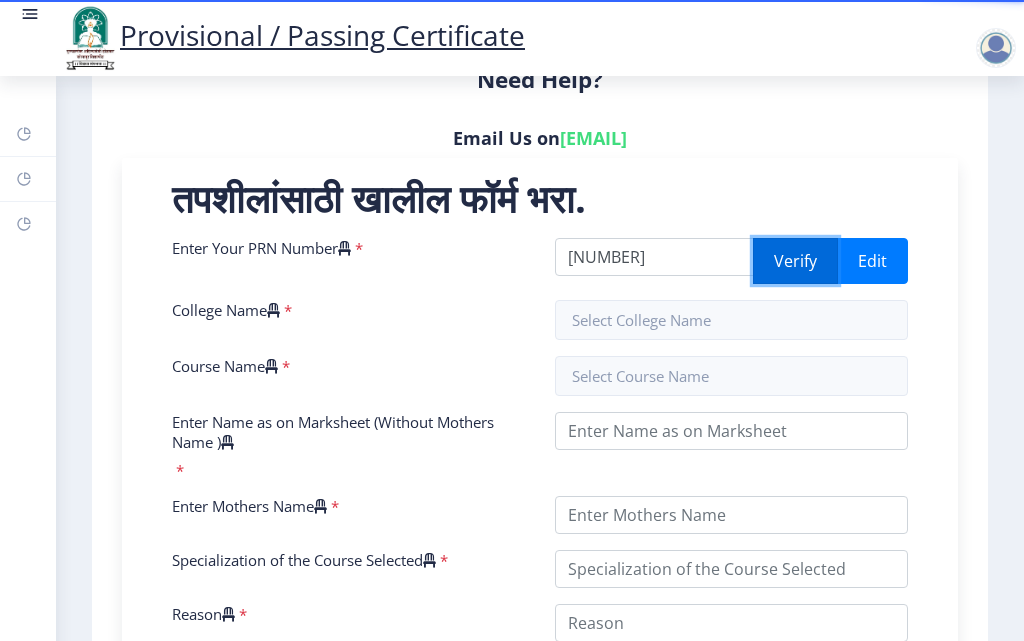 click on "Verify" at bounding box center [795, 261] 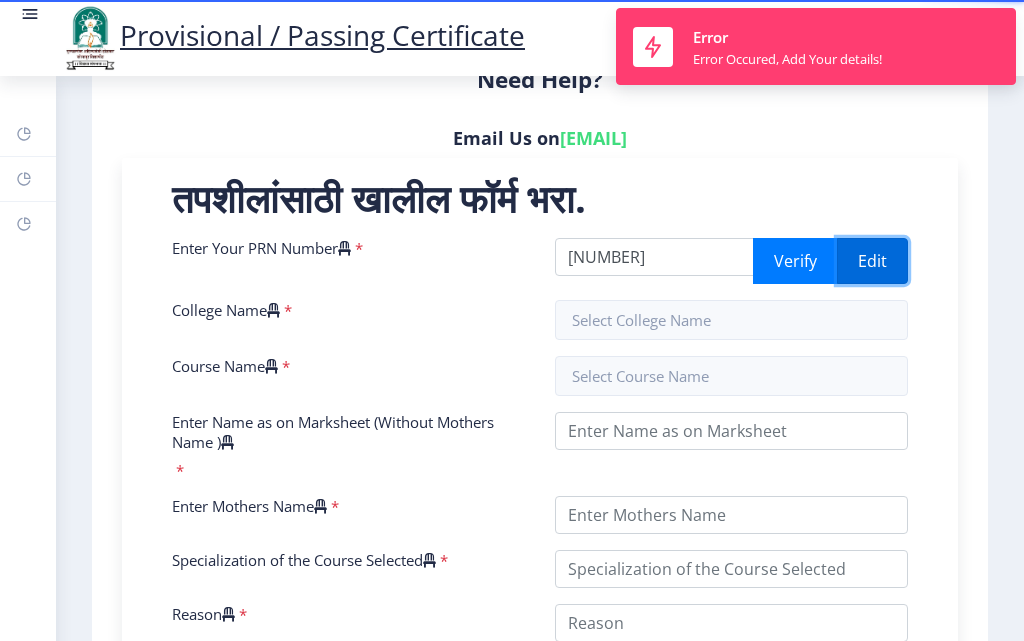 click on "Edit" at bounding box center [872, 261] 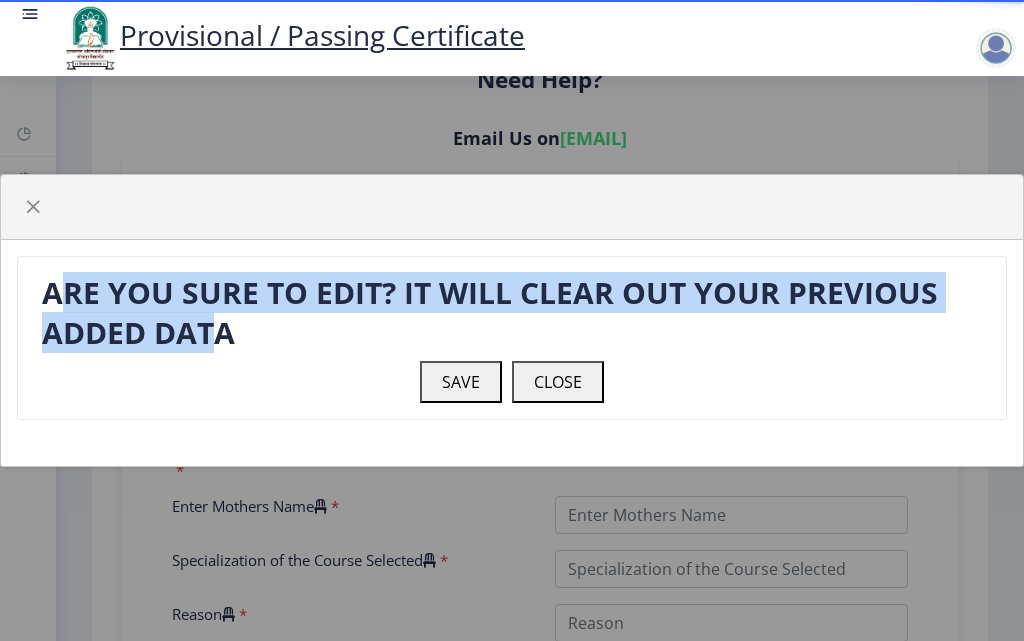 drag, startPoint x: 24, startPoint y: 285, endPoint x: 205, endPoint y: 343, distance: 190.06578 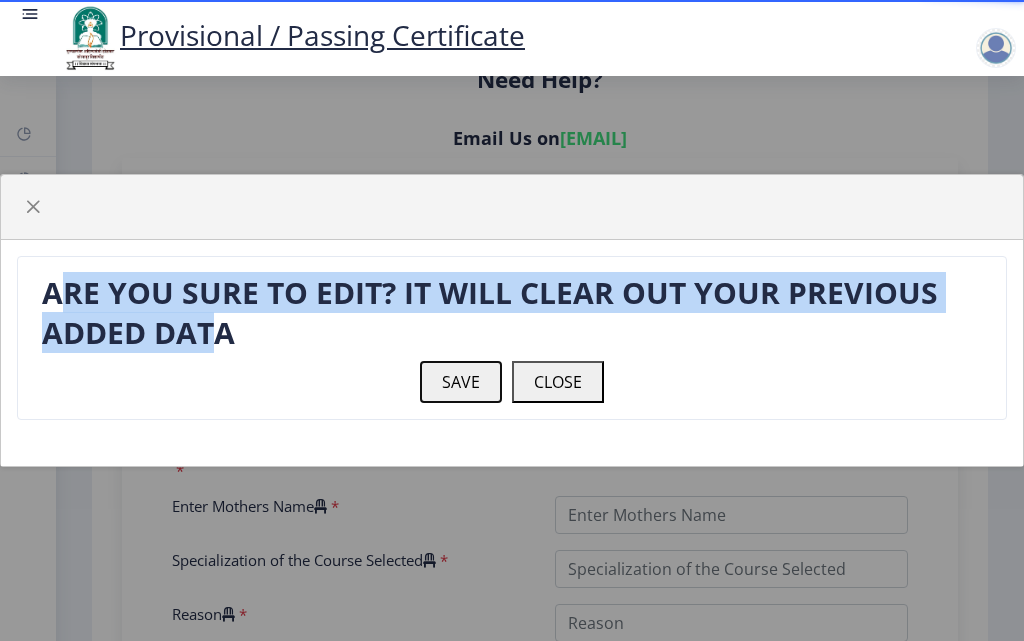click on "SAVE" 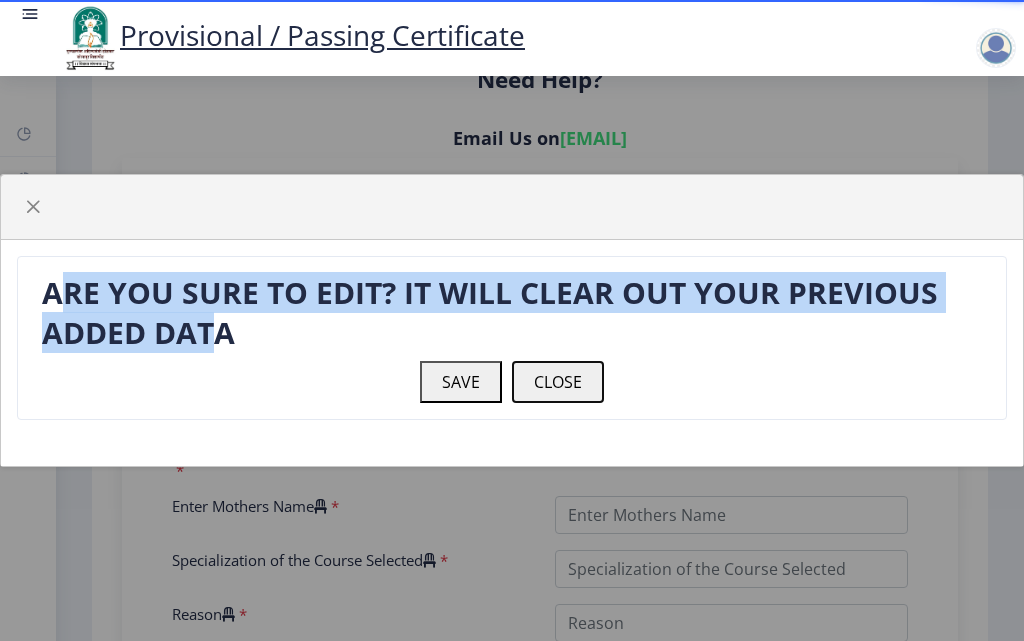 click on "CLOSE" 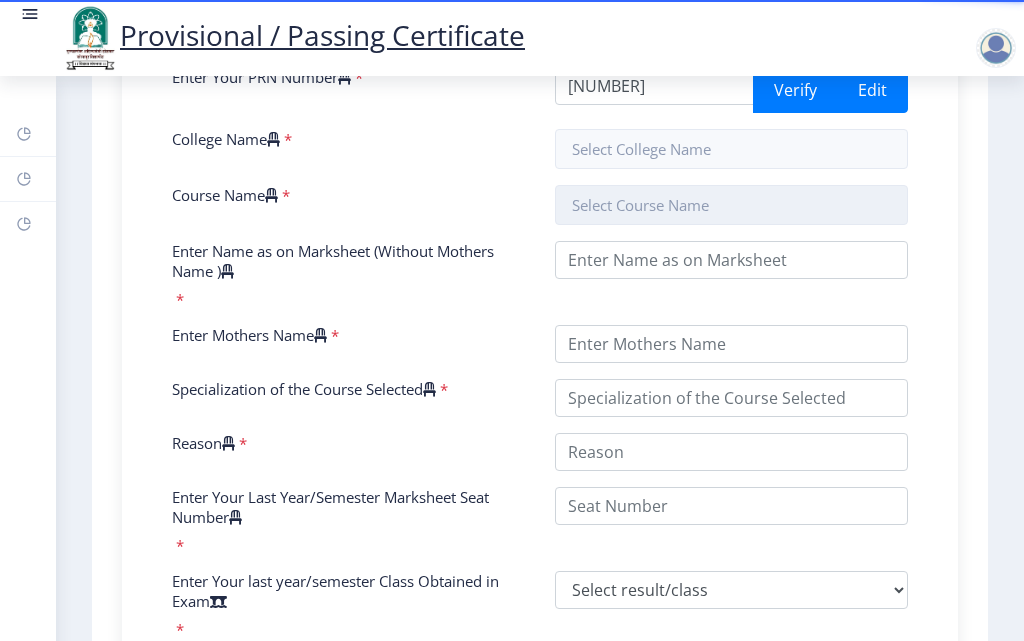 scroll, scrollTop: 600, scrollLeft: 0, axis: vertical 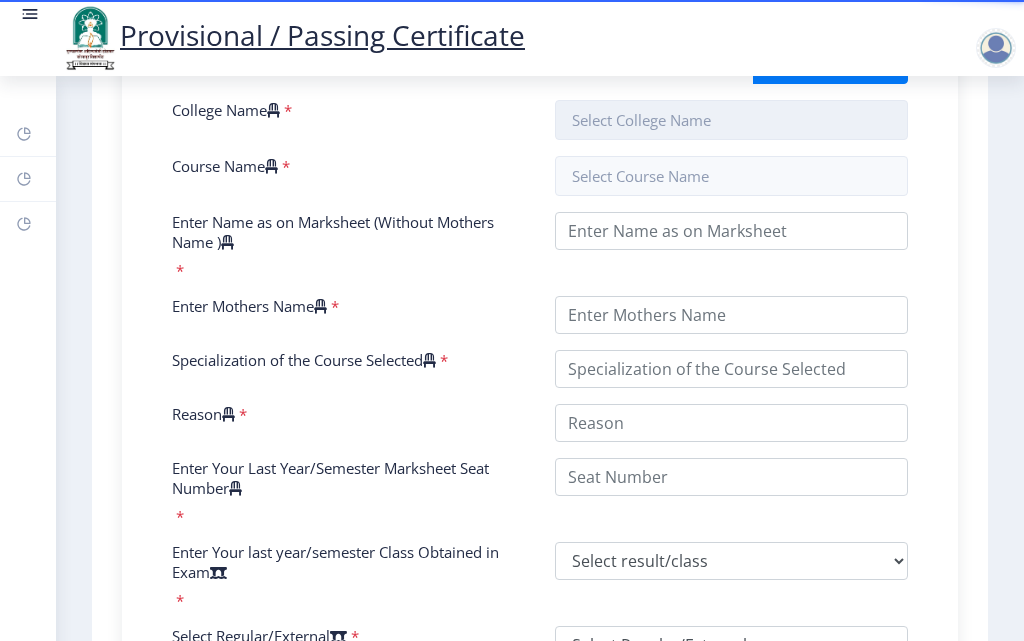 click at bounding box center [731, 120] 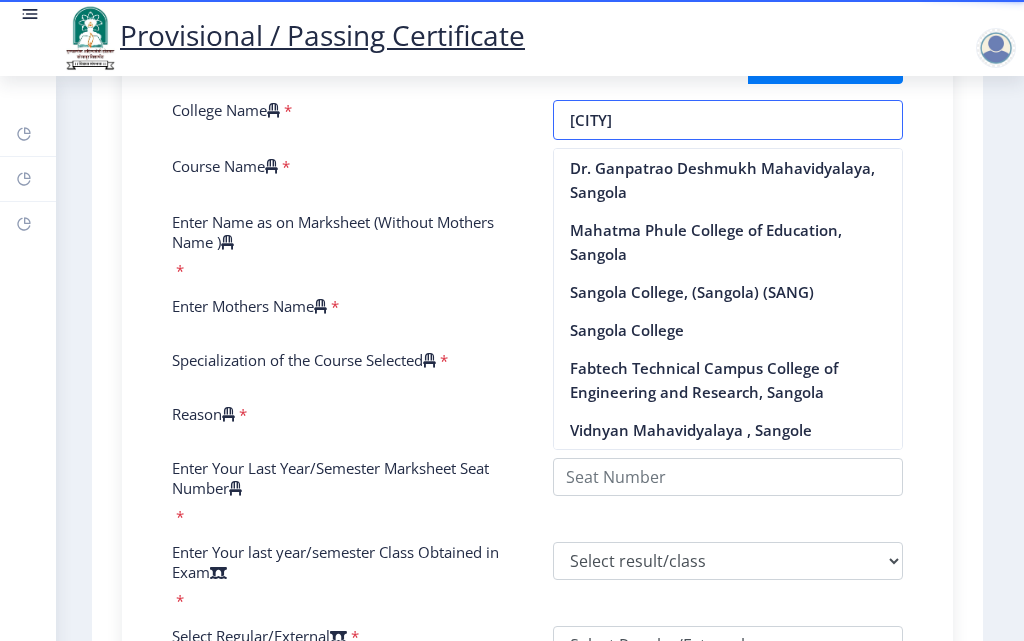 scroll, scrollTop: 0, scrollLeft: 0, axis: both 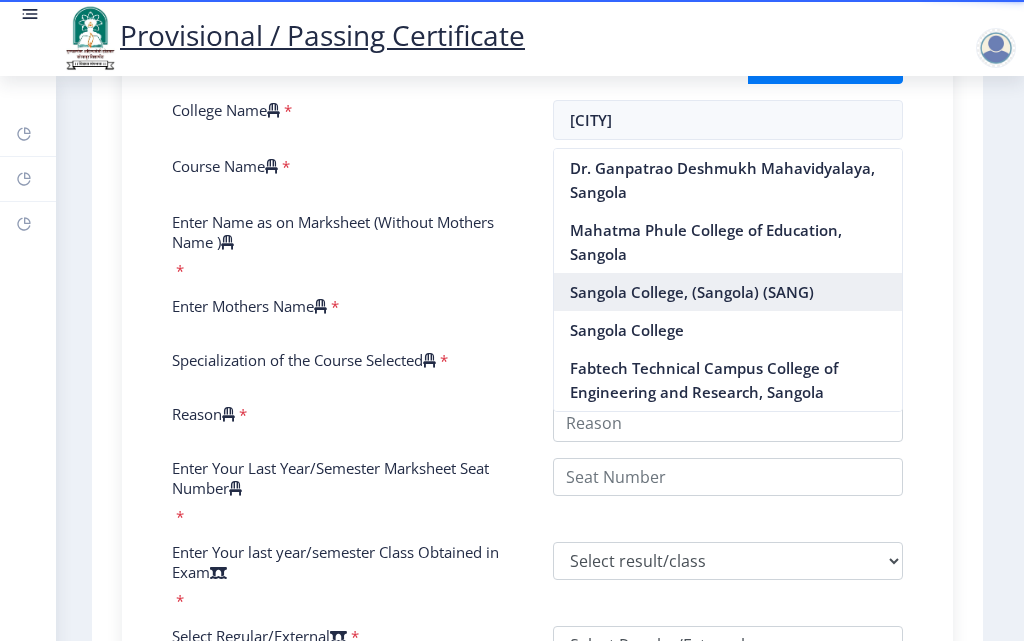 click on "Sangola College, (Sangola) (SANG)" at bounding box center [728, 292] 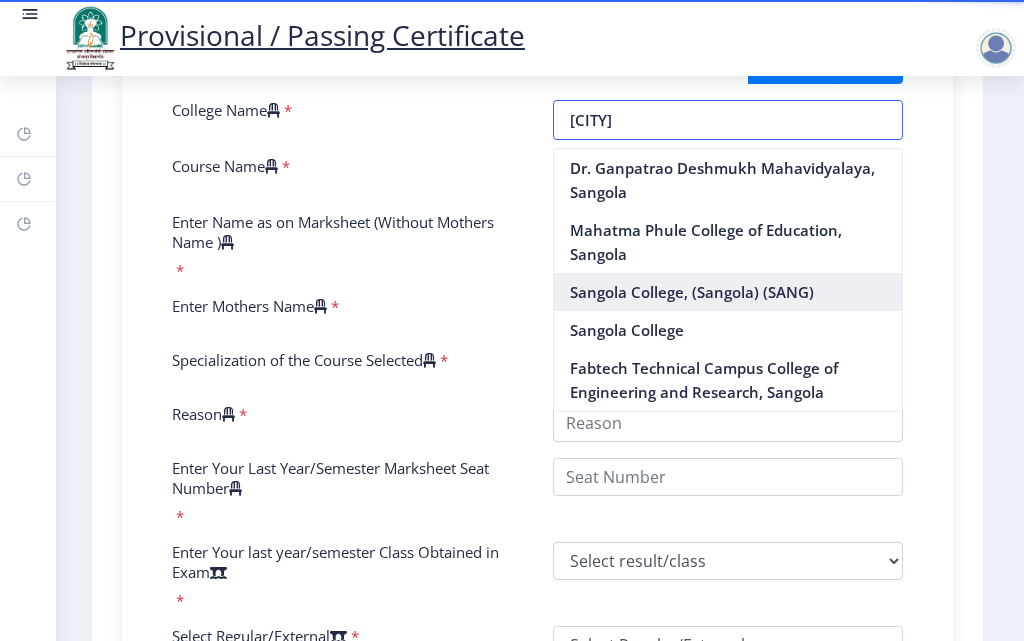 type on "Sangola College, (Sangola) (SANG)" 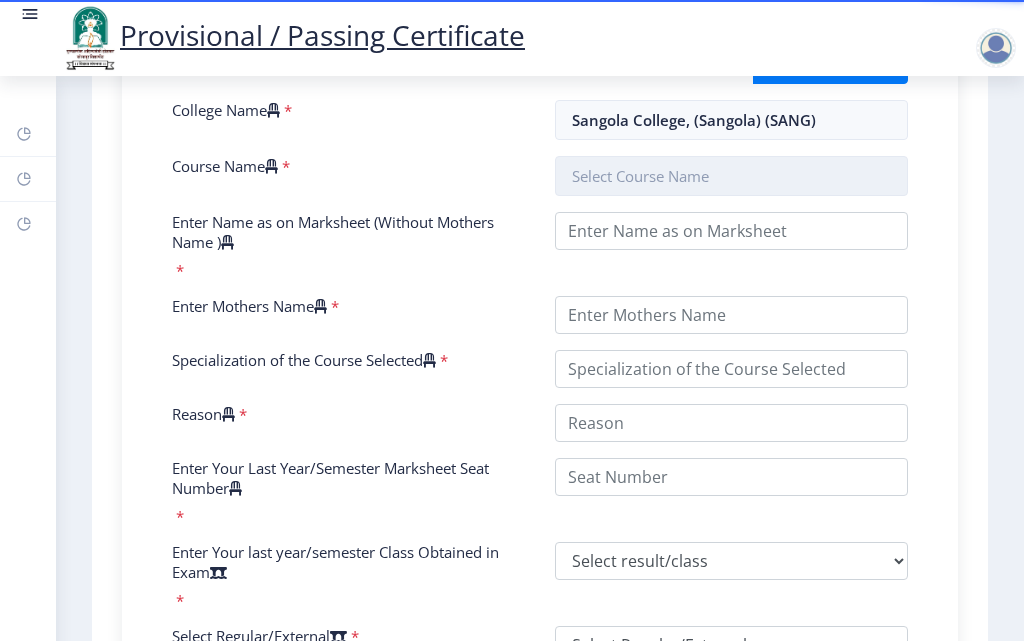 click at bounding box center (731, 176) 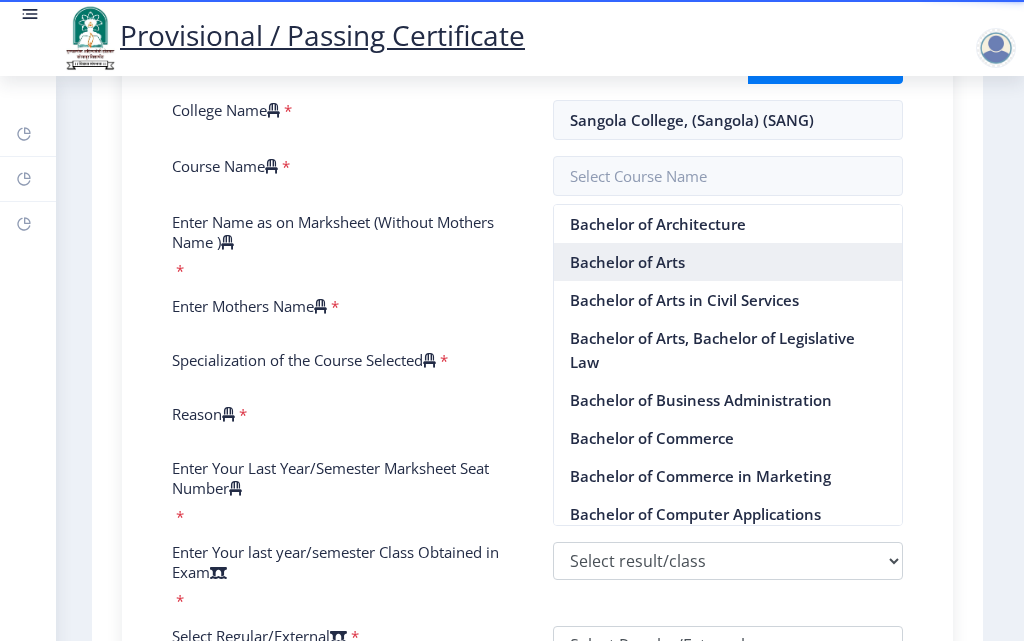 click on "Bachelor of Arts" at bounding box center [728, 262] 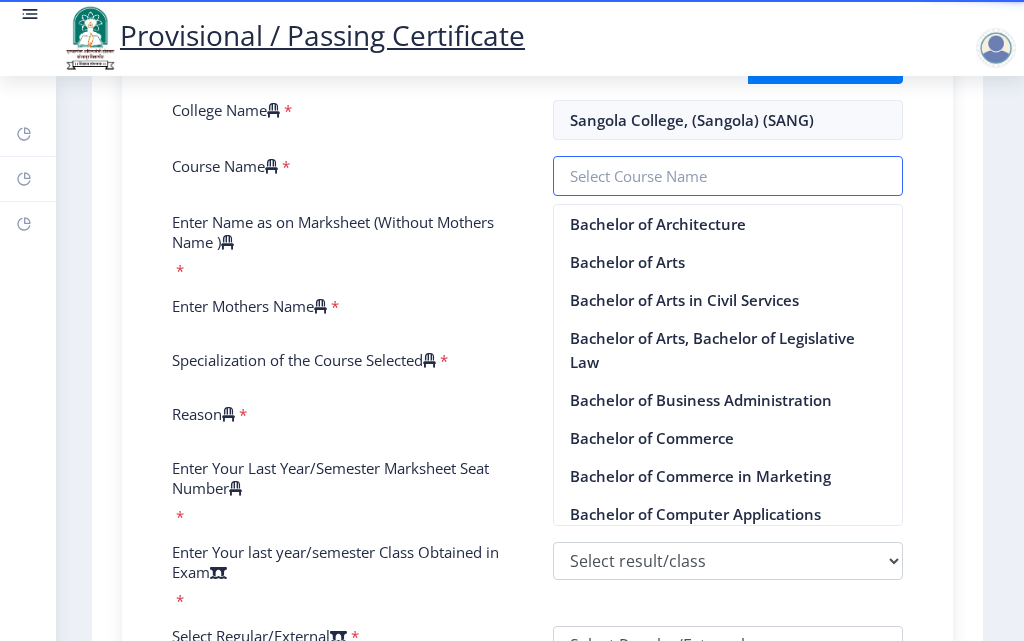type on "Bachelor of Arts" 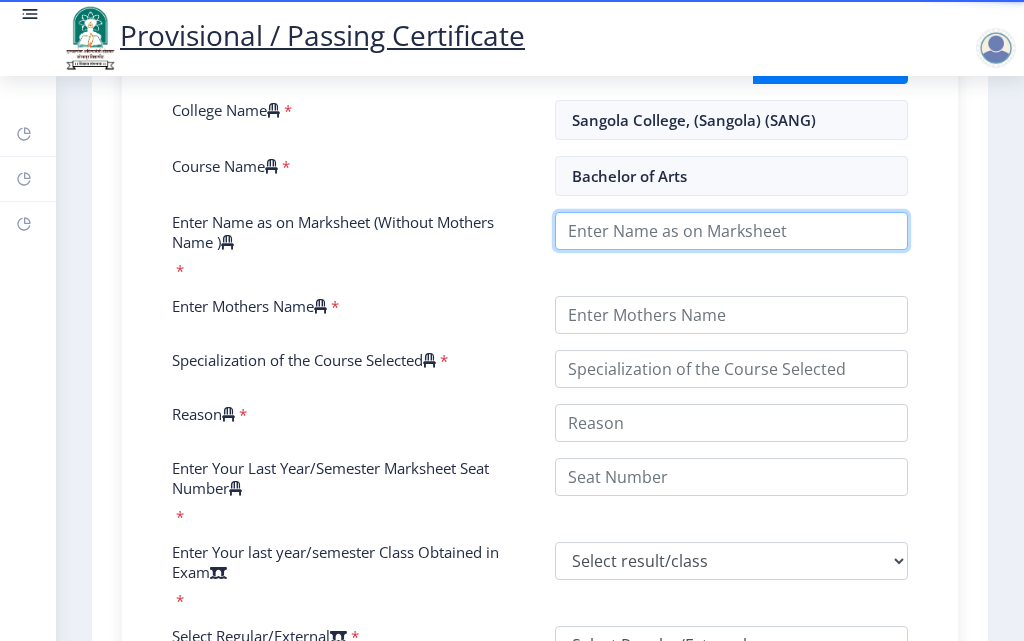 click on "Enter Name as on Marksheet (Without Mothers Name )" at bounding box center (731, 231) 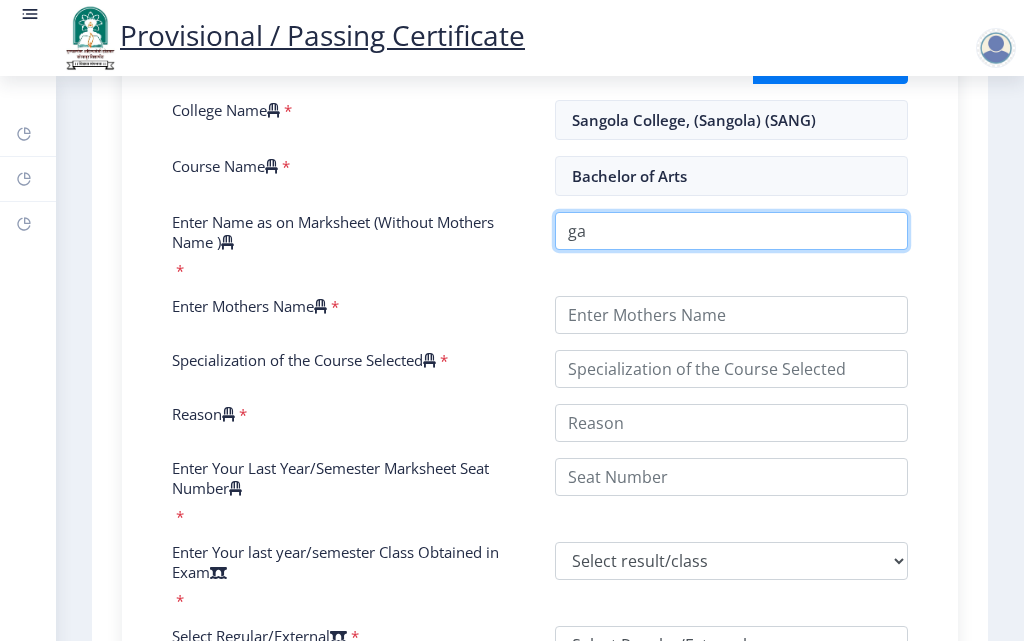 type on "g" 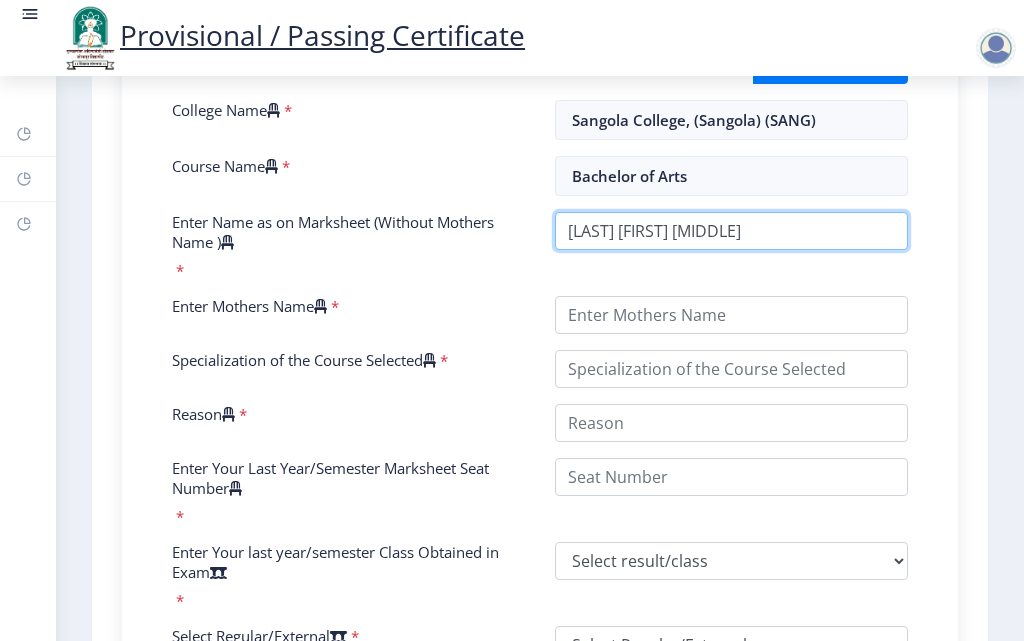 type on "[LAST] [FIRST] [MIDDLE]" 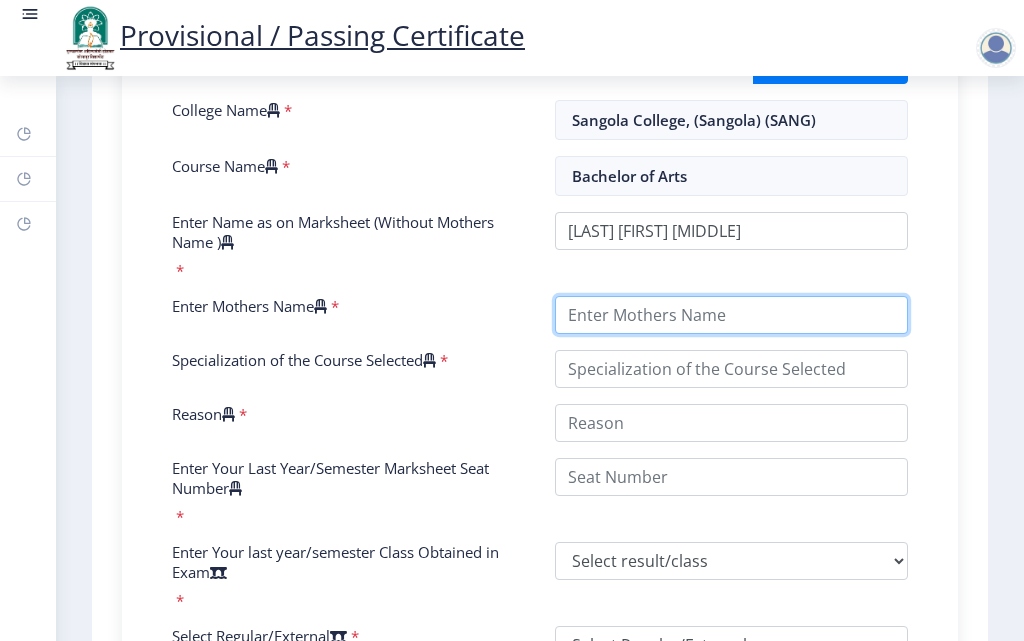 click on "Enter Mothers Name" at bounding box center (731, 315) 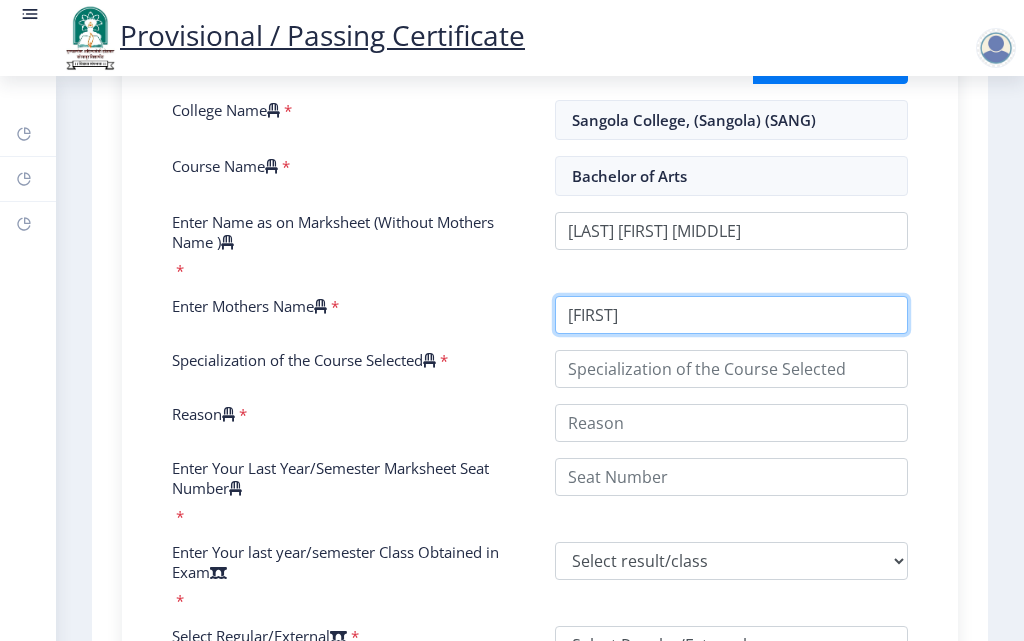 type on "[FIRST]" 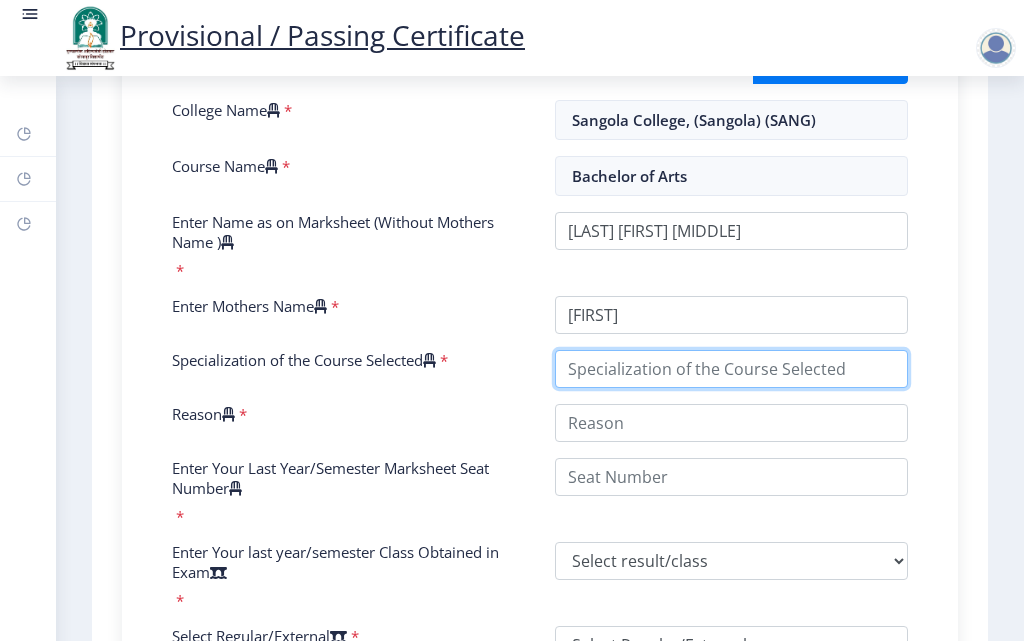 click on "Specialization of the Course Selected" at bounding box center (731, 369) 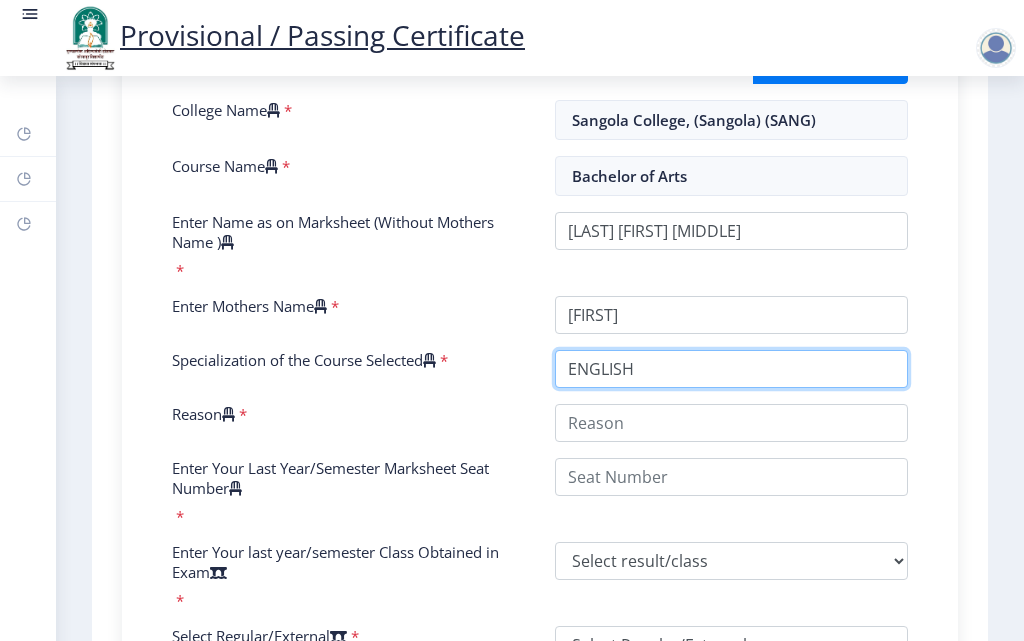 type on "ENGLISH" 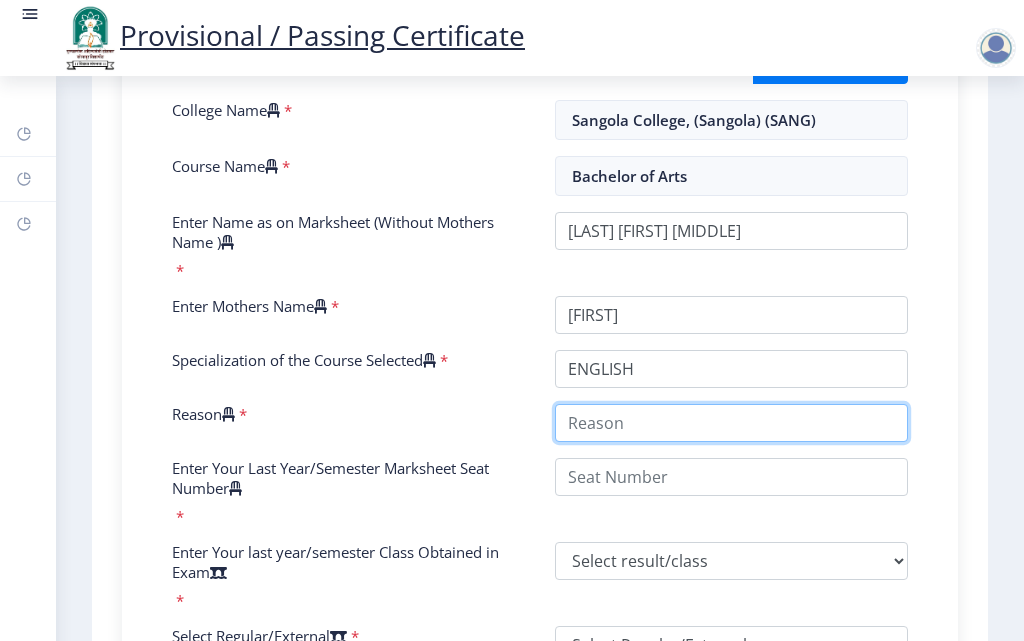 click on "Reason" at bounding box center [731, 423] 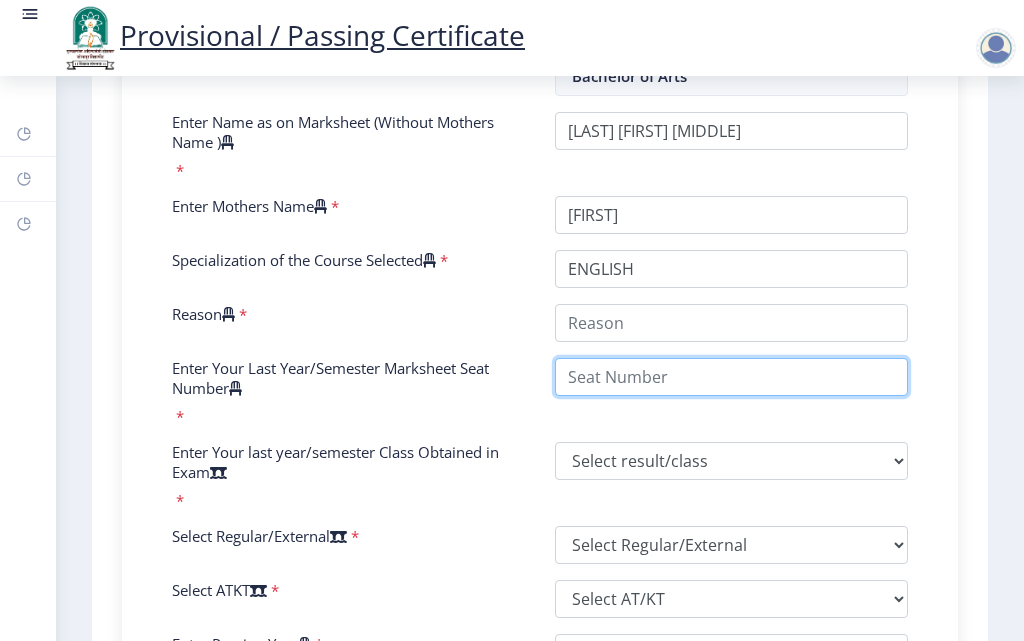 click on "Enter Your PRN Number    * [NUMBER] Verify Edit College Name   * Sangola College, (Sangola) (SANG) Course Name   * Bachelor of Arts  Enter Name as on Marksheet (Without Mothers Name )   *  Enter Mothers Name    *  Specialization of the Course Selected    *  Reason    *  Enter Your Last Year/Semester Marksheet Seat Number   * Enter Your last year/semester Class Obtained in Exam   * Select result/class  DISTINCTION   FIRST CLASS   HIGHER SECOND CLASS   SECOND CLASS   PASS CLASS   SUCCESSFUL   OUTSTANDING - EXEMPLARY  Grade O Grade A+ Grade A Grade B+ Grade B Grade C+ Grade C Grade F/FC Grade F Grade D Grade E FIRST CLASS WITH DISTINCTION Select Regular/External   *  Select Regular/External   Regular  External  Special Select ATKT   *  Select AT/KT   None ATKT  Enter Passing Year   *  2025   2024   2023   2022   2021   2020   2019   2018   2017   2016   2015   2014   2013   2012   2011   2010   2009   2008   2007   2006   2005   2004   2003   2002   2001   2000   1999   1998  *" at bounding box center [540, 367] 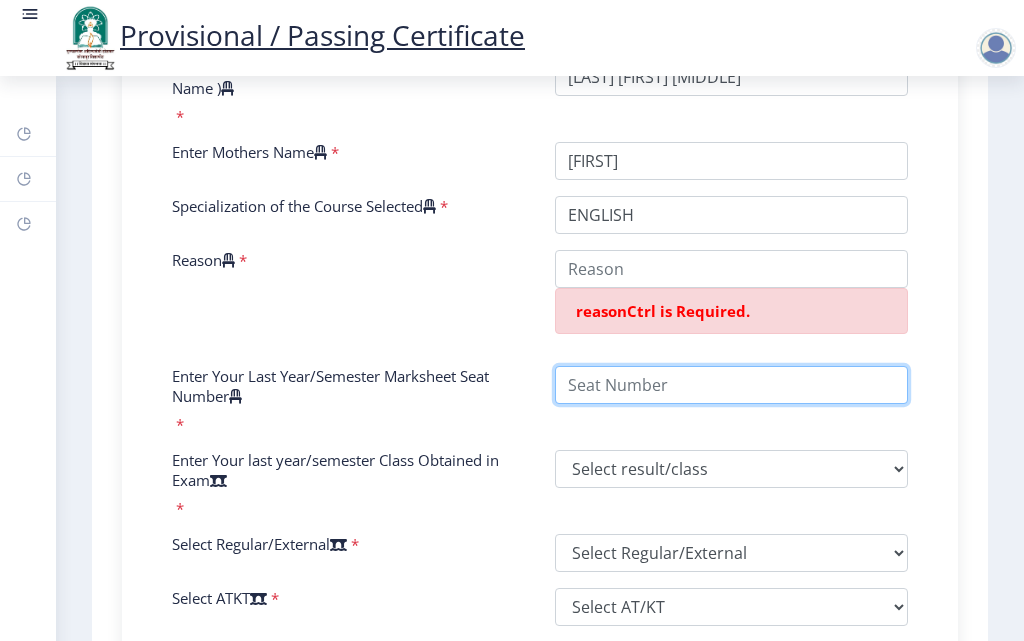 scroll, scrollTop: 800, scrollLeft: 0, axis: vertical 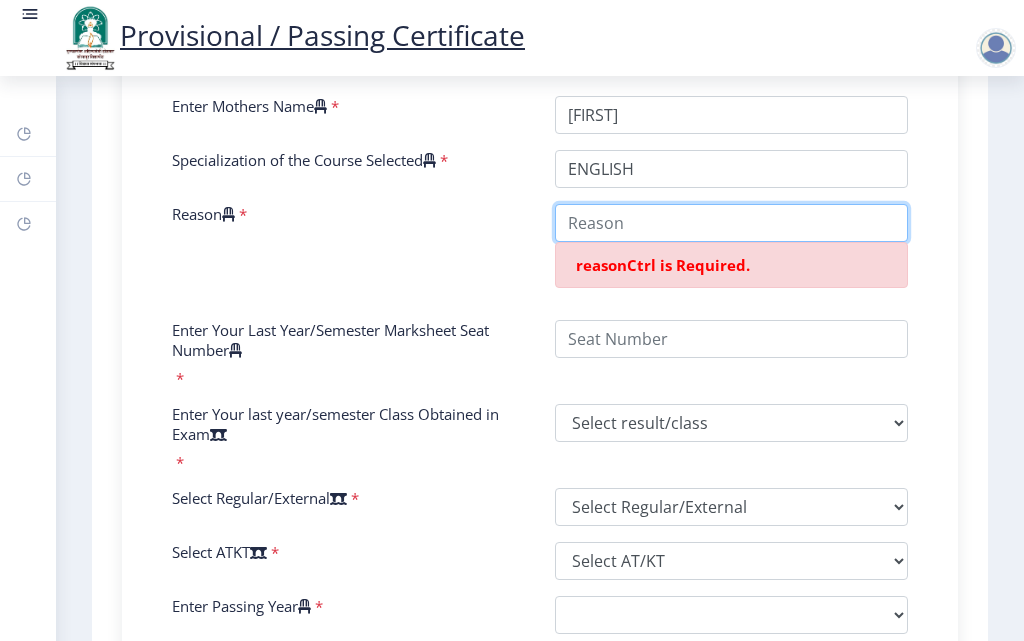 click on "Reason" at bounding box center [731, 223] 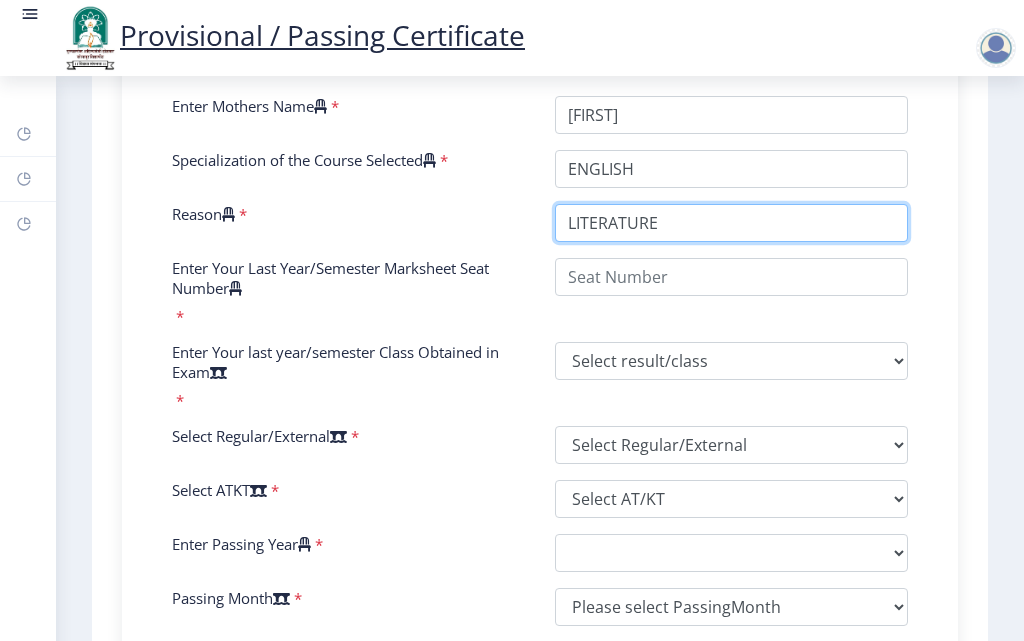 type on "LITERATURE" 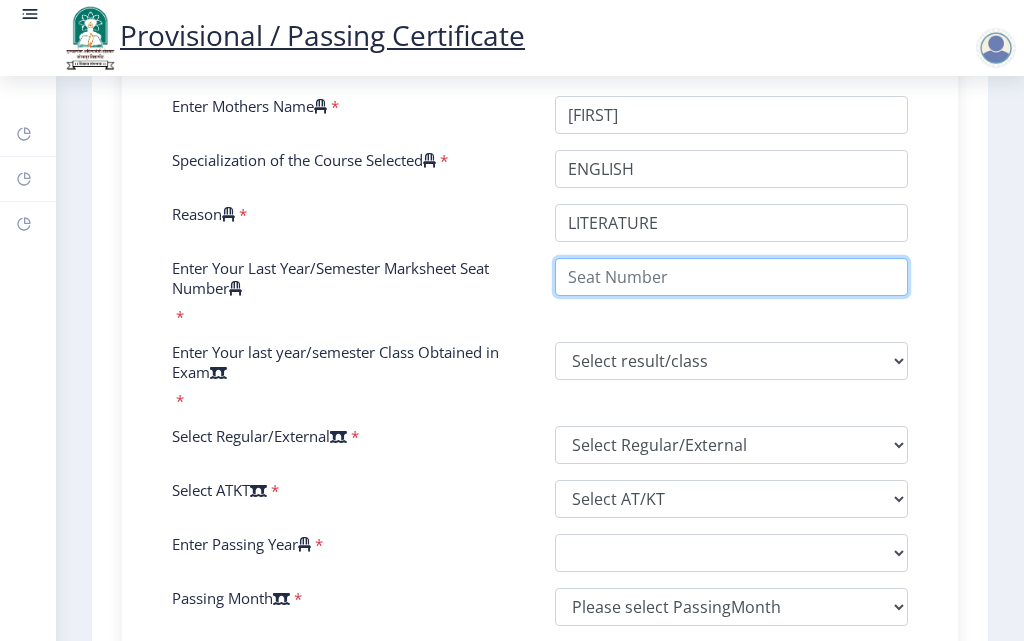 click on "Enter Your Last Year/Semester Marksheet Seat Number" at bounding box center [731, 277] 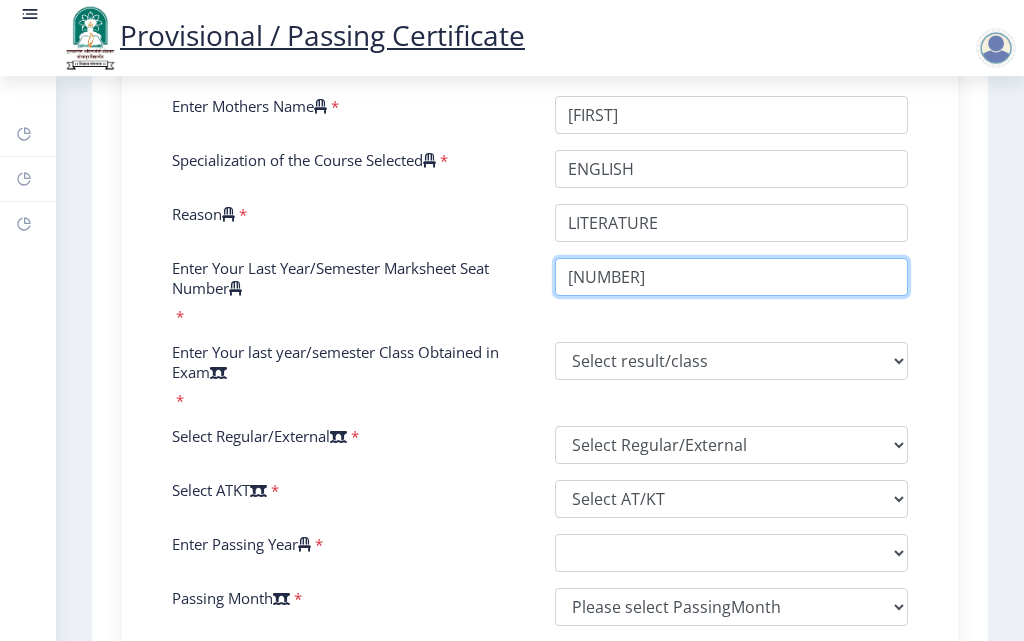 type on "[NUMBER]" 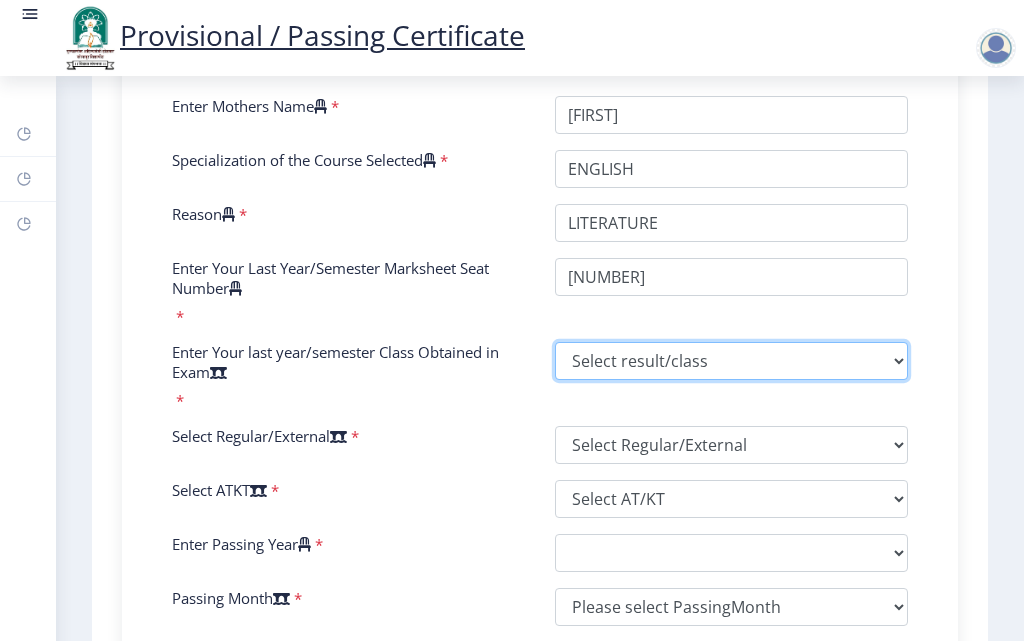 click on "Select result/class  DISTINCTION   FIRST CLASS   HIGHER SECOND CLASS   SECOND CLASS   PASS CLASS   SUCCESSFUL   OUTSTANDING - EXEMPLARY  Grade O Grade A+ Grade A Grade B+ Grade B Grade C+ Grade C Grade F/FC Grade F Grade D Grade E FIRST CLASS WITH DISTINCTION" at bounding box center (731, 361) 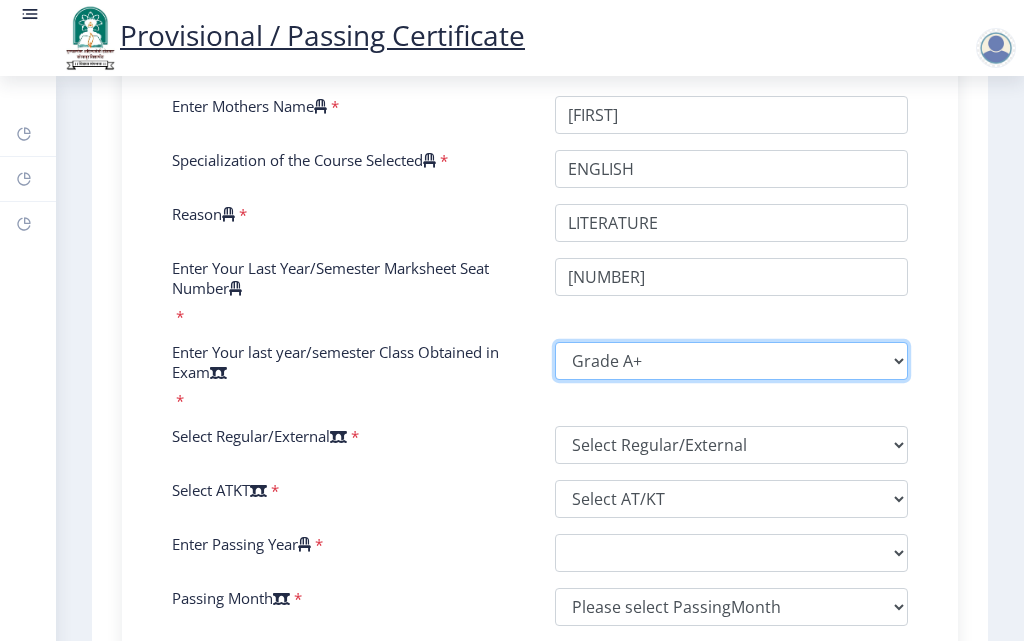 click on "Select result/class  DISTINCTION   FIRST CLASS   HIGHER SECOND CLASS   SECOND CLASS   PASS CLASS   SUCCESSFUL   OUTSTANDING - EXEMPLARY  Grade O Grade A+ Grade A Grade B+ Grade B Grade C+ Grade C Grade F/FC Grade F Grade D Grade E FIRST CLASS WITH DISTINCTION" at bounding box center (731, 361) 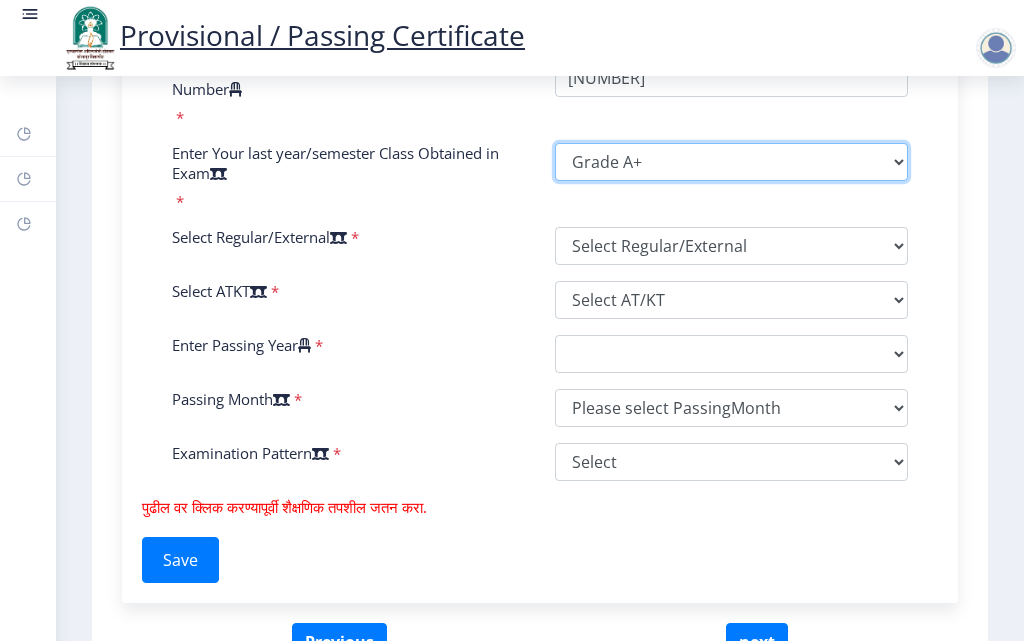 scroll, scrollTop: 1000, scrollLeft: 0, axis: vertical 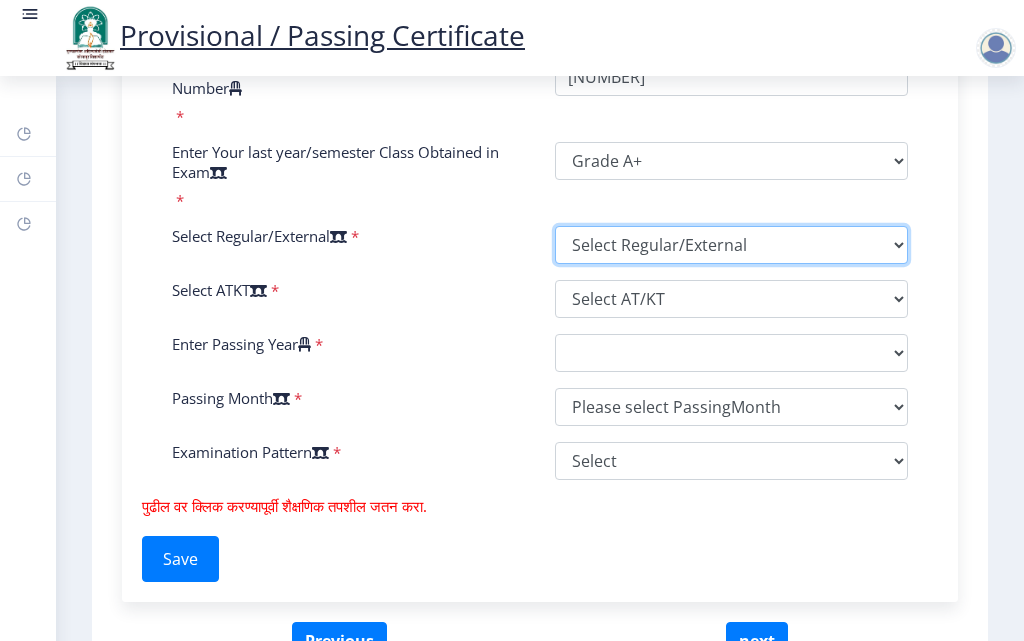 click on "Select Regular/External   Regular  External  Special" at bounding box center (731, 245) 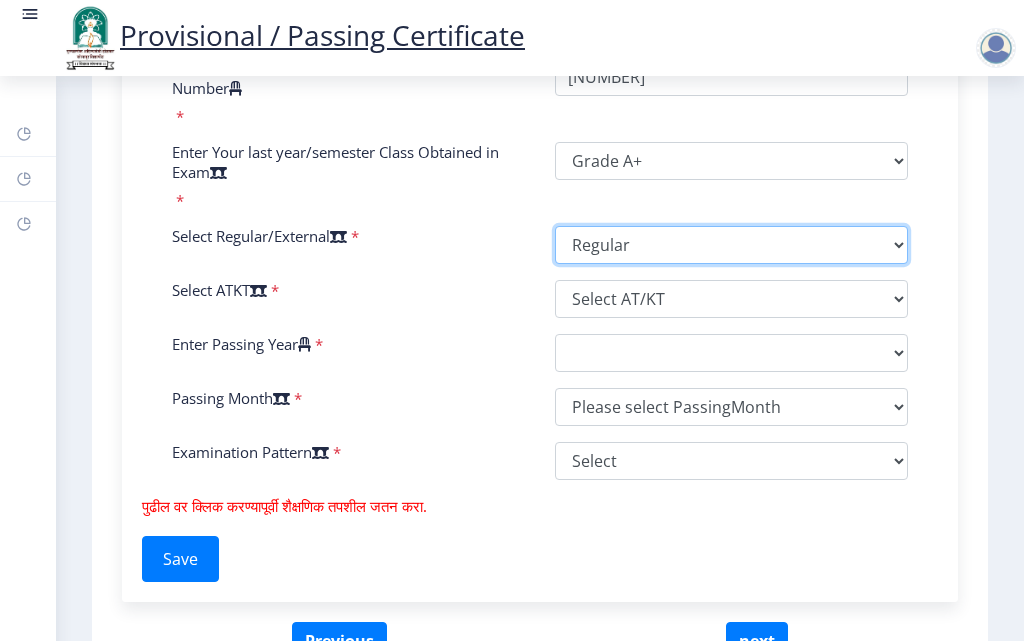 click on "Select Regular/External   Regular  External  Special" at bounding box center [731, 245] 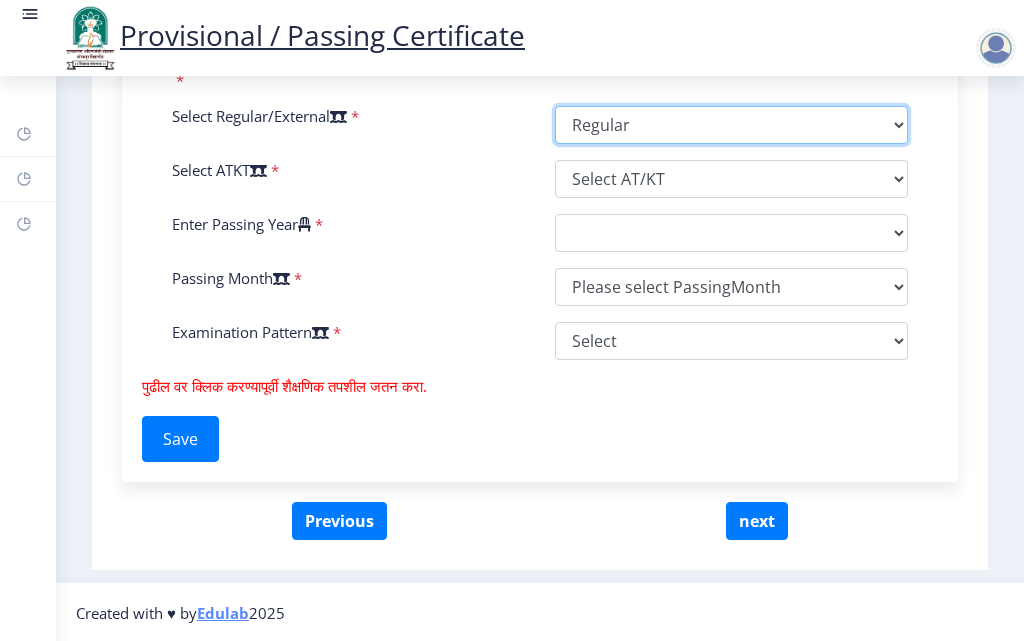 scroll, scrollTop: 1122, scrollLeft: 0, axis: vertical 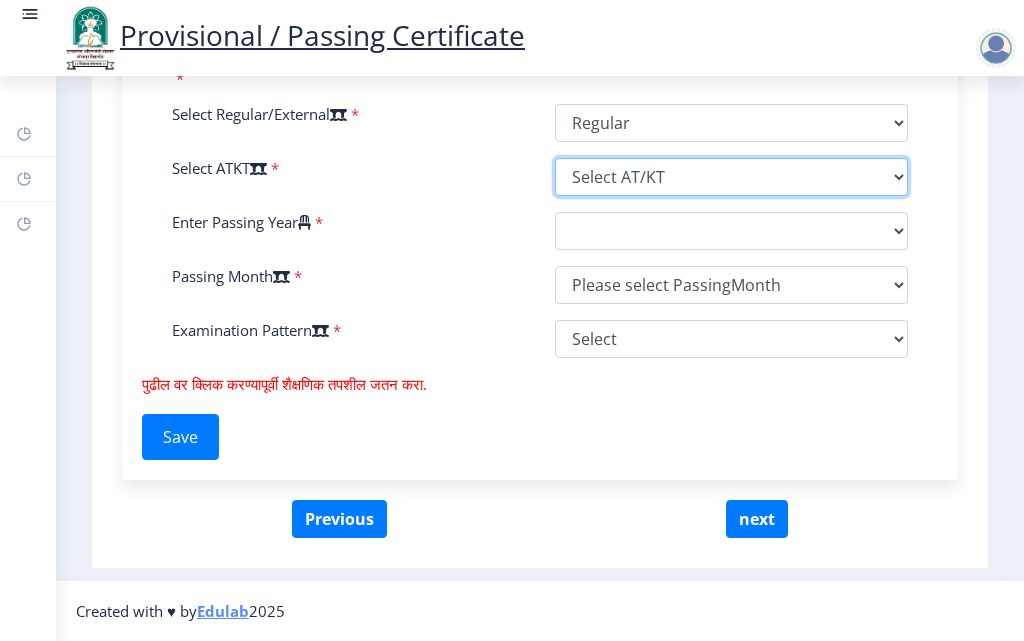 click on "Select AT/KT   None ATKT" at bounding box center [731, 177] 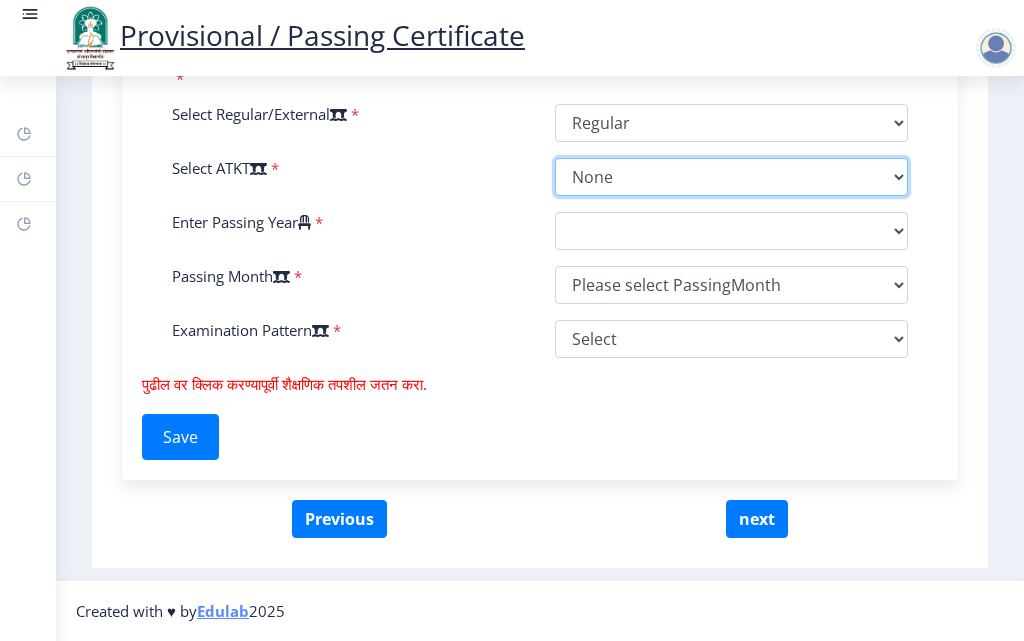 click on "Select AT/KT   None ATKT" at bounding box center [731, 177] 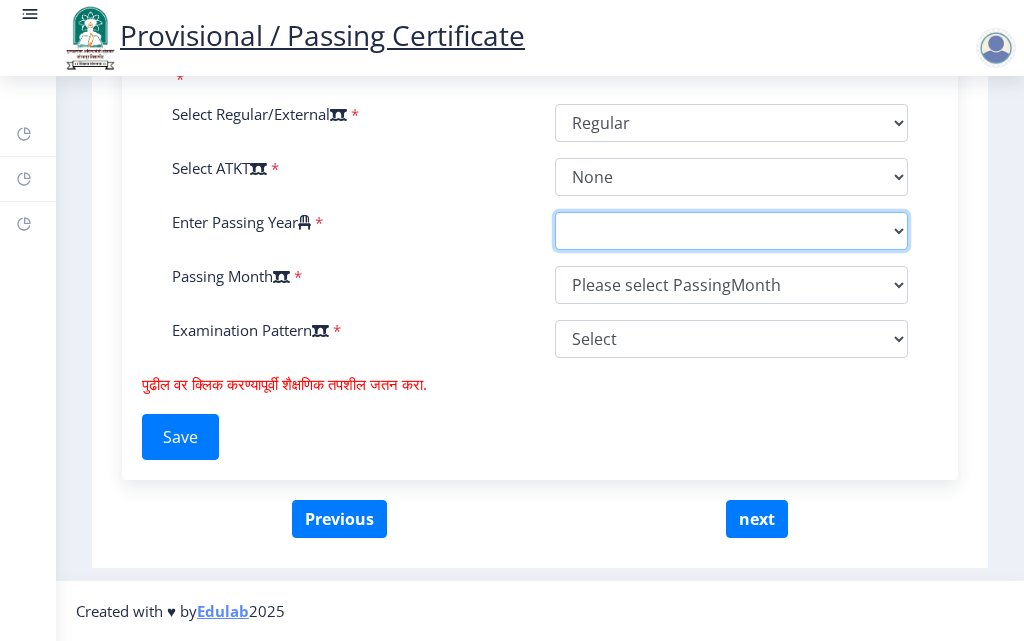 click on "2025   2024   2023   2022   2021   2020   2019   2018   2017   2016   2015   2014   2013   2012   2011   2010   2009   2008   2007   2006   2005   2004   2003   2002   2001   2000   1999   1998   1997   1996   1995   1994   1993   1992   1991   1990   1989   1988   1987   1986   1985   1984   1983   1982   1981   1980   1979   1978   1977   1976   1975   1974   1973   1972   1971   1970   1969   1968   1967" at bounding box center [731, 231] 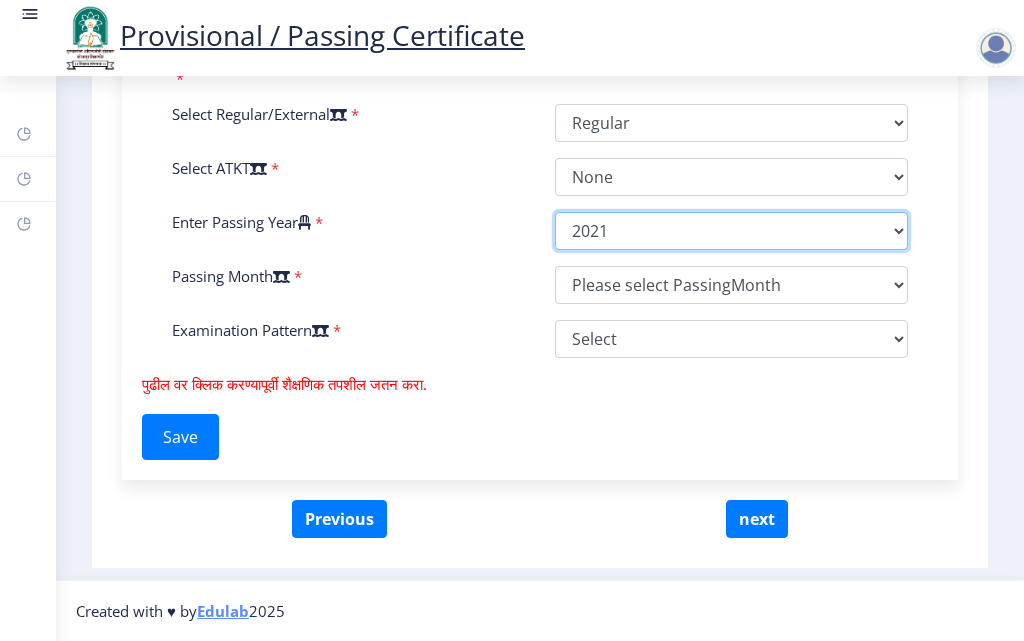 click on "2025   2024   2023   2022   2021   2020   2019   2018   2017   2016   2015   2014   2013   2012   2011   2010   2009   2008   2007   2006   2005   2004   2003   2002   2001   2000   1999   1998   1997   1996   1995   1994   1993   1992   1991   1990   1989   1988   1987   1986   1985   1984   1983   1982   1981   1980   1979   1978   1977   1976   1975   1974   1973   1972   1971   1970   1969   1968   1967" at bounding box center (731, 231) 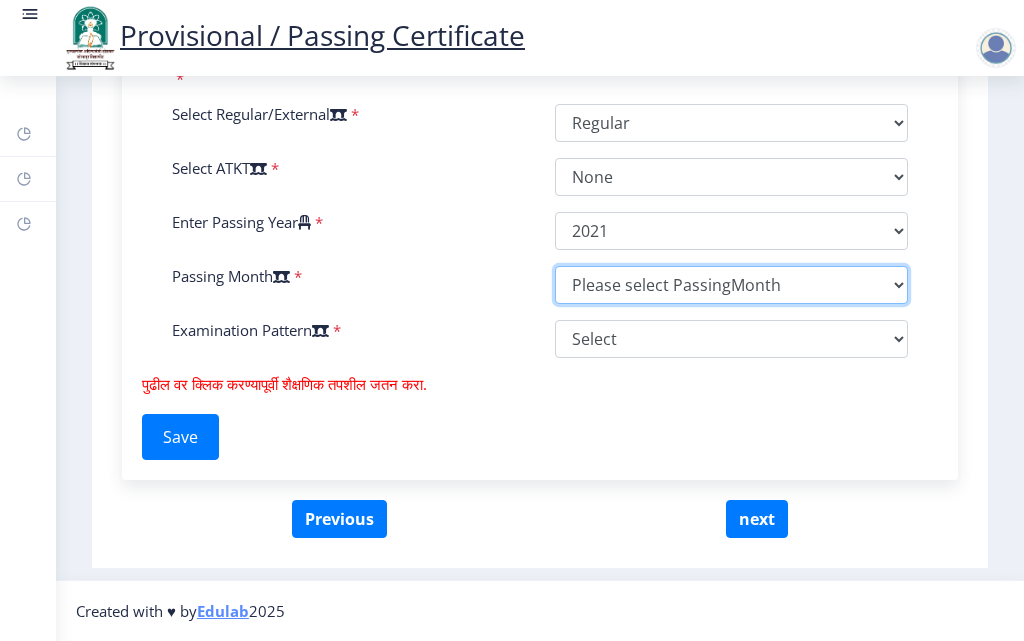 click on "Please select PassingMonth  (01) January (02) February (03) March (04) April (05) May (06) June (07) July (08) August (09) September (10) October (11) November (12) December" at bounding box center [731, 285] 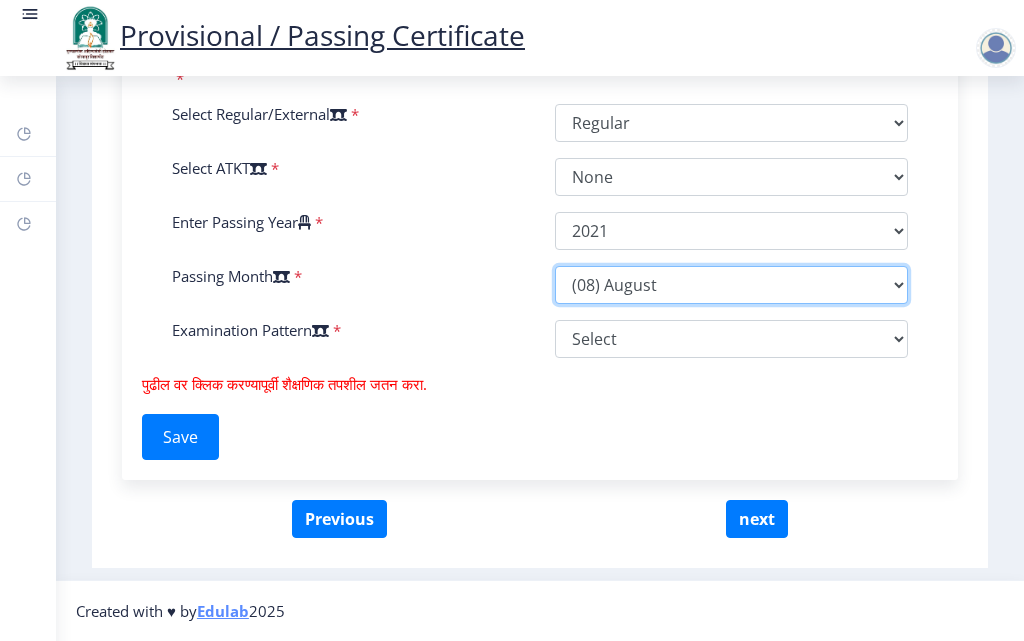 click on "Please select PassingMonth  (01) January (02) February (03) March (04) April (05) May (06) June (07) July (08) August (09) September (10) October (11) November (12) December" at bounding box center (731, 285) 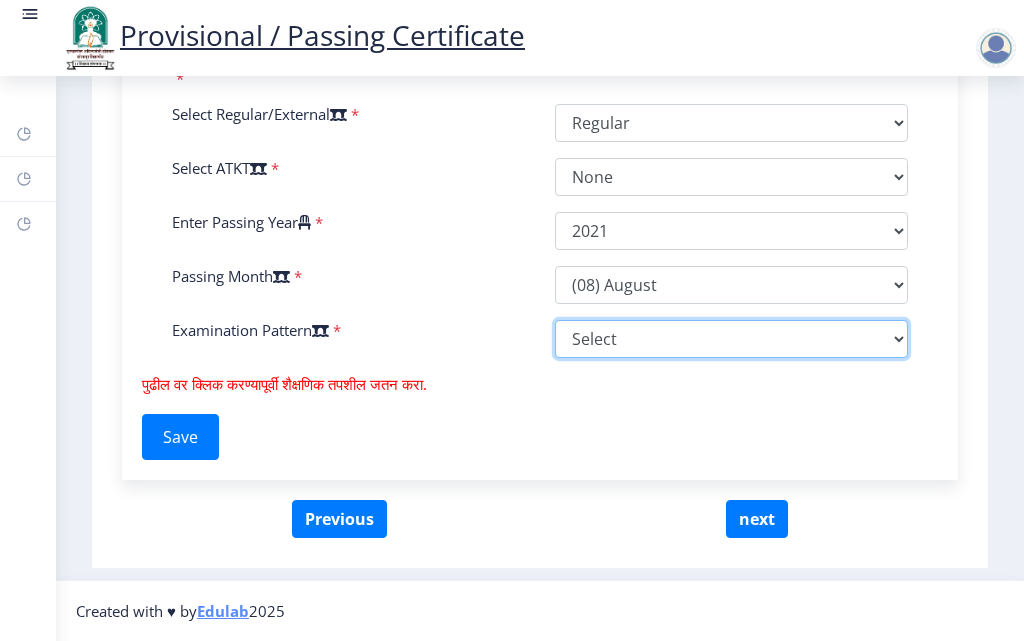 click on "Select  Yearly Semester" at bounding box center (731, 339) 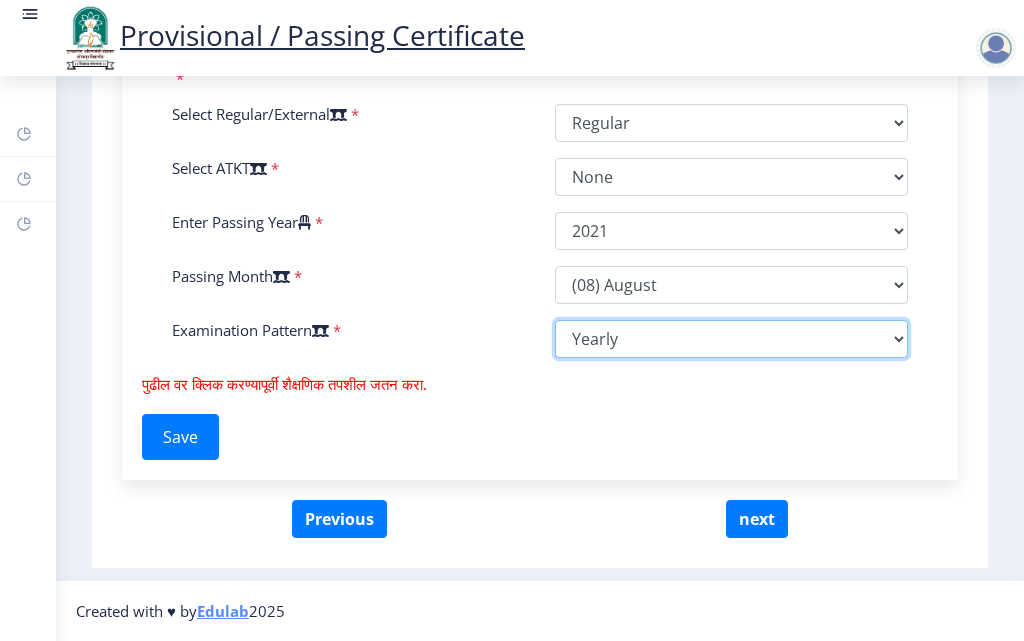 click on "Select  Yearly Semester" at bounding box center [731, 339] 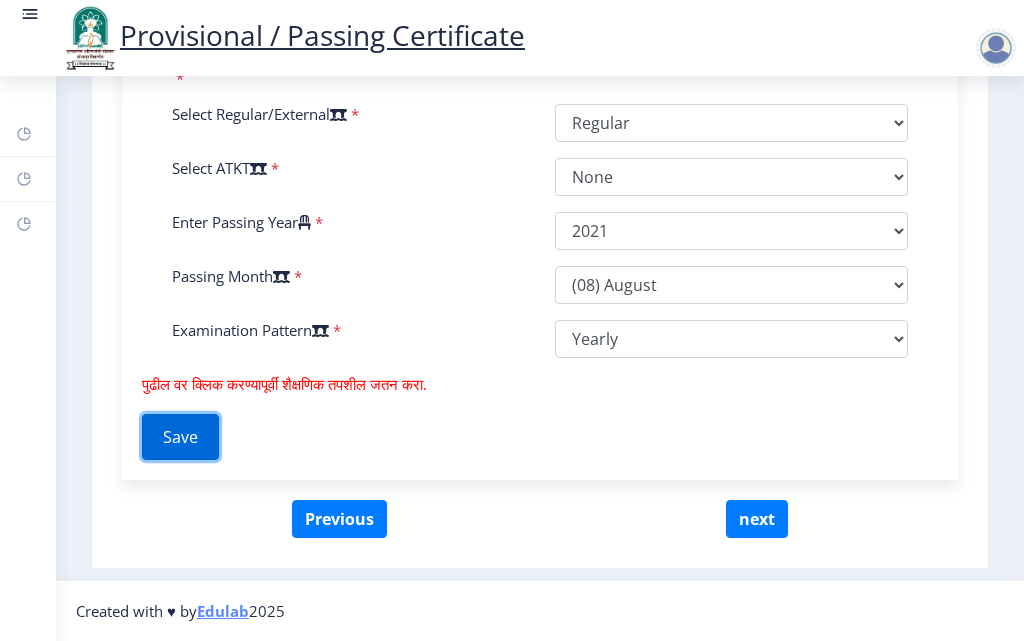 click on "Save" at bounding box center [180, 437] 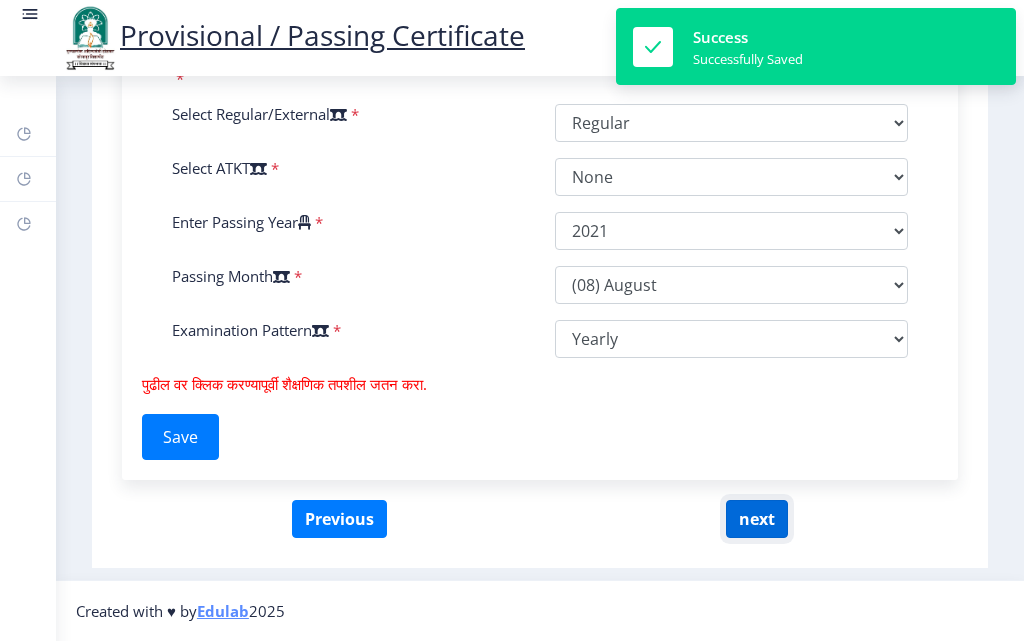 click on "next" 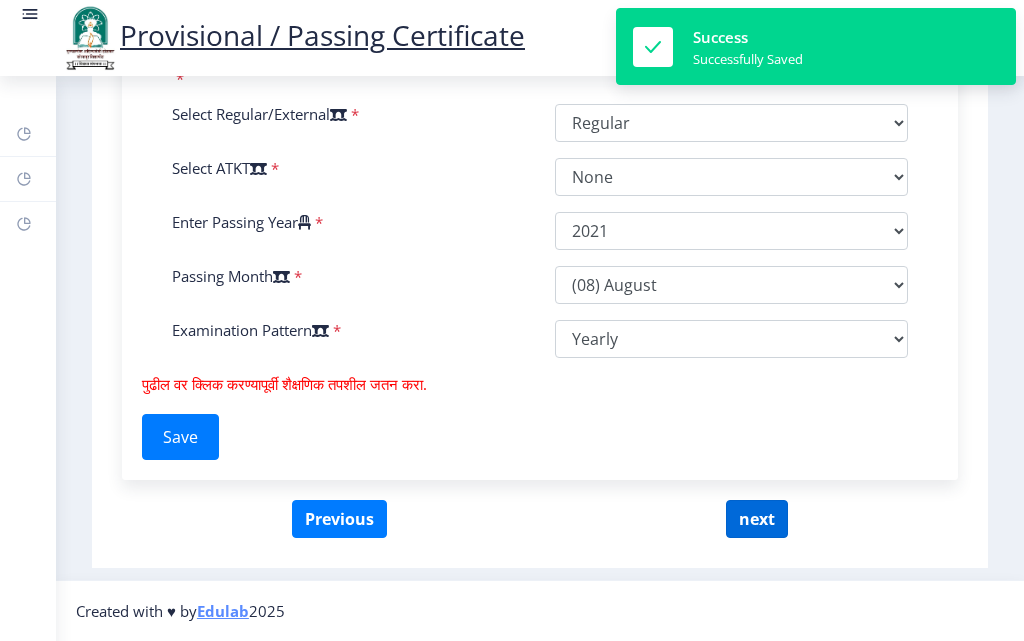 select 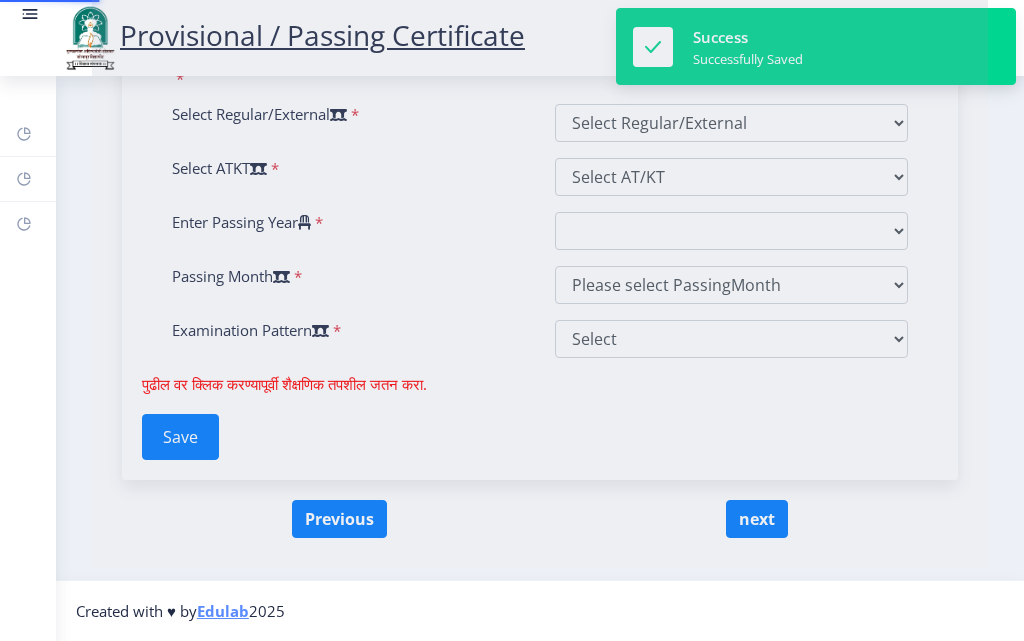 scroll, scrollTop: 0, scrollLeft: 0, axis: both 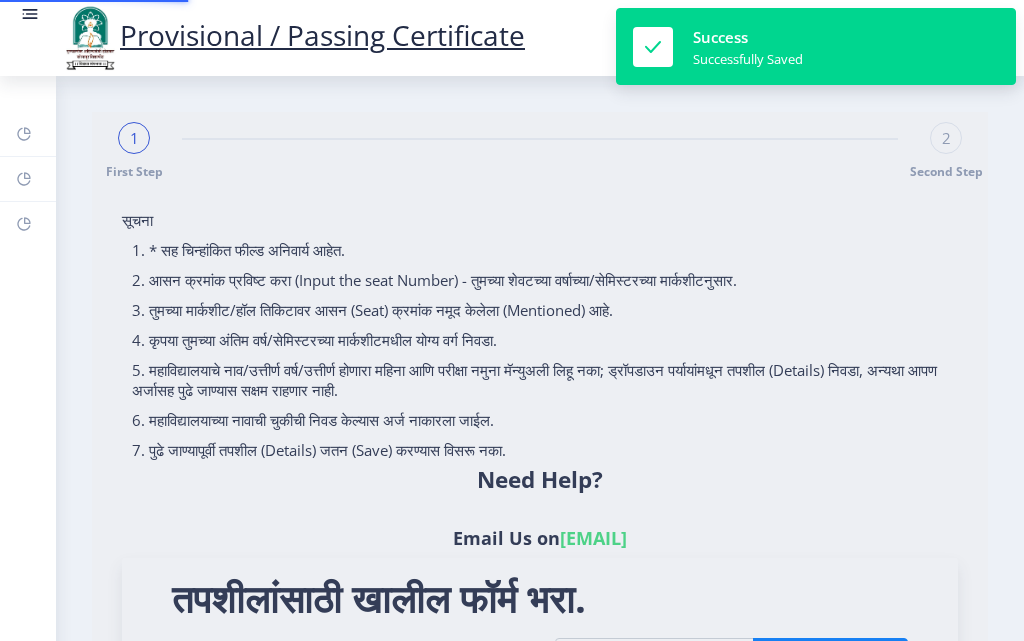 type on "[NUMBER]" 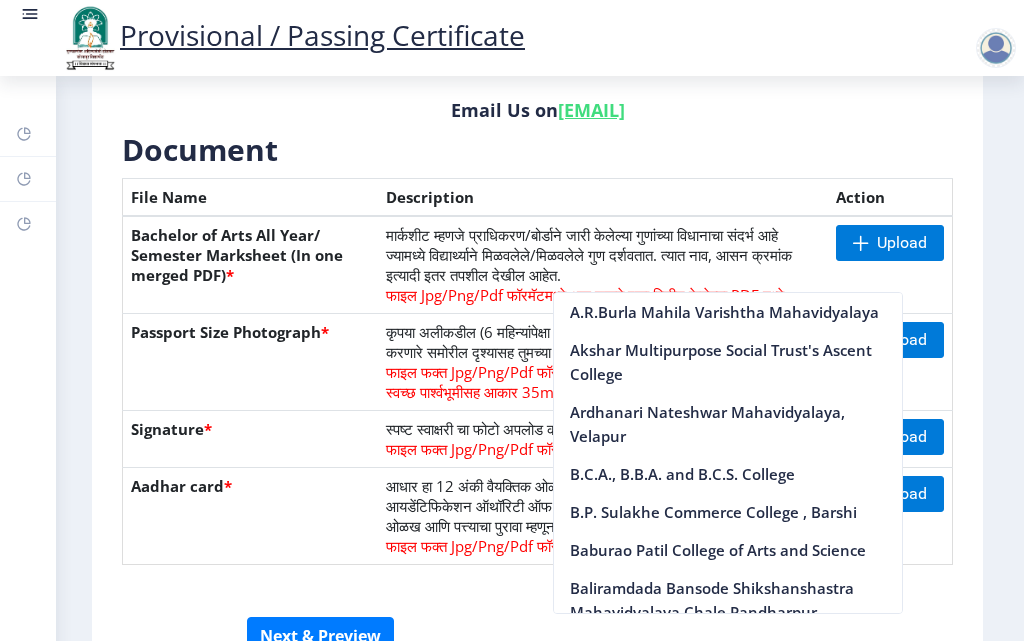 click on "First Step 2 Second Step सूचना 1. कागदपत्रे फक्त jpg/jpeg/png किंवा pdf फॉरमॅटमध्ये अपलोड करा.  2. फाइल आकार 5 MB पेक्षा जास्त नसावा.  3. मार्कशीट मूळ प्रतीतच (Original Copy) अपलोड करावी लागेल.  4. कृपया तुमचे अंतिम वर्ष/सेमिस्टर पास मार्कशीट अपलोड करा.  5. कृपया तुमचा स्पष्ट फोटो अपलोड करा, तो 6 महिन्यांपेक्षा जुना नसावा. 6.कृपया एक वैध पत्ता प्रविष्ट करा, कारण प्रमाणपत्र फक्त नमूद केलेल्या पत्त्यावर कुरियर केले जाईल.  Need Help? Email Us on   Document  File Name *" 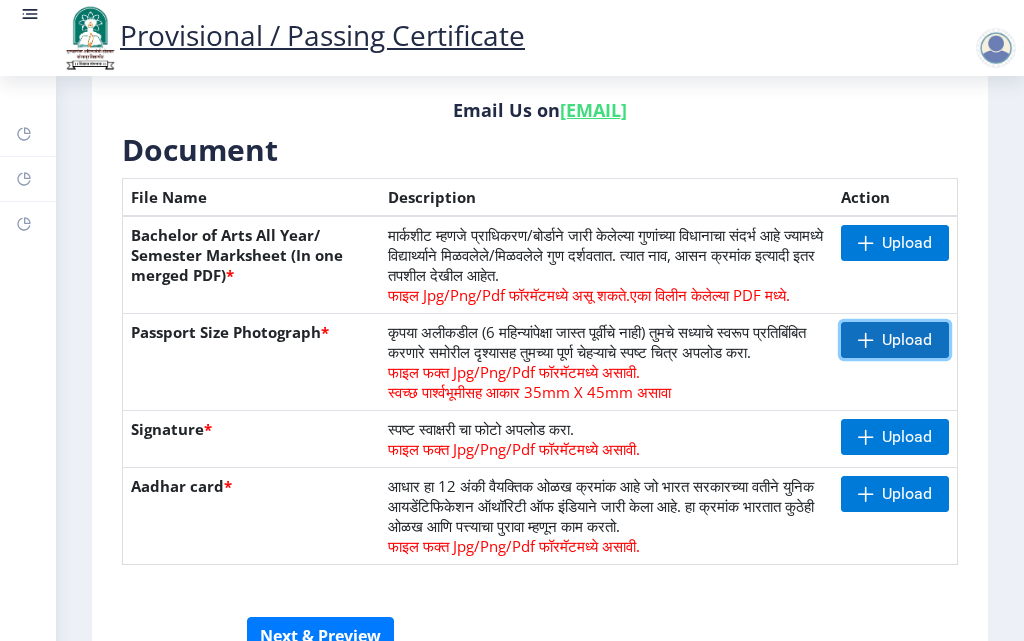 click on "Upload" 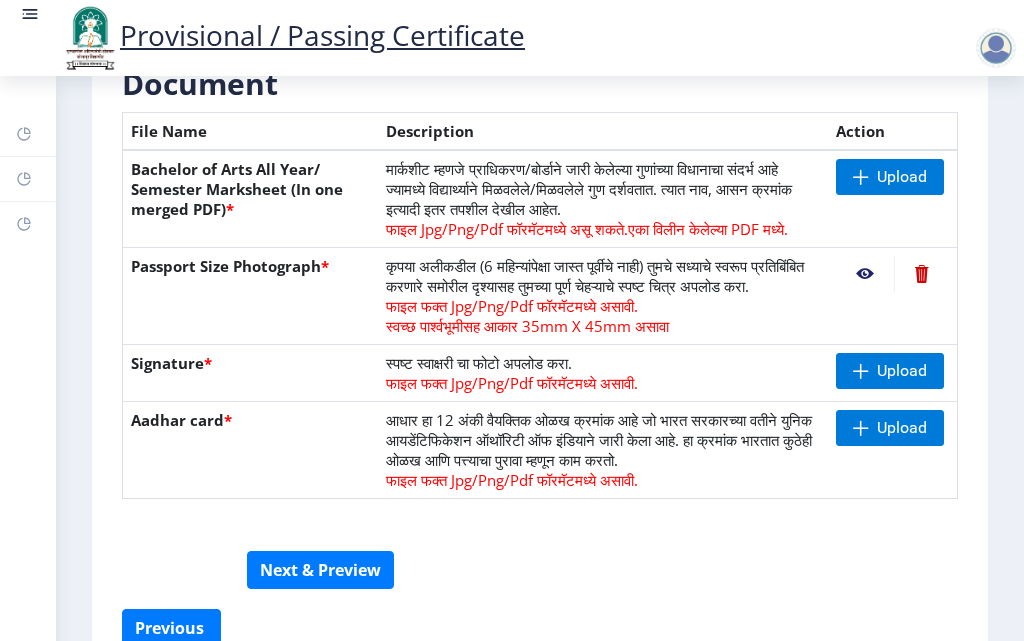 scroll, scrollTop: 556, scrollLeft: 0, axis: vertical 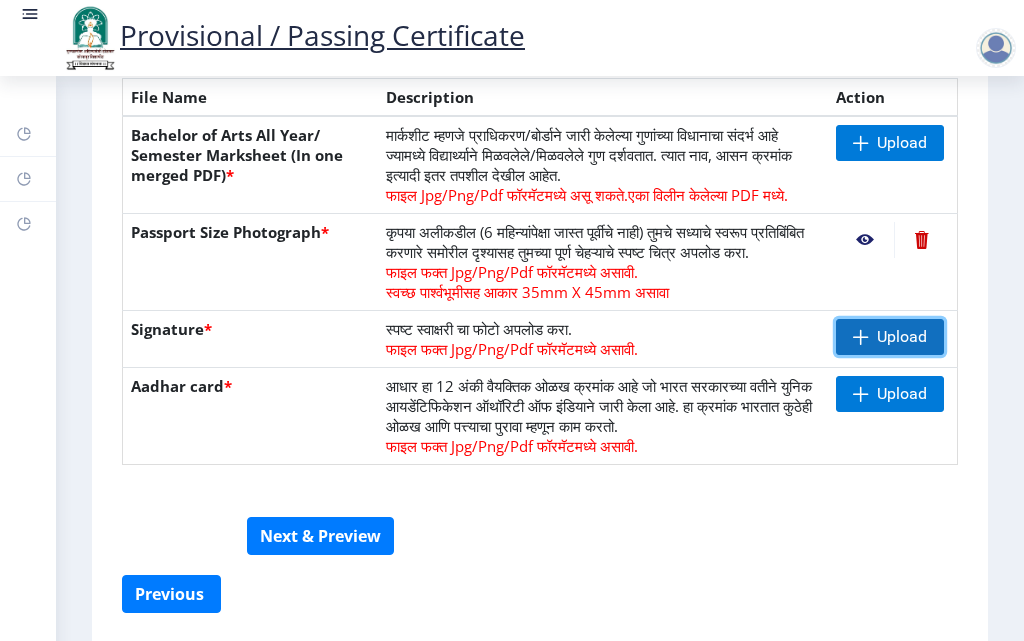 click on "Upload" 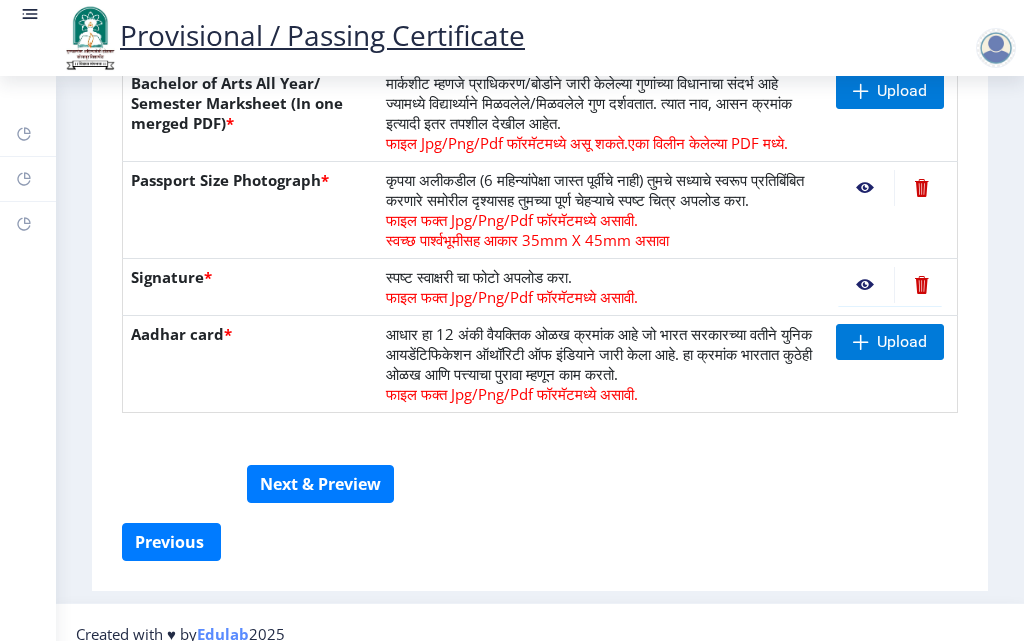 scroll, scrollTop: 651, scrollLeft: 0, axis: vertical 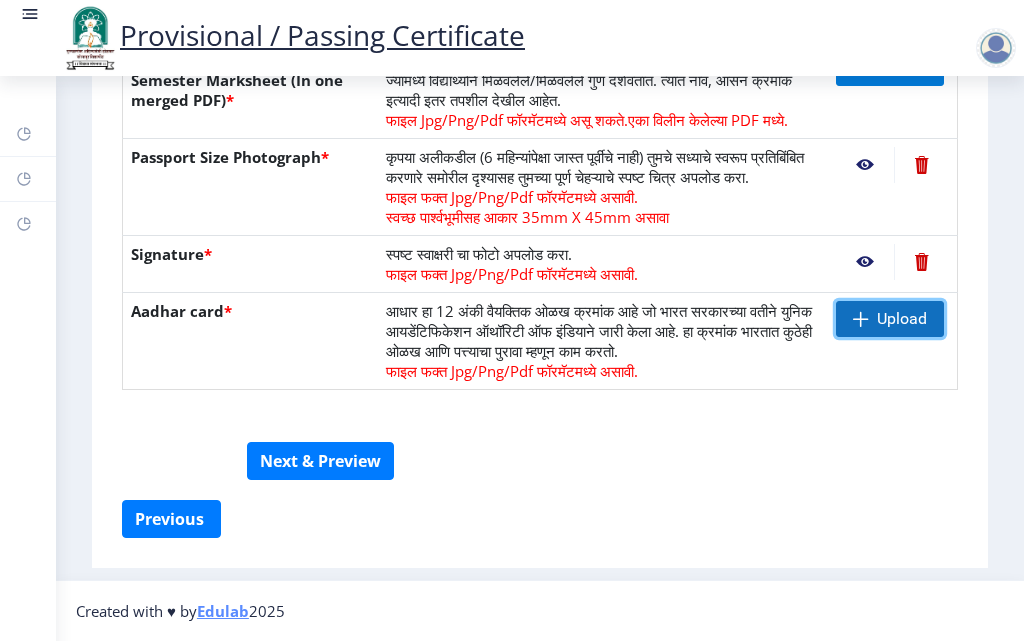 click 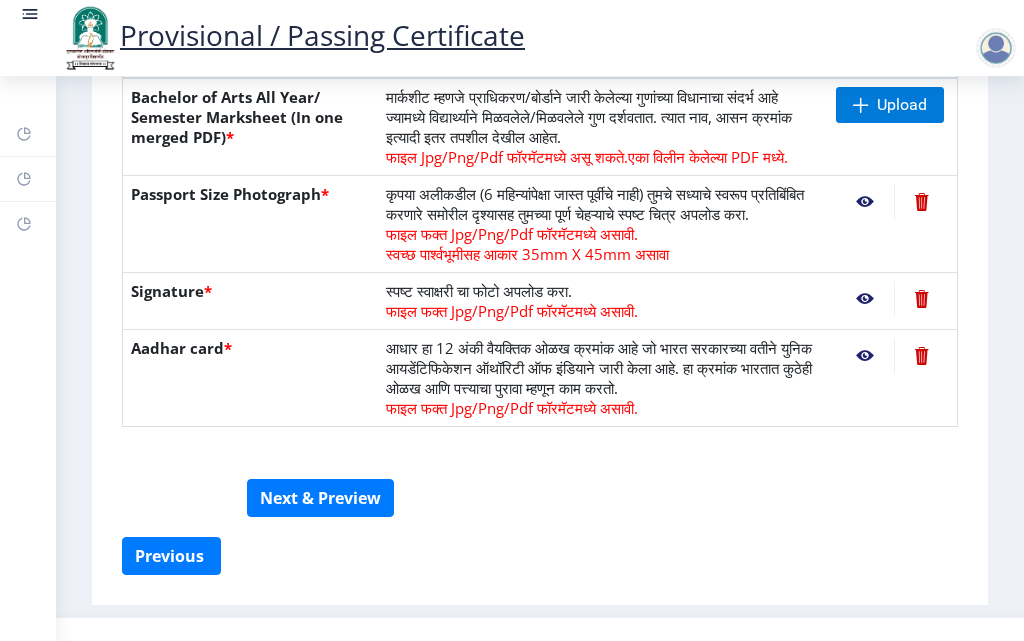 scroll, scrollTop: 551, scrollLeft: 0, axis: vertical 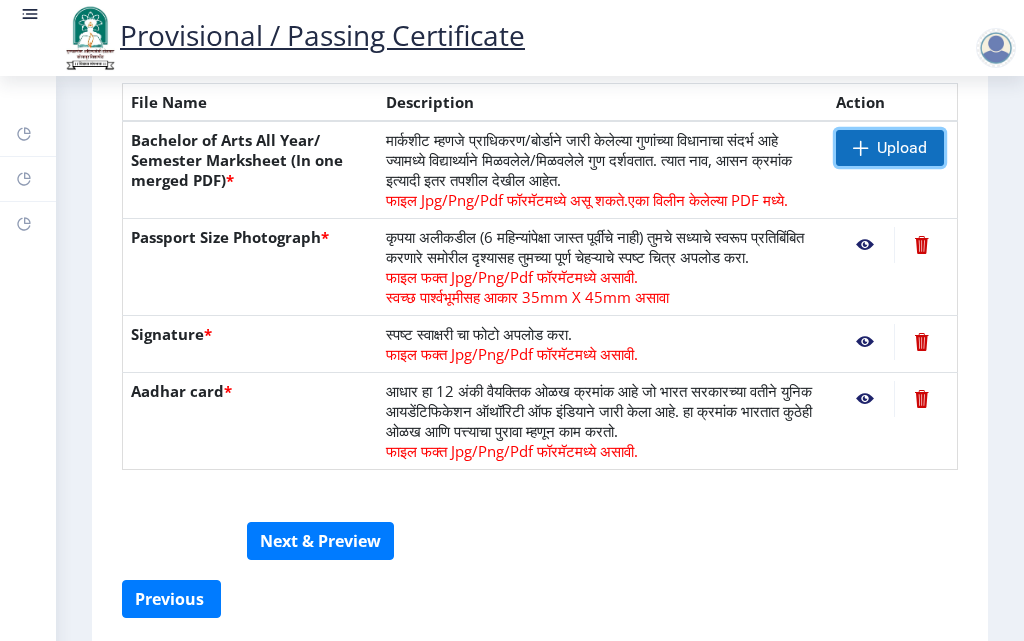 click on "Upload" 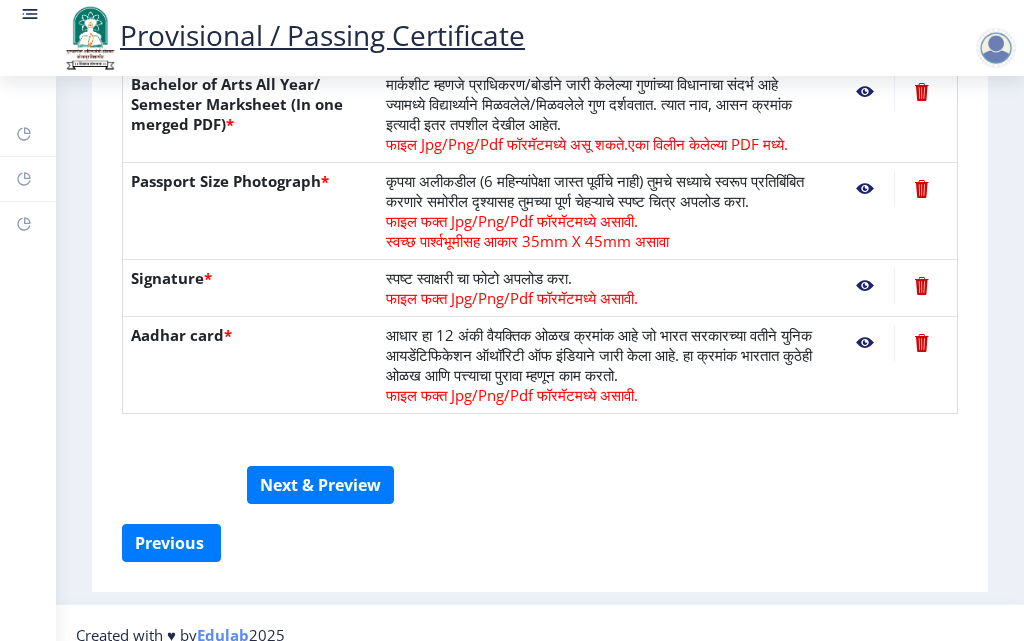 scroll, scrollTop: 651, scrollLeft: 0, axis: vertical 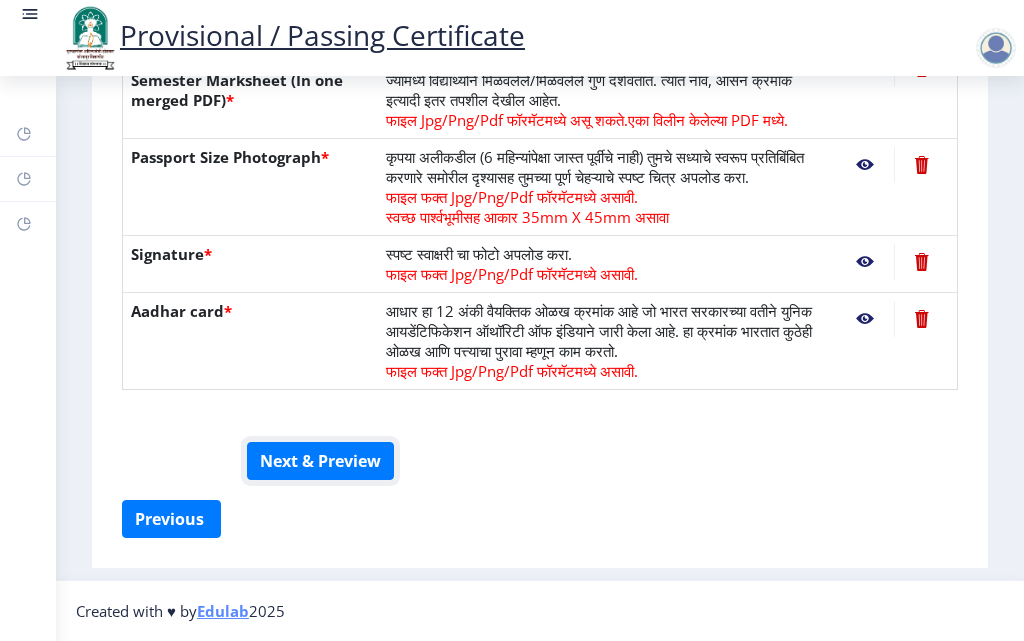 drag, startPoint x: 355, startPoint y: 456, endPoint x: 697, endPoint y: 133, distance: 470.4179 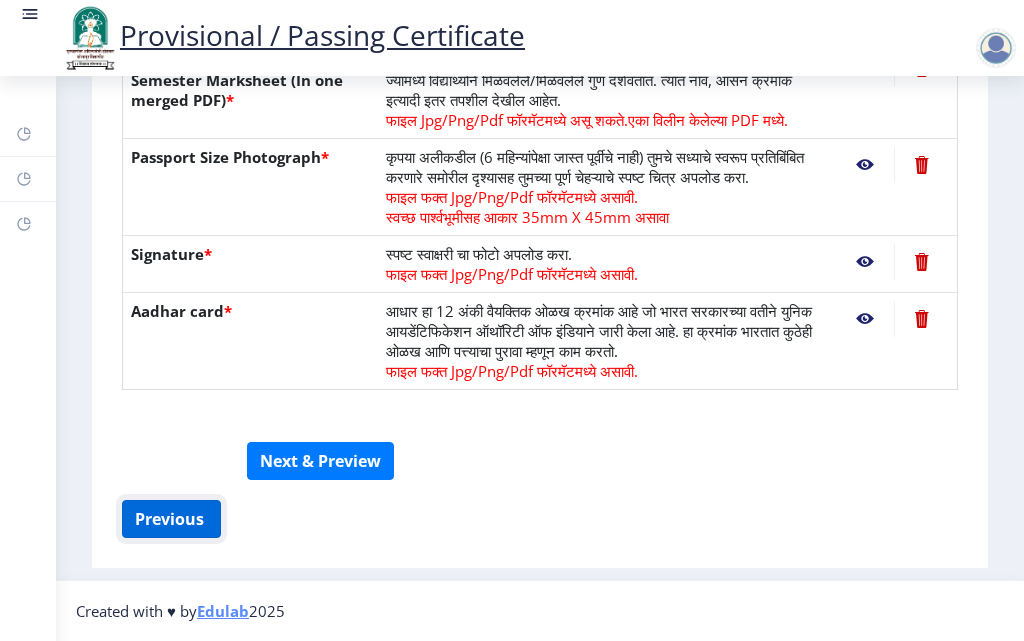 click on "Previous ‍" 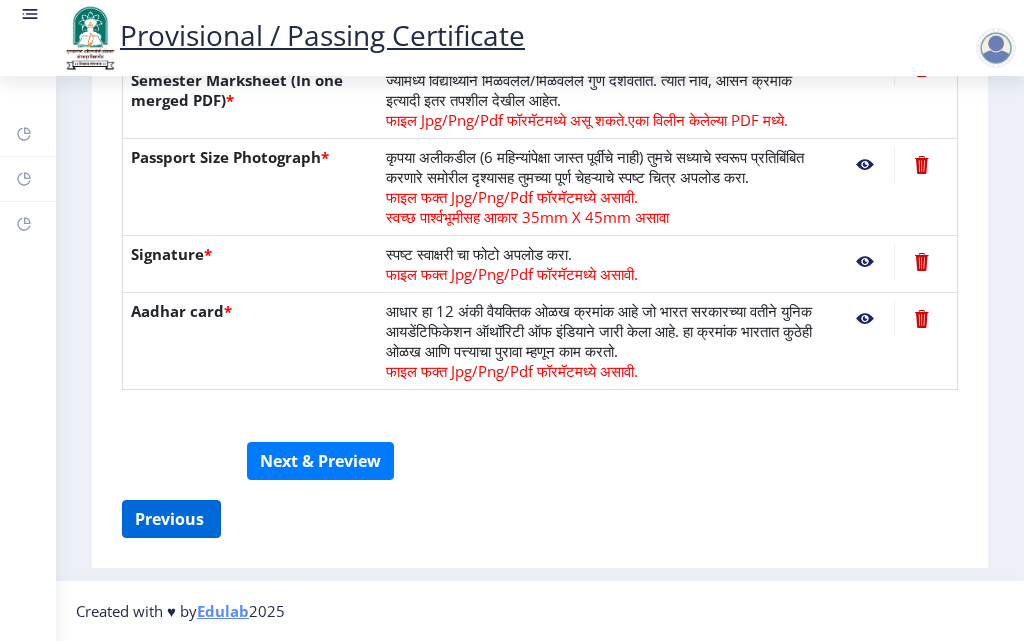 select on "Grade A+" 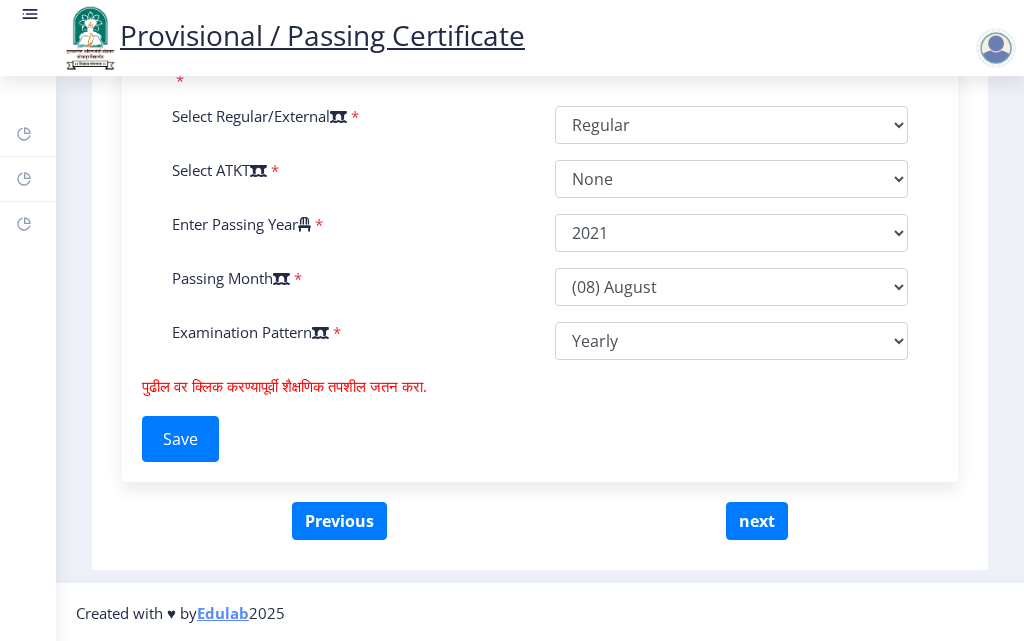 scroll, scrollTop: 1122, scrollLeft: 0, axis: vertical 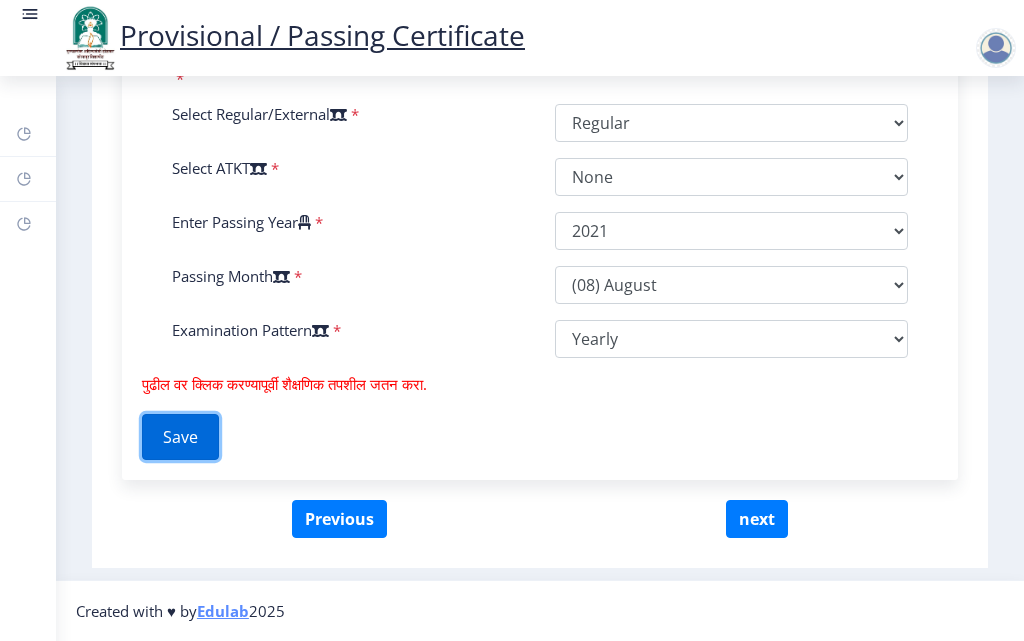 click on "Save" at bounding box center (180, 437) 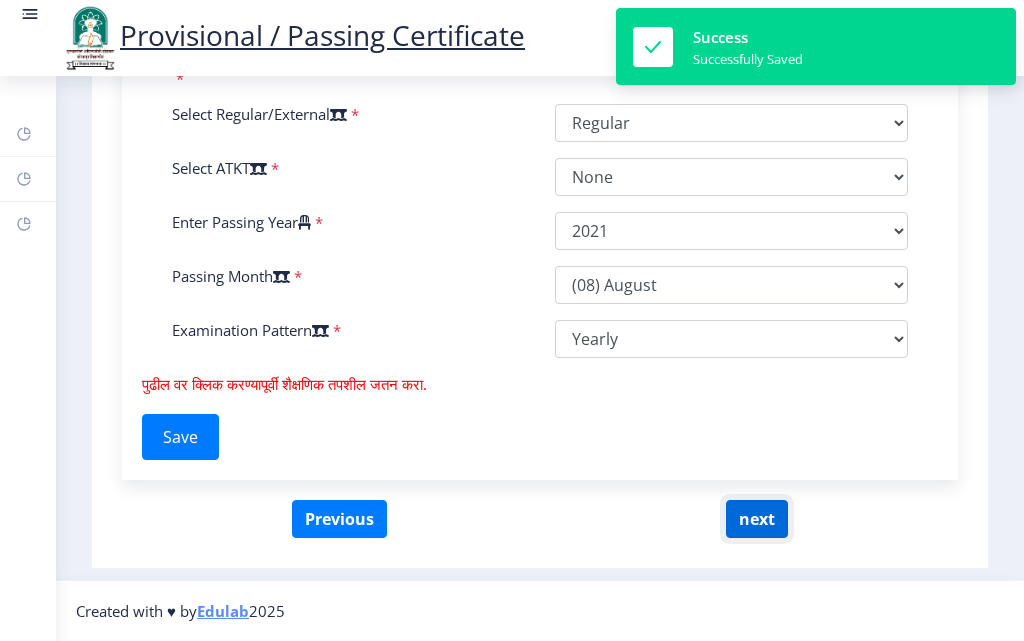 click on "next" 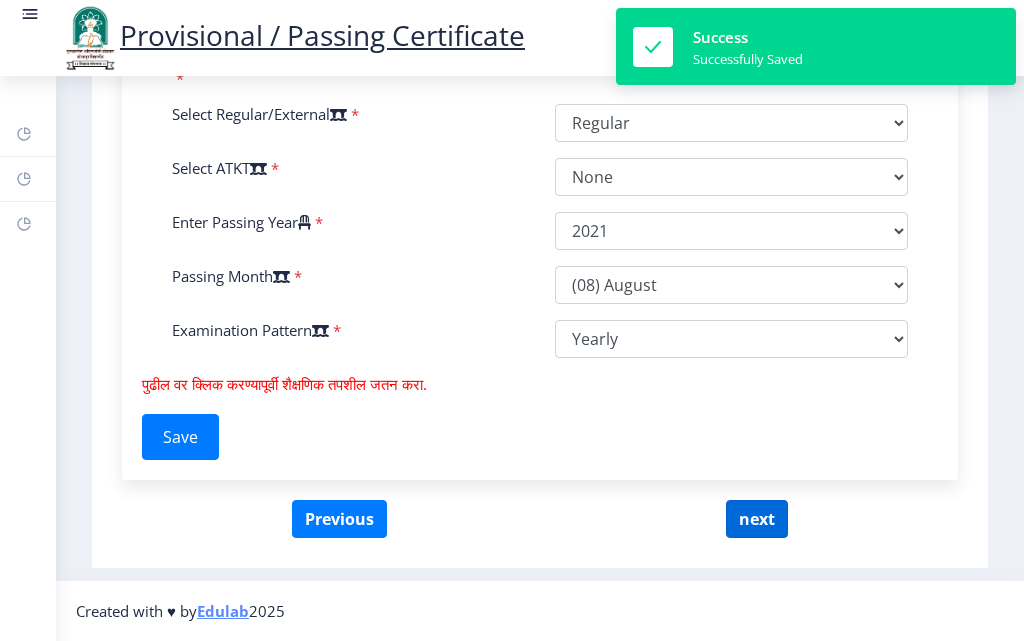 select 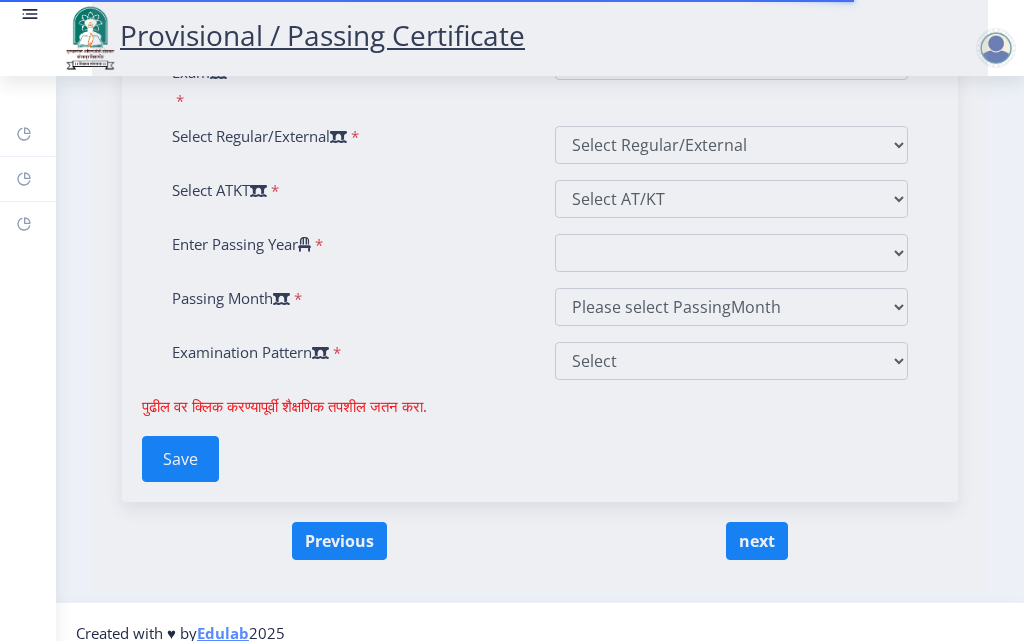 scroll, scrollTop: 458, scrollLeft: 0, axis: vertical 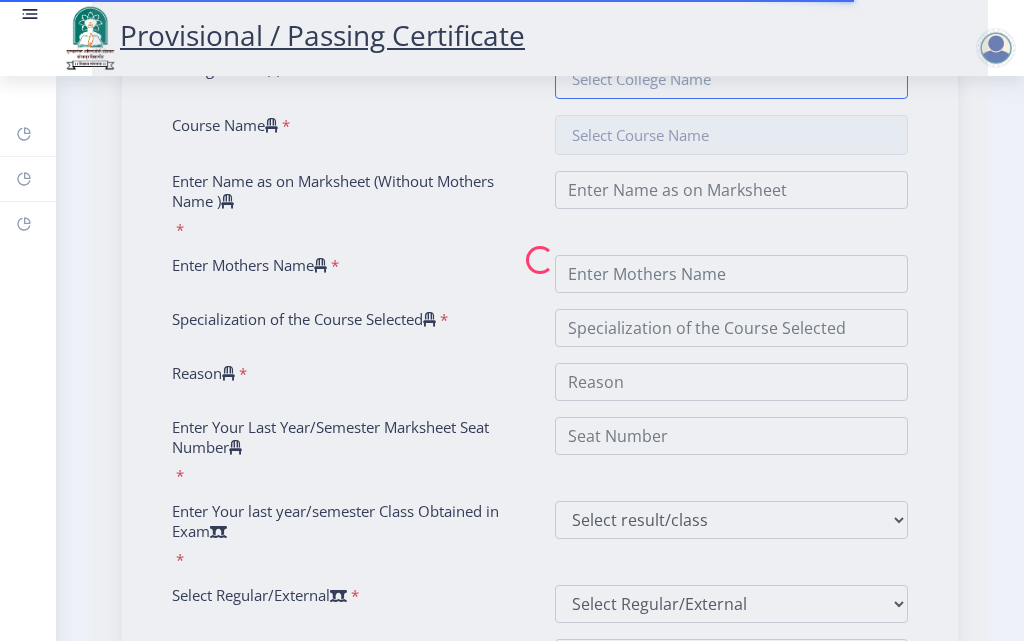 type on "[NUMBER]" 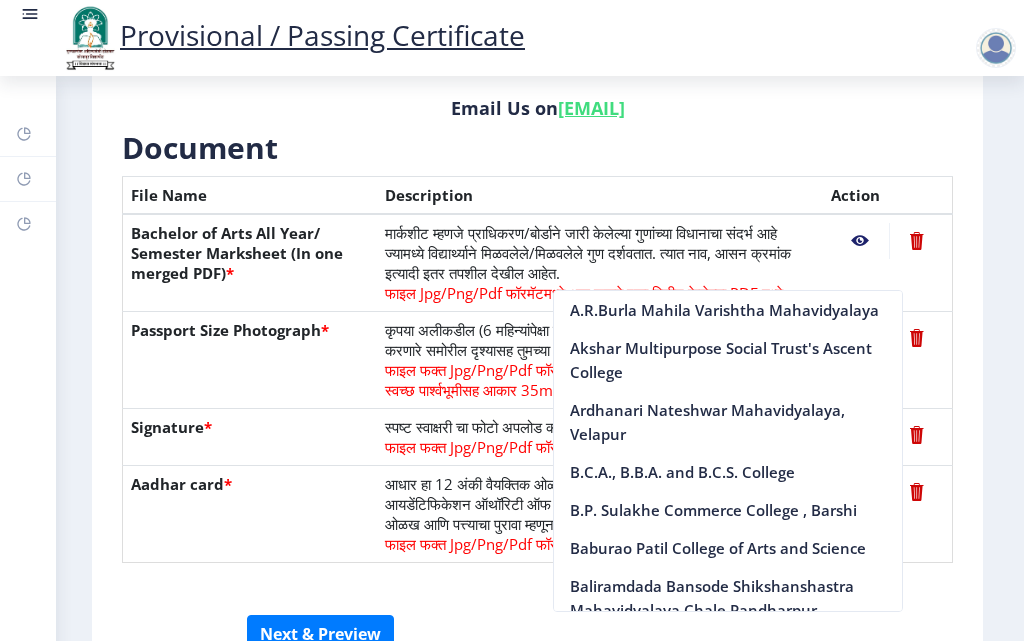 click on "First Step 2 Second Step सूचना 1. कागदपत्रे फक्त jpg/jpeg/png किंवा pdf फॉरमॅटमध्ये अपलोड करा.  2. फाइल आकार 5 MB पेक्षा जास्त नसावा.  3. मार्कशीट मूळ प्रतीतच (Original Copy) अपलोड करावी लागेल.  4. कृपया तुमचे अंतिम वर्ष/सेमिस्टर पास मार्कशीट अपलोड करा.  5. कृपया तुमचा स्पष्ट फोटो अपलोड करा, तो 6 महिन्यांपेक्षा जुना नसावा. 6.कृपया एक वैध पत्ता प्रविष्ट करा, कारण प्रमाणपत्र फक्त नमूद केलेल्या पत्त्यावर कुरियर केले जाईल.  Need Help? Email Us on   Document  File Name *" 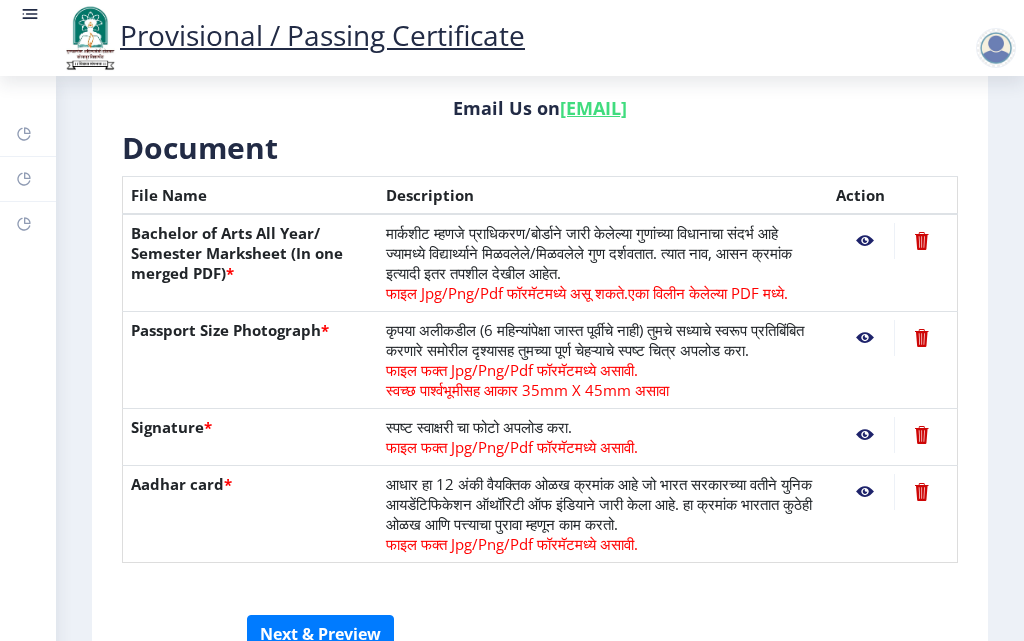 scroll, scrollTop: 651, scrollLeft: 0, axis: vertical 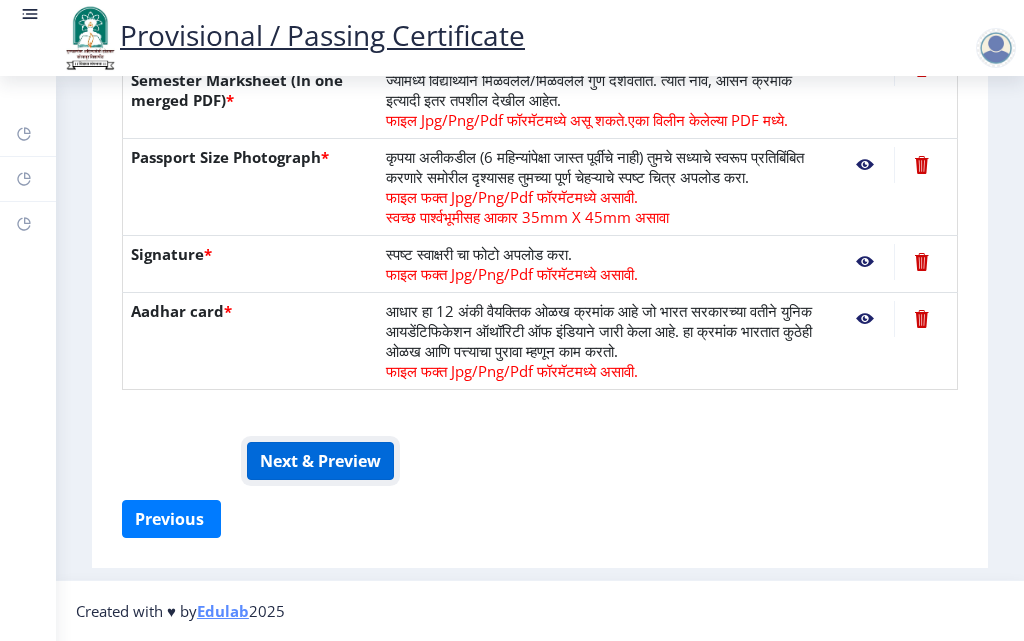 click on "Next & Preview" 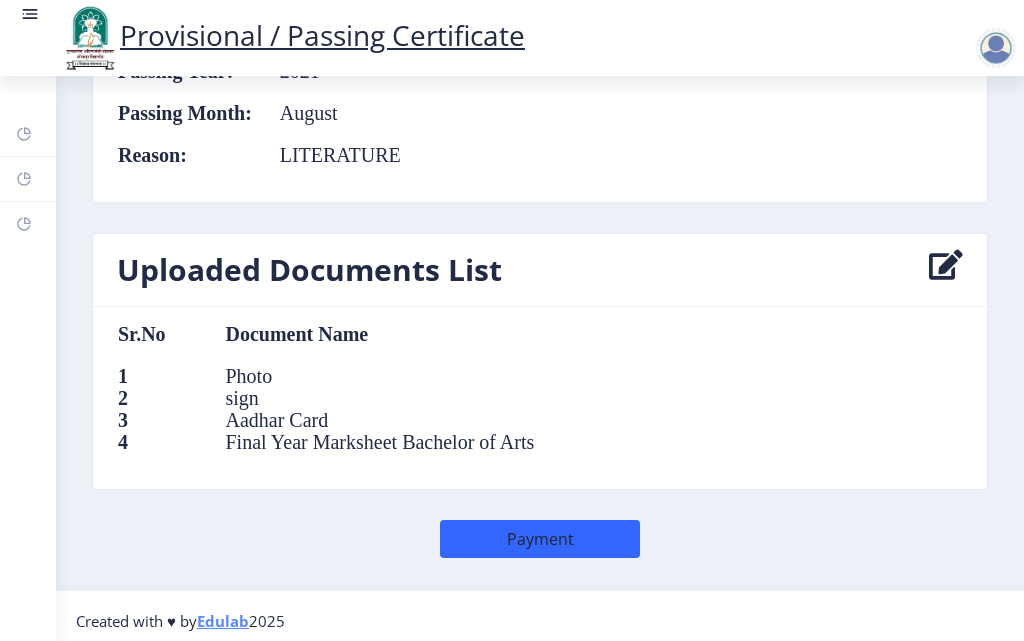 scroll, scrollTop: 2035, scrollLeft: 0, axis: vertical 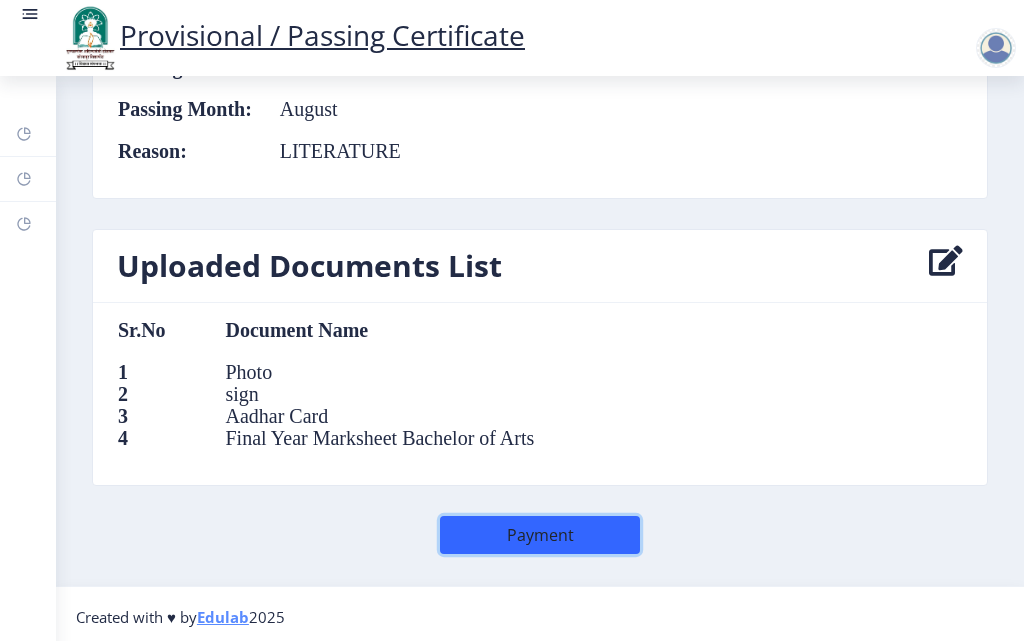 click on "Payment" 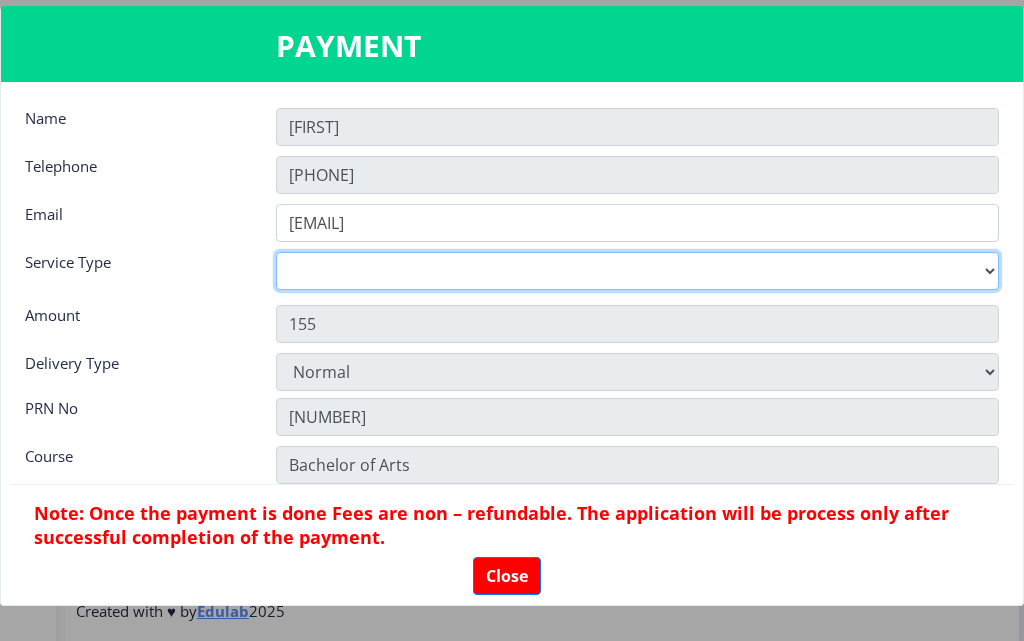 click on "Digital  Courier   Pickup" at bounding box center (637, 271) 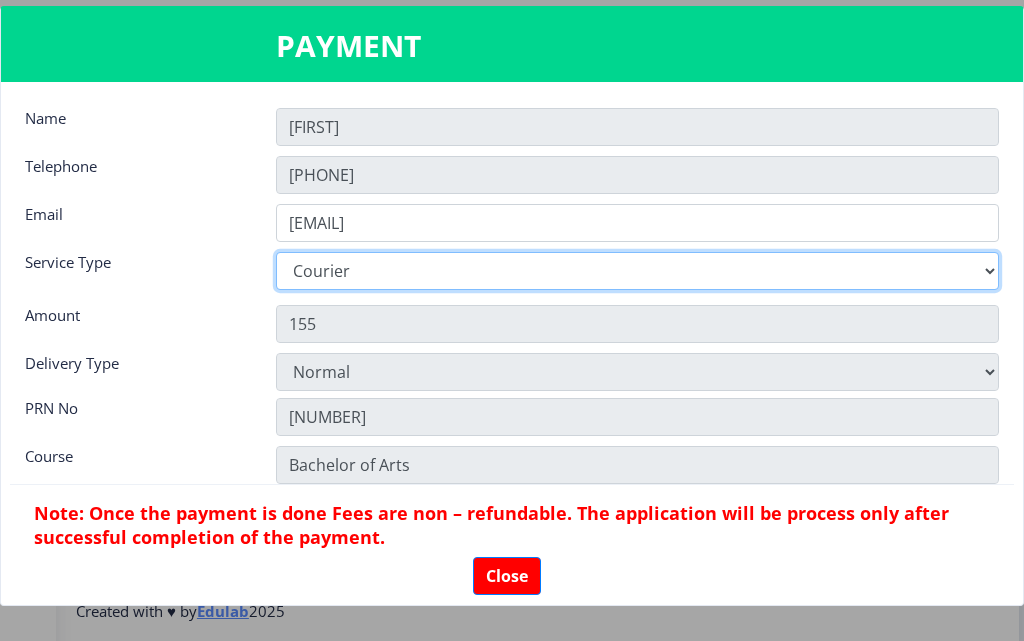 click on "Digital  Courier   Pickup" at bounding box center [637, 271] 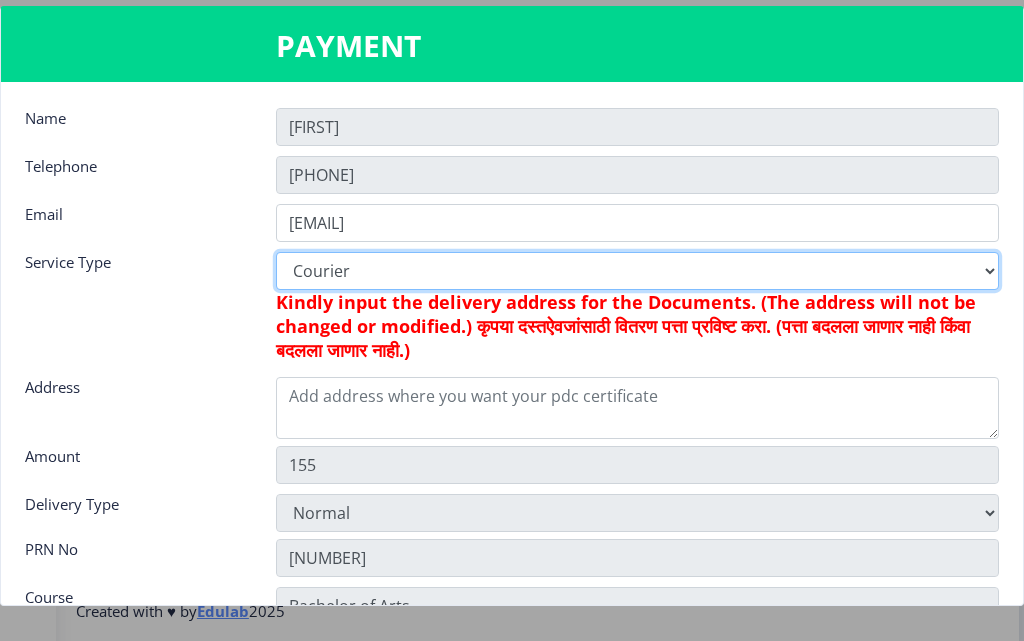 type on "205" 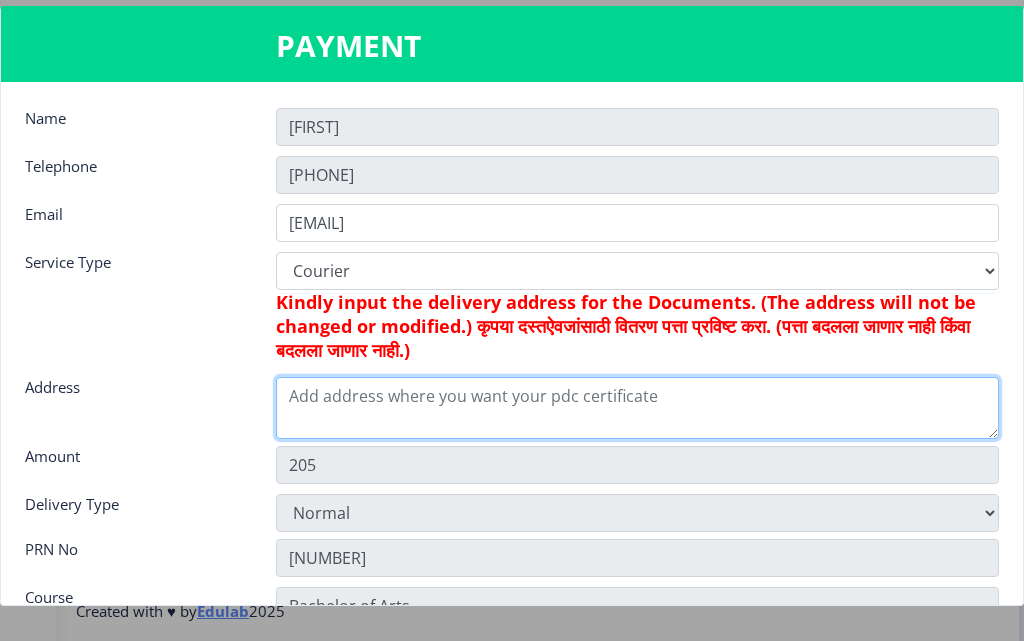click at bounding box center (637, 408) 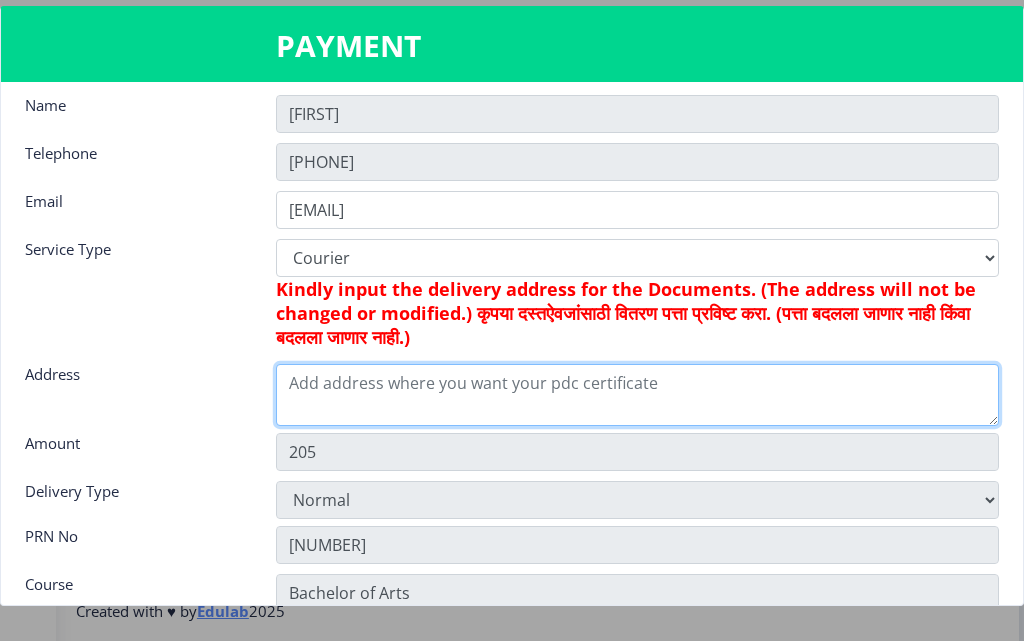 scroll, scrollTop: 0, scrollLeft: 0, axis: both 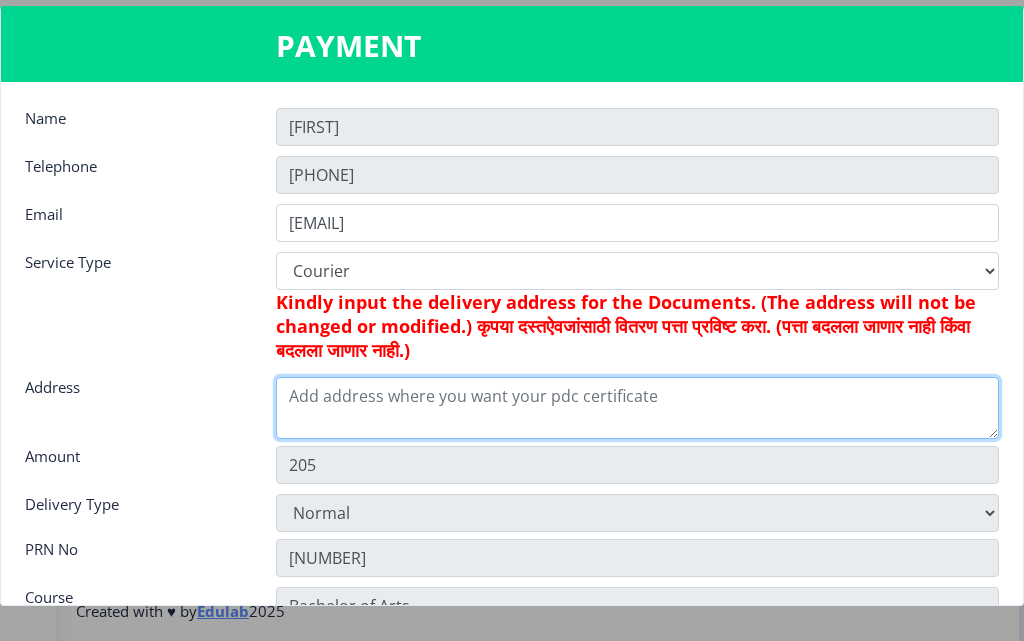 click at bounding box center [637, 408] 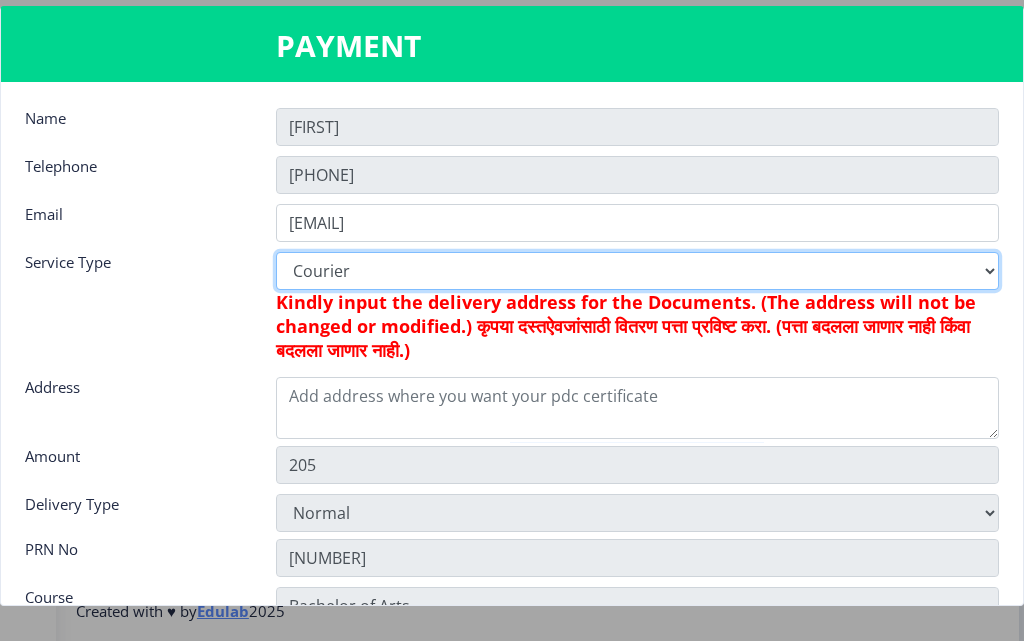 click on "Digital  Courier   Pickup" at bounding box center (637, 271) 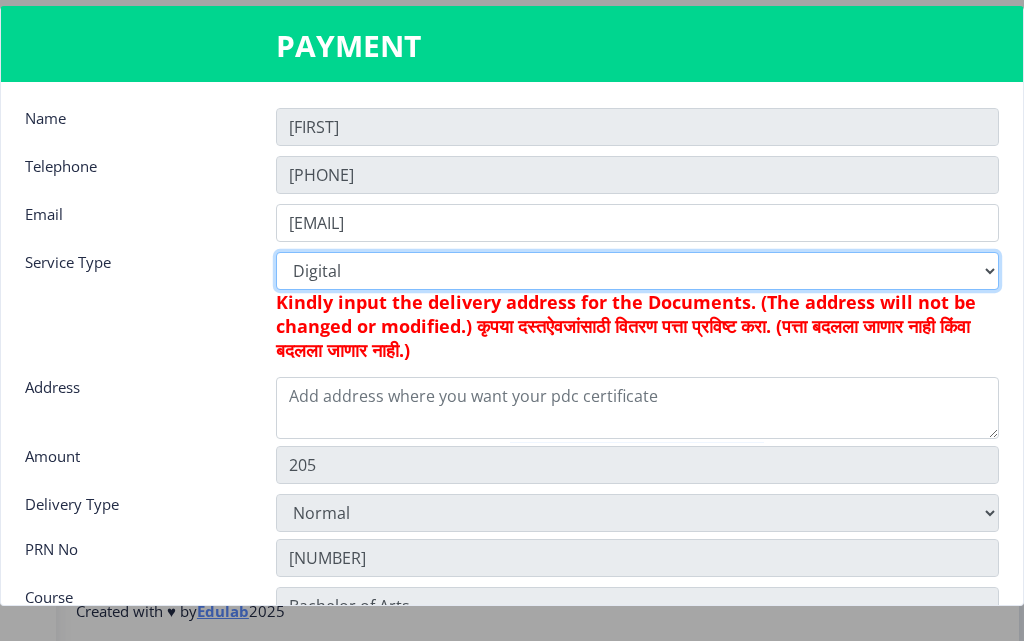click on "Digital  Courier   Pickup" at bounding box center [637, 271] 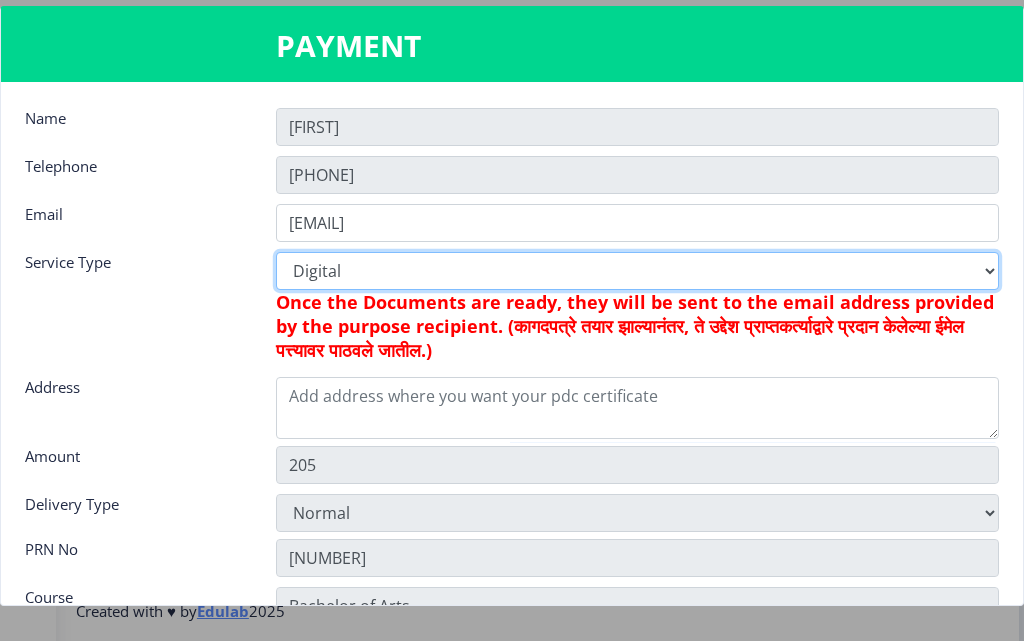 type on "155" 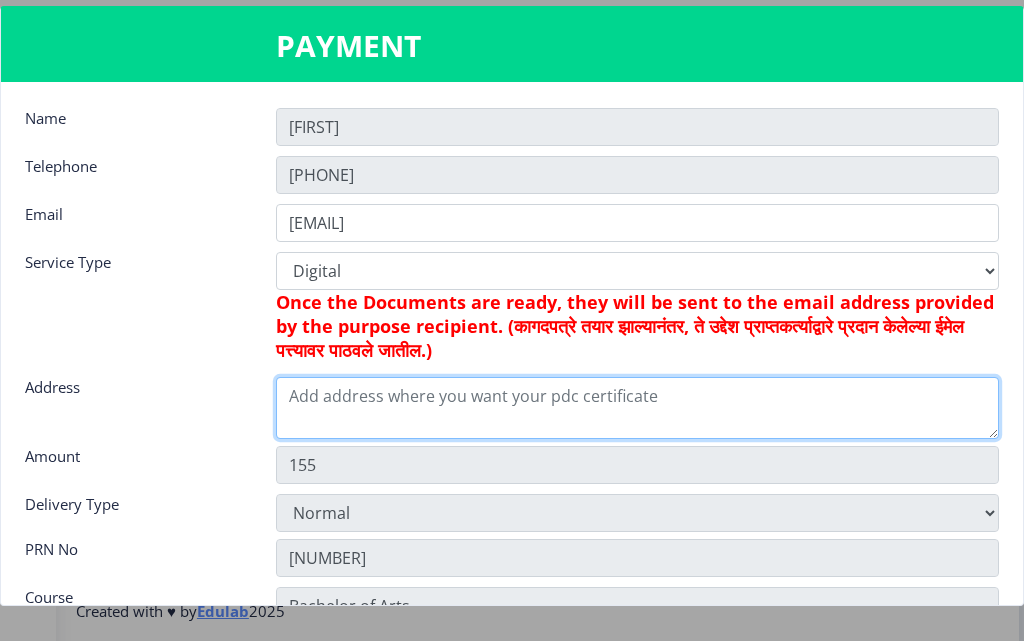 click at bounding box center (637, 408) 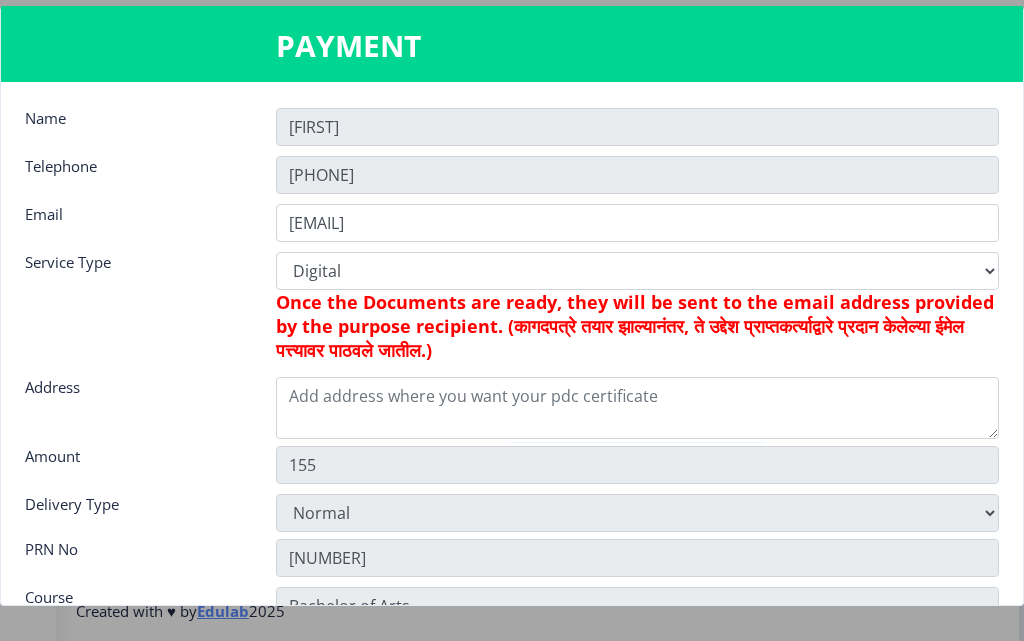 click on "Service Type" 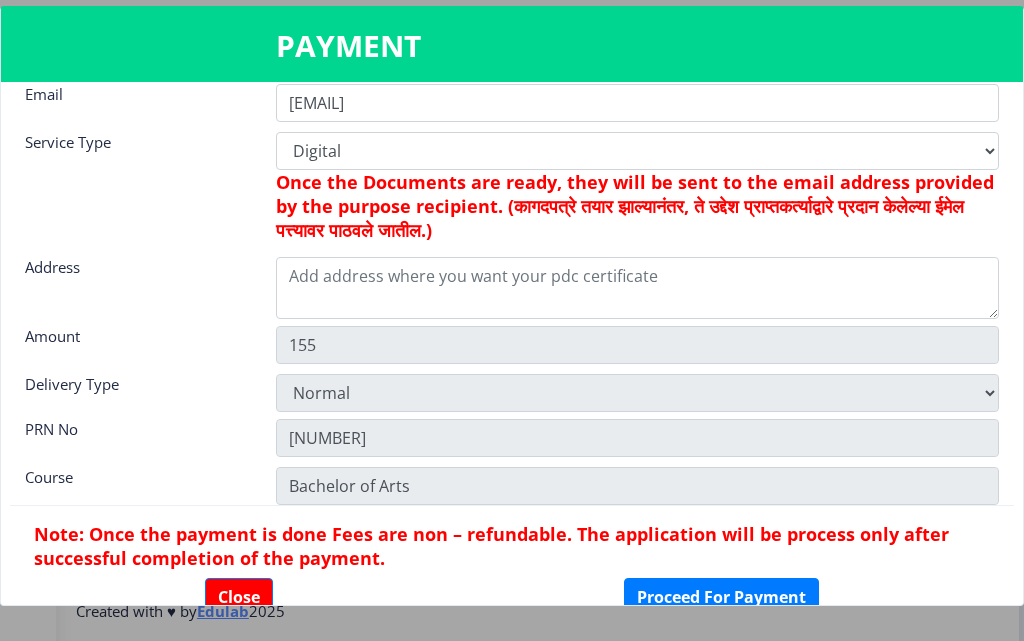 scroll, scrollTop: 73, scrollLeft: 0, axis: vertical 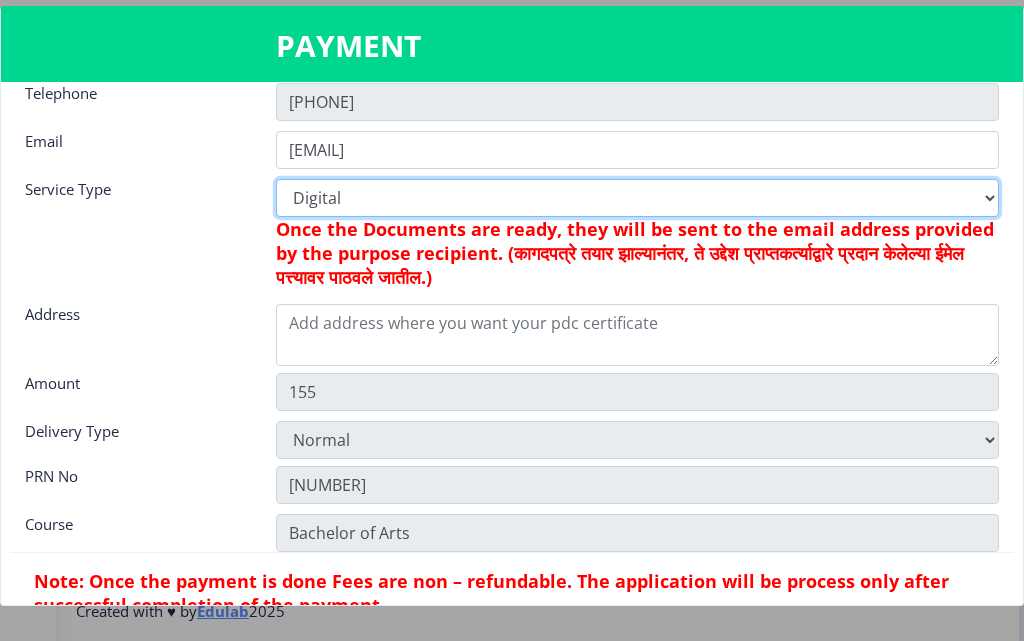 click on "Digital  Courier   Pickup" at bounding box center [637, 198] 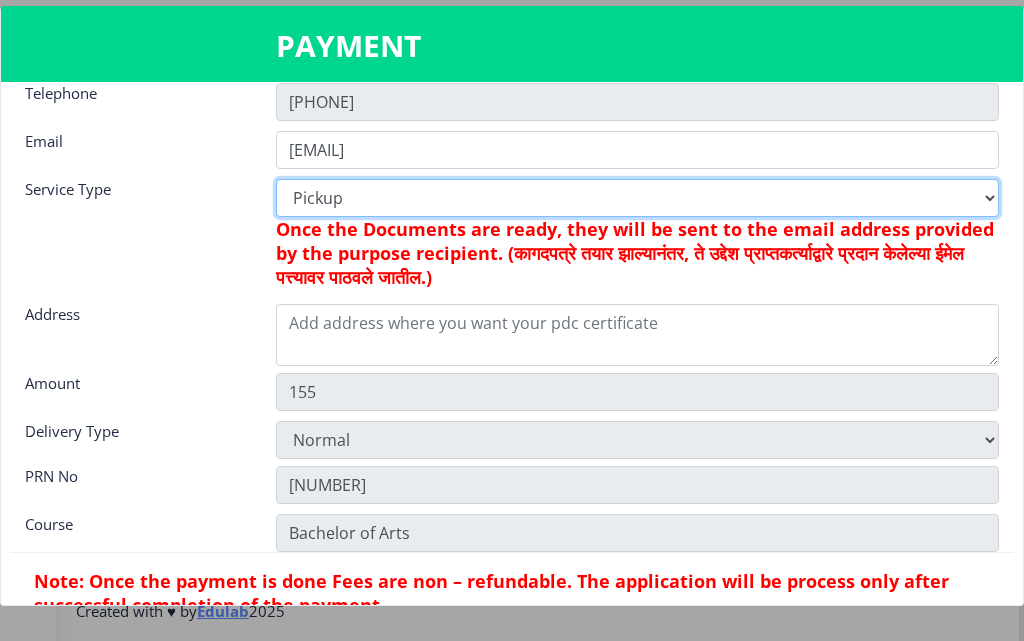 click on "Digital  Courier   Pickup" at bounding box center (637, 198) 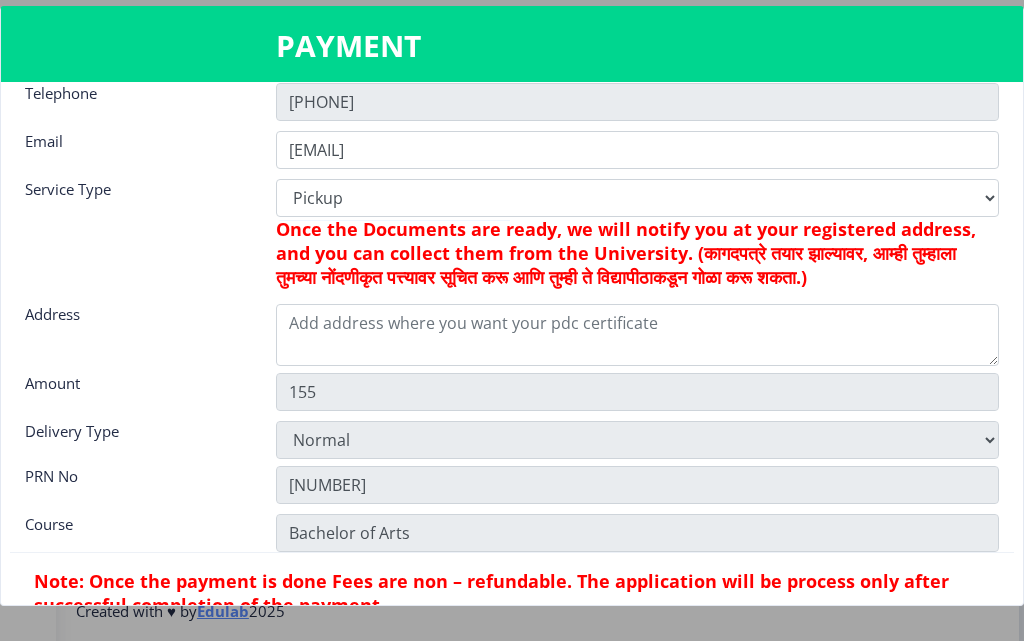 click on "Service Type" 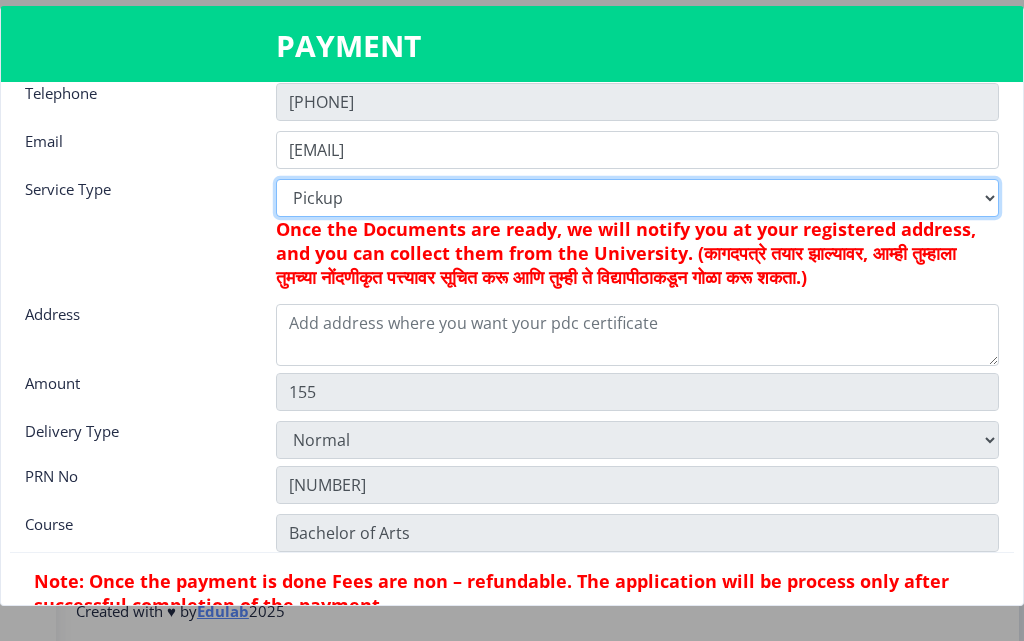 click on "Digital  Courier   Pickup" at bounding box center (637, 198) 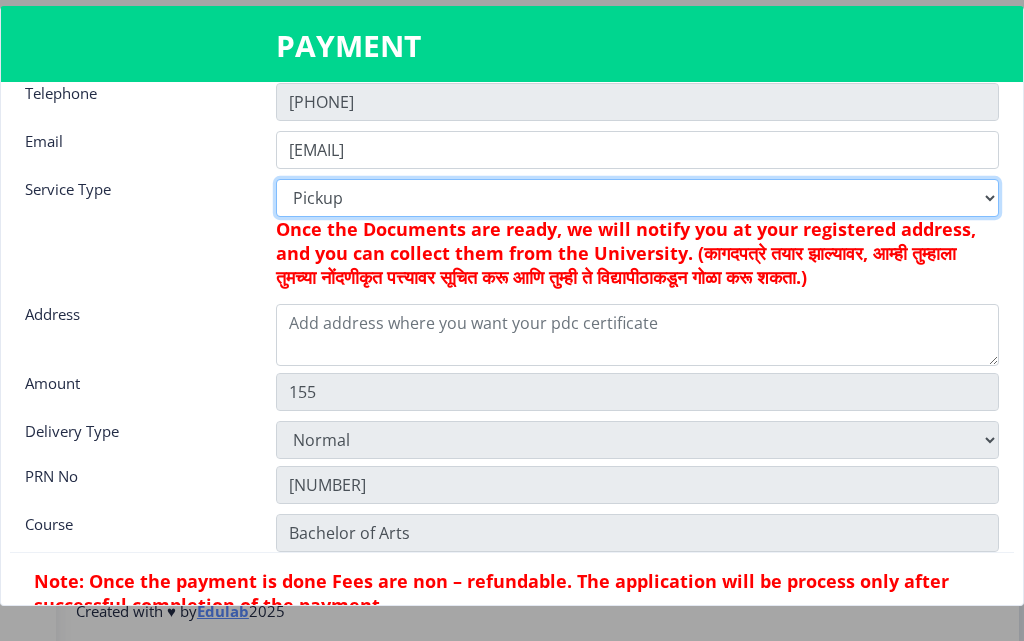select on "old" 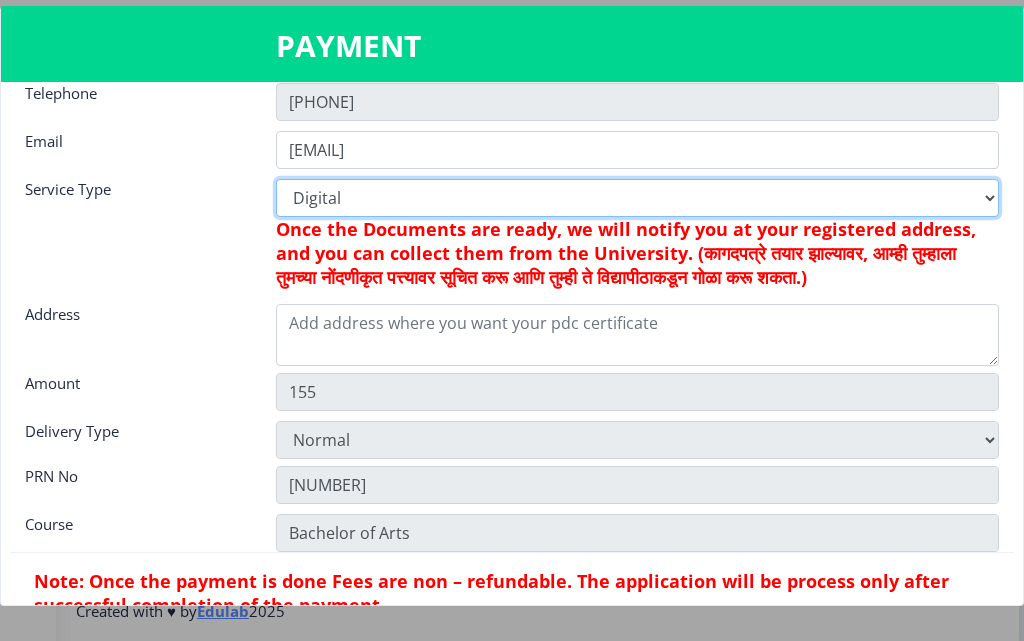 click on "Digital  Courier   Pickup" at bounding box center [637, 198] 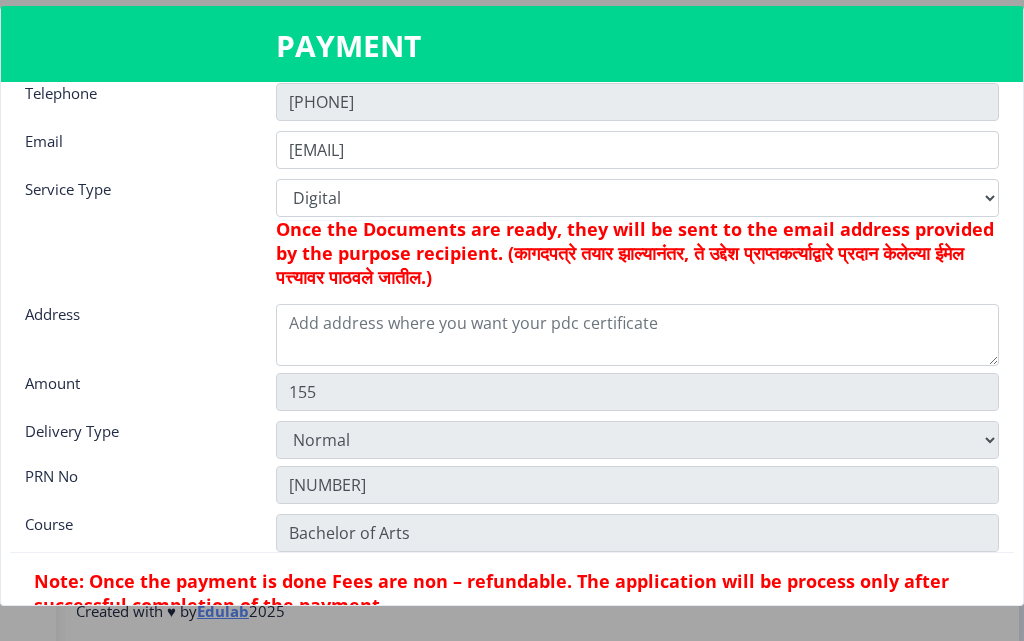 click on "Service Type" 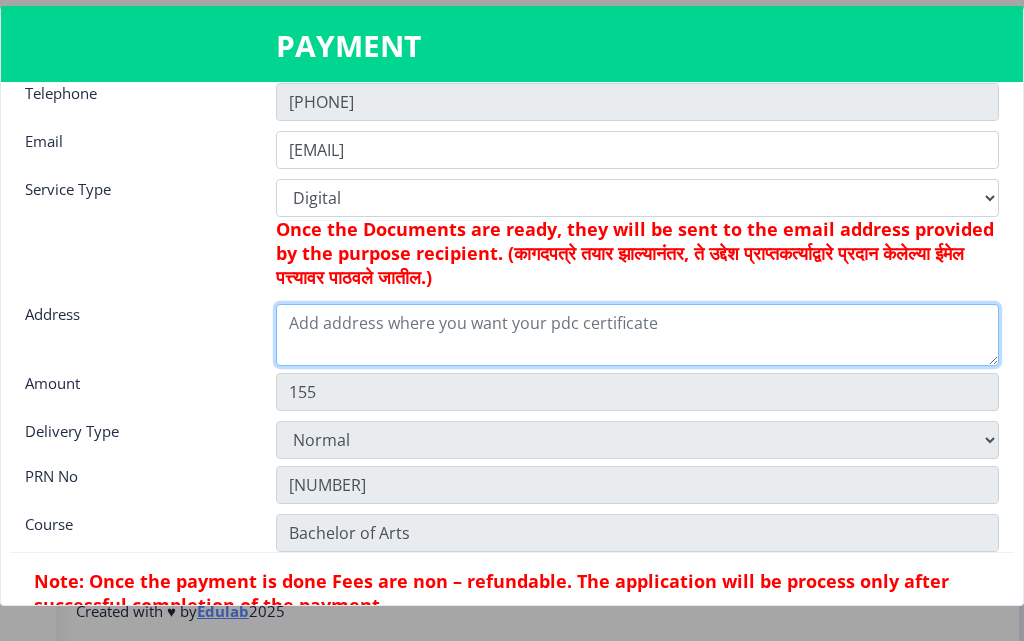 click at bounding box center [637, 335] 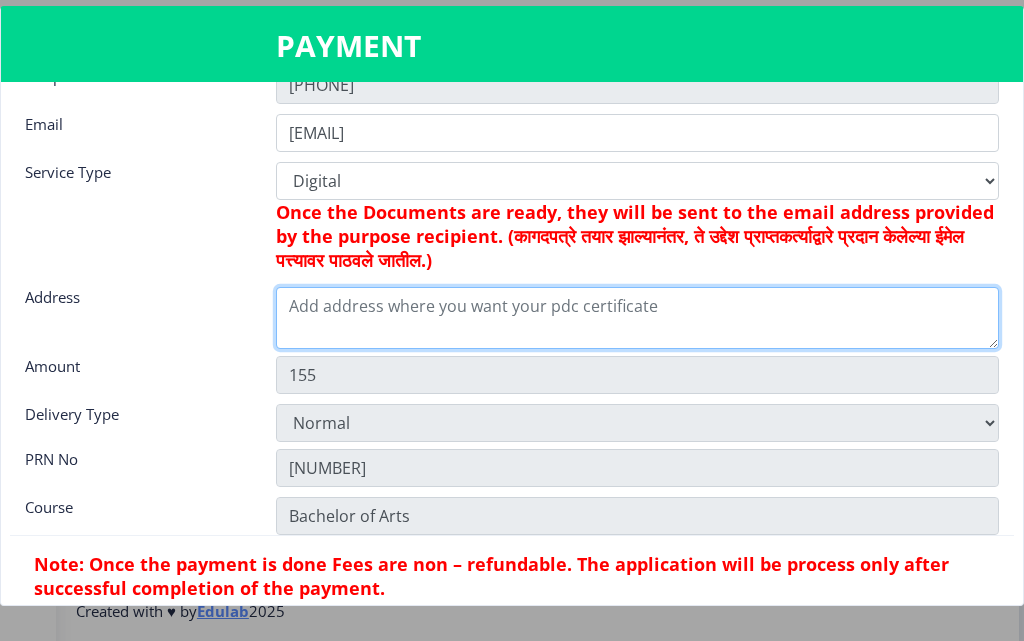 scroll, scrollTop: 173, scrollLeft: 0, axis: vertical 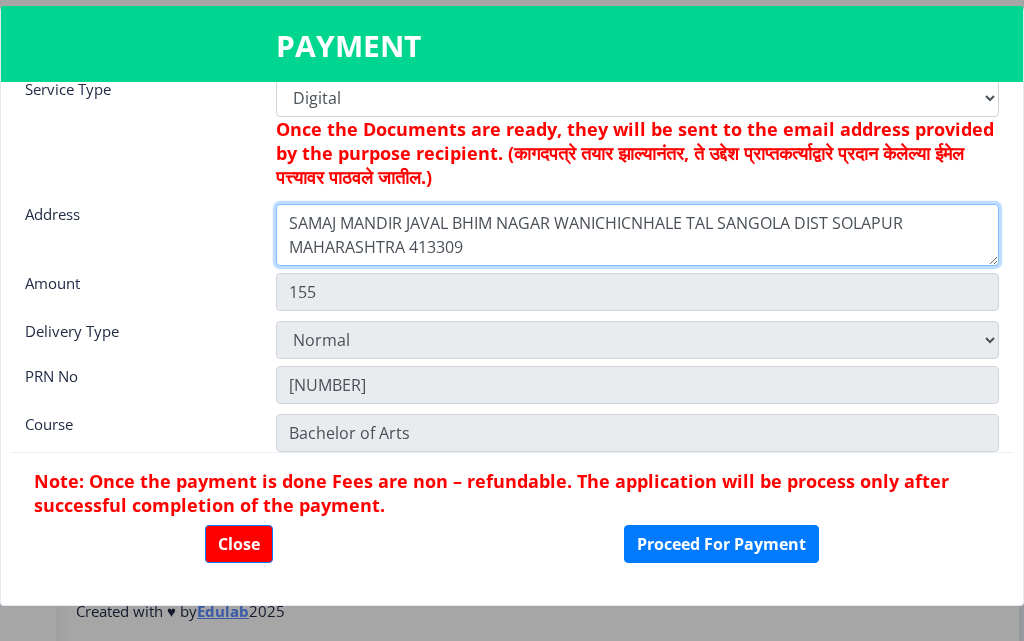 type on "SAMAJ MANDIR JAVAL BHIM NAGAR WANICHICNHALE TAL SANGOLA DIST SOLAPUR MAHARASHTRA 413309" 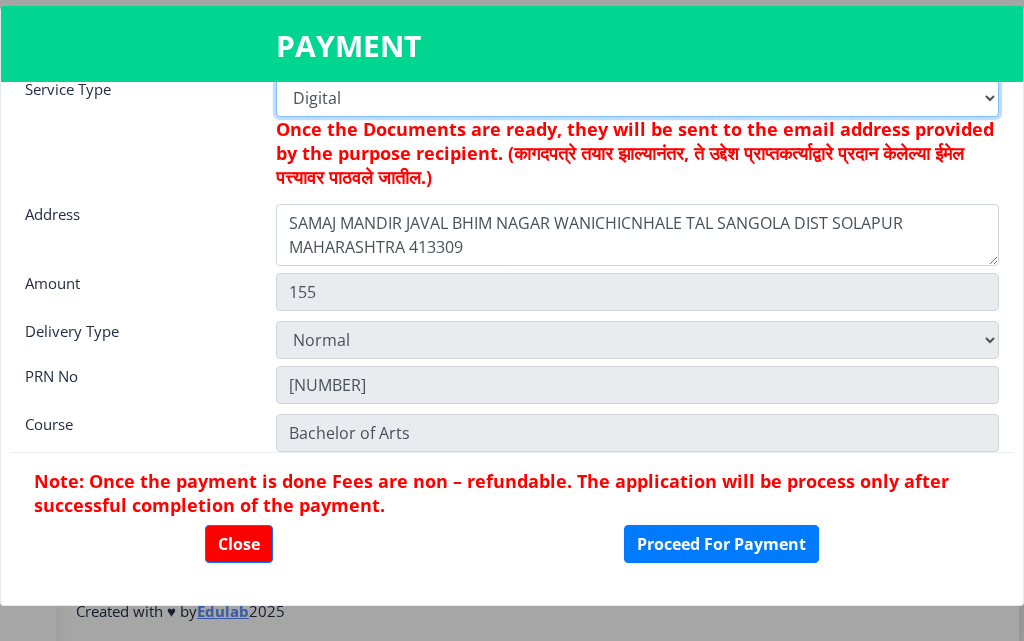 scroll, scrollTop: 170, scrollLeft: 0, axis: vertical 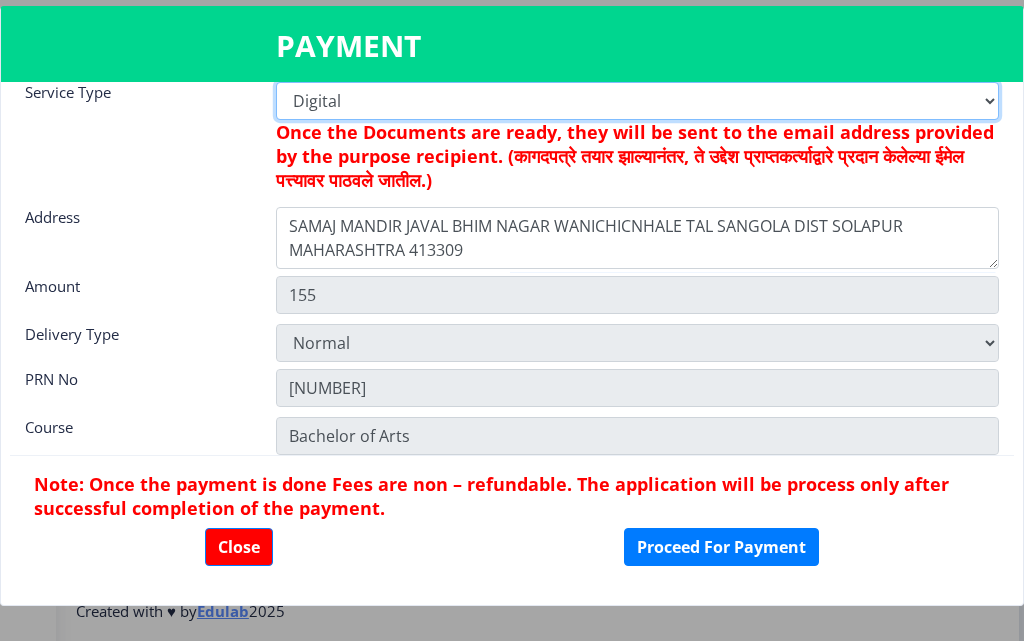 click on "Digital  Courier   Pickup" at bounding box center (637, 101) 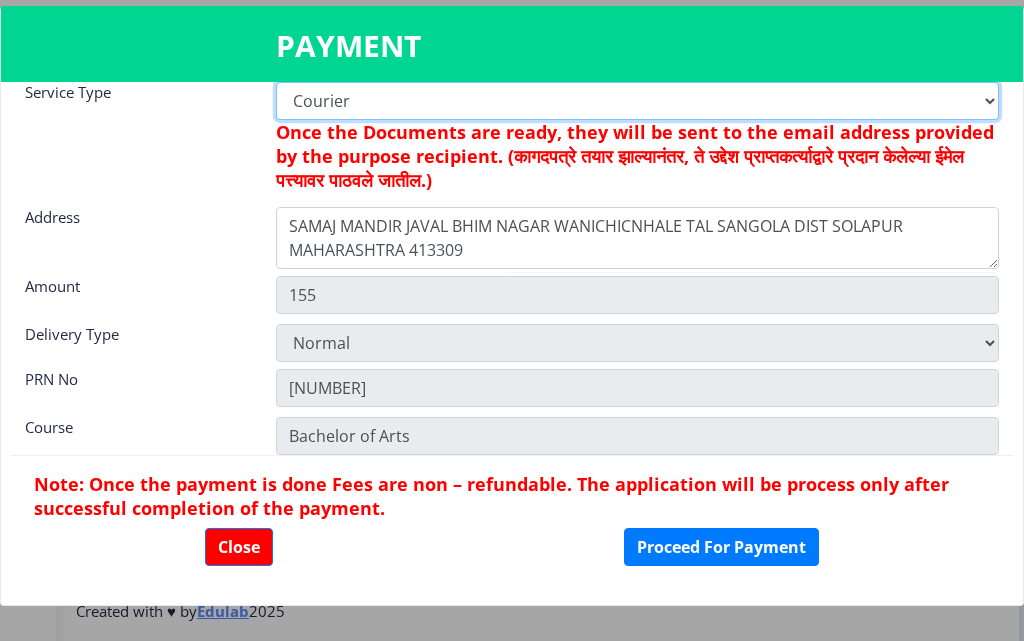 click on "Digital  Courier   Pickup" at bounding box center [637, 101] 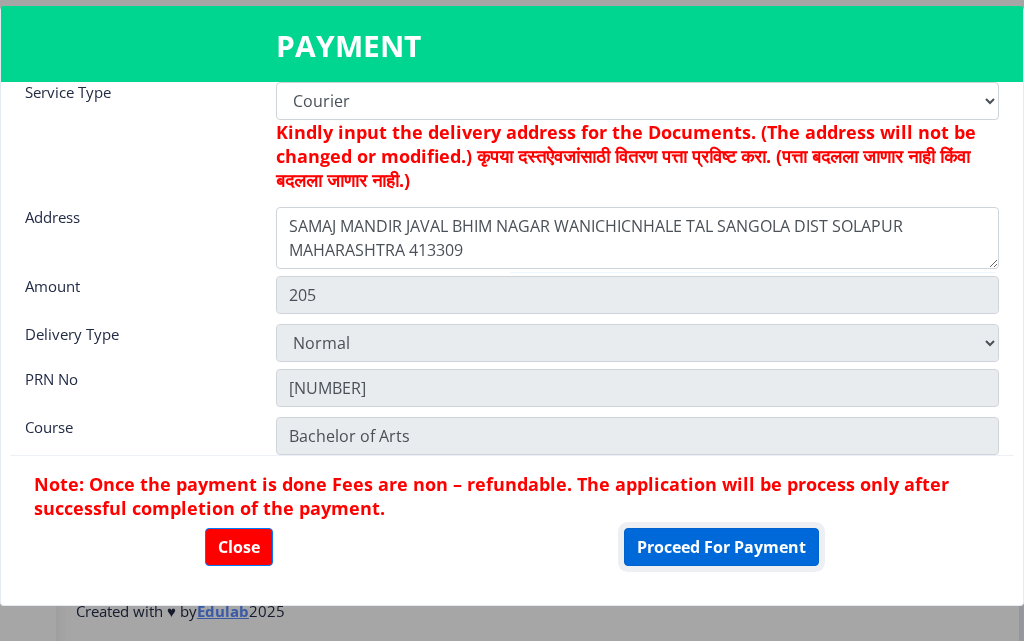 click on "Proceed For Payment" 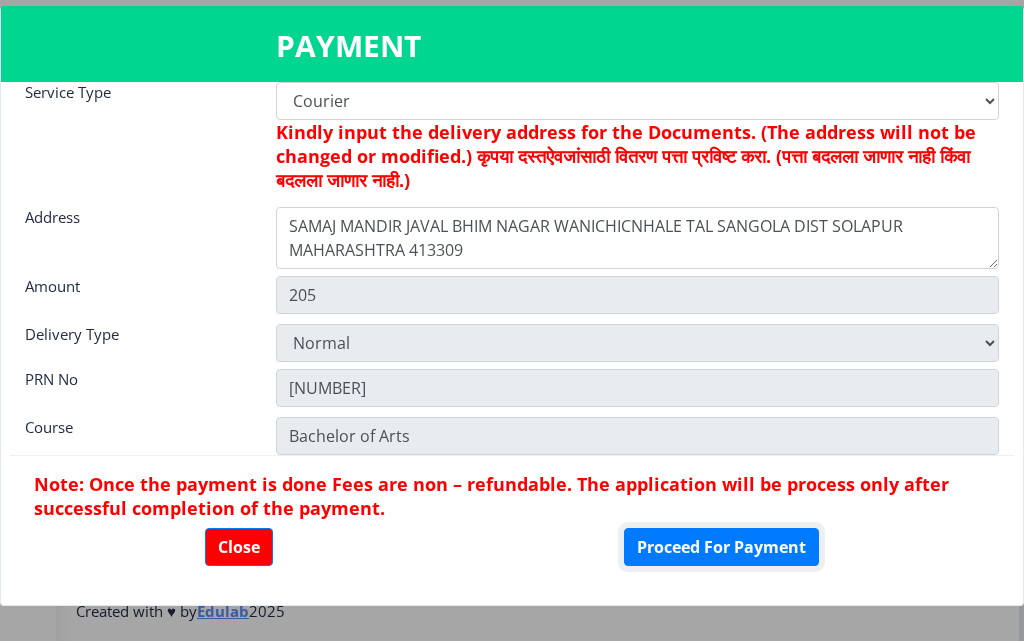 scroll, scrollTop: 173, scrollLeft: 0, axis: vertical 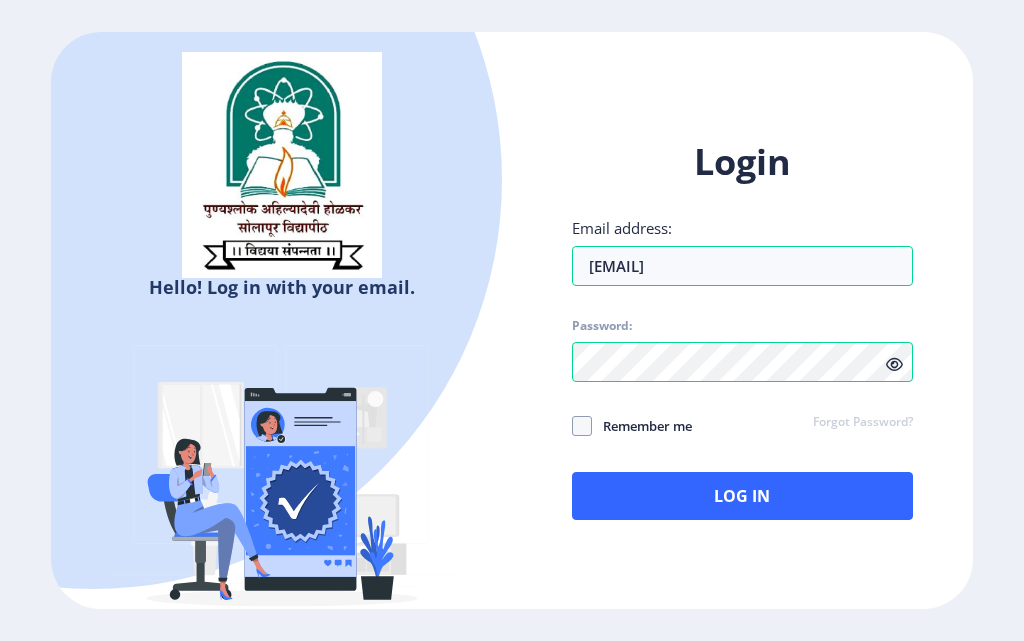 click on "Login Email address: [EMAIL] Password: Remember me Forgot Password?  Log In   Don't have an account?  Register" 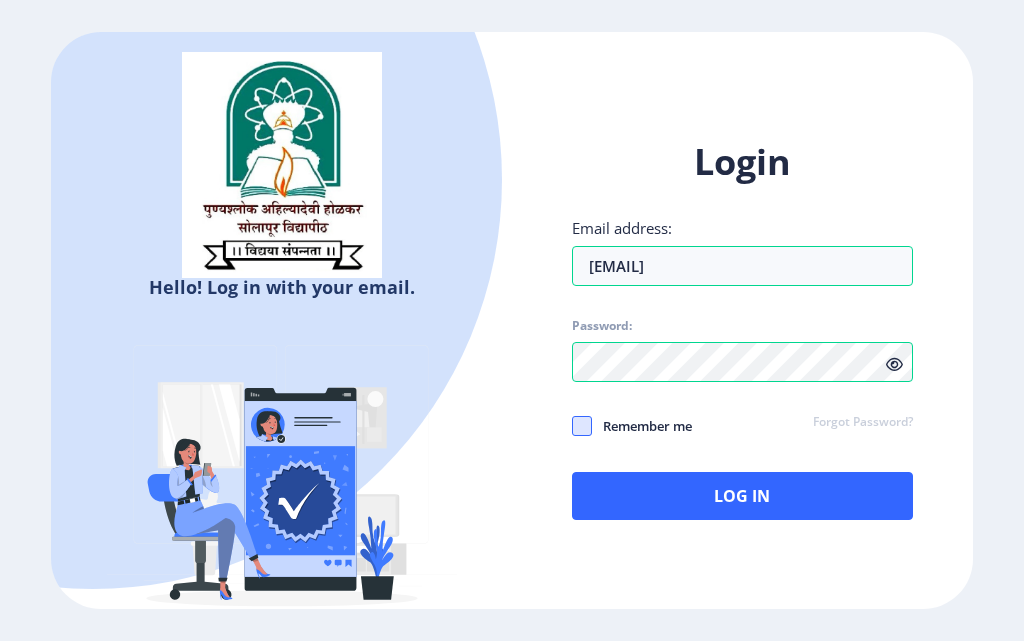 click 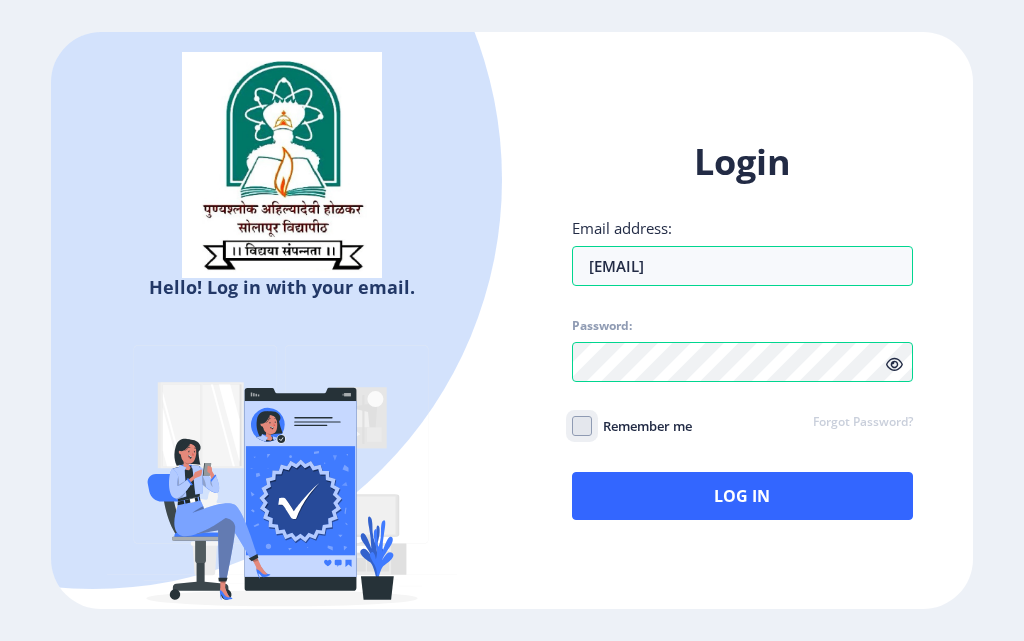 checkbox on "true" 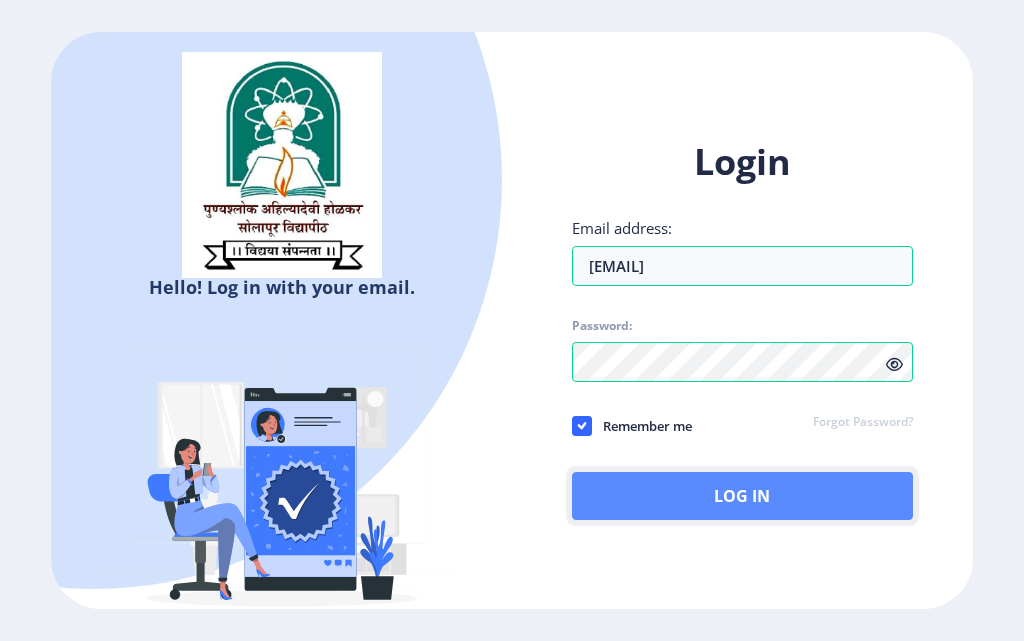 drag, startPoint x: 674, startPoint y: 480, endPoint x: 738, endPoint y: 473, distance: 64.381676 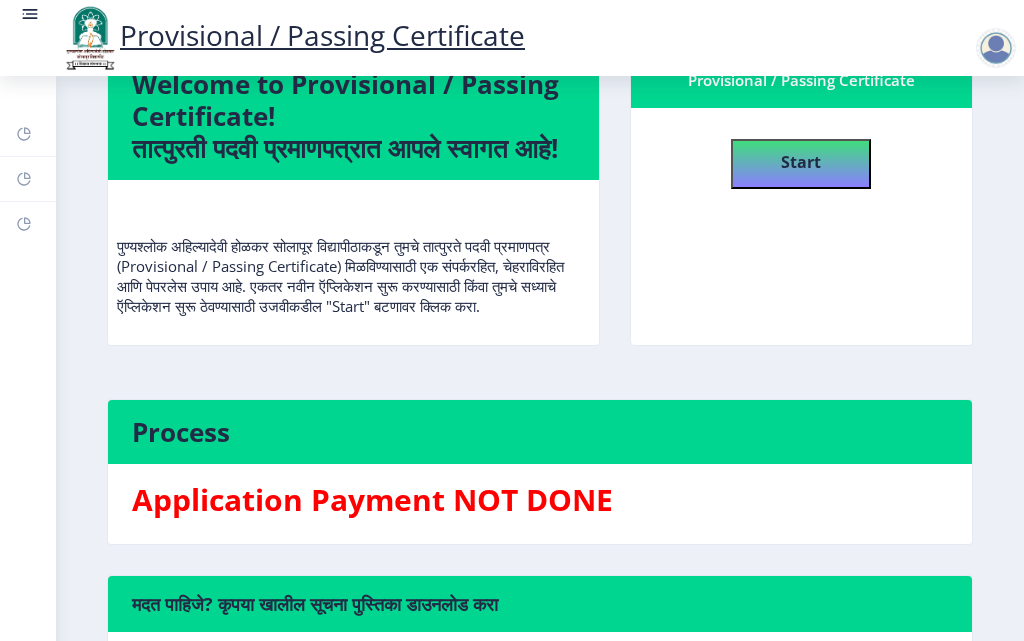 scroll, scrollTop: 200, scrollLeft: 0, axis: vertical 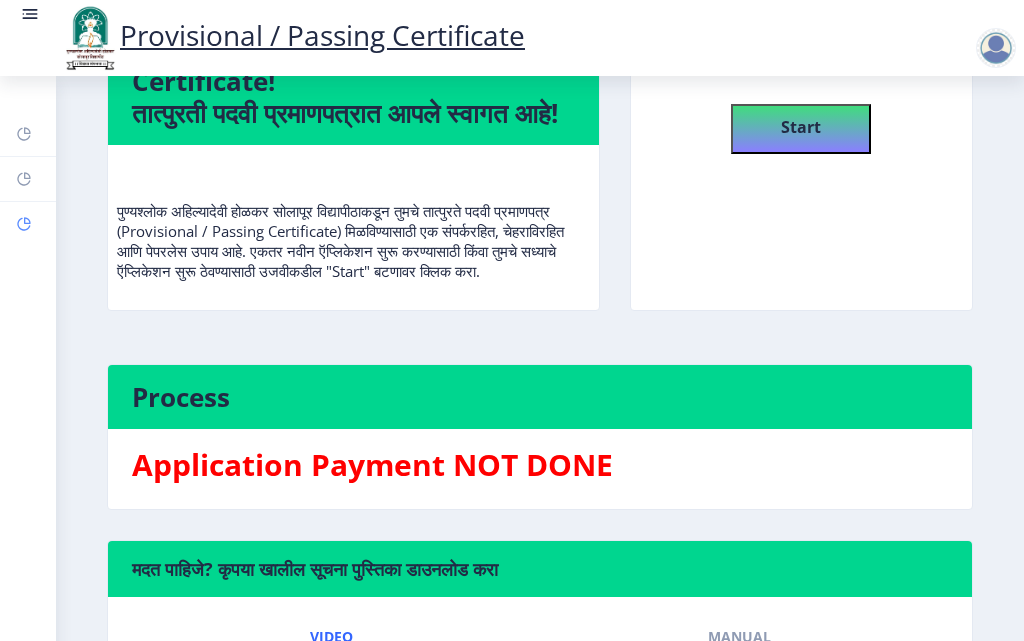 click on "Profile" 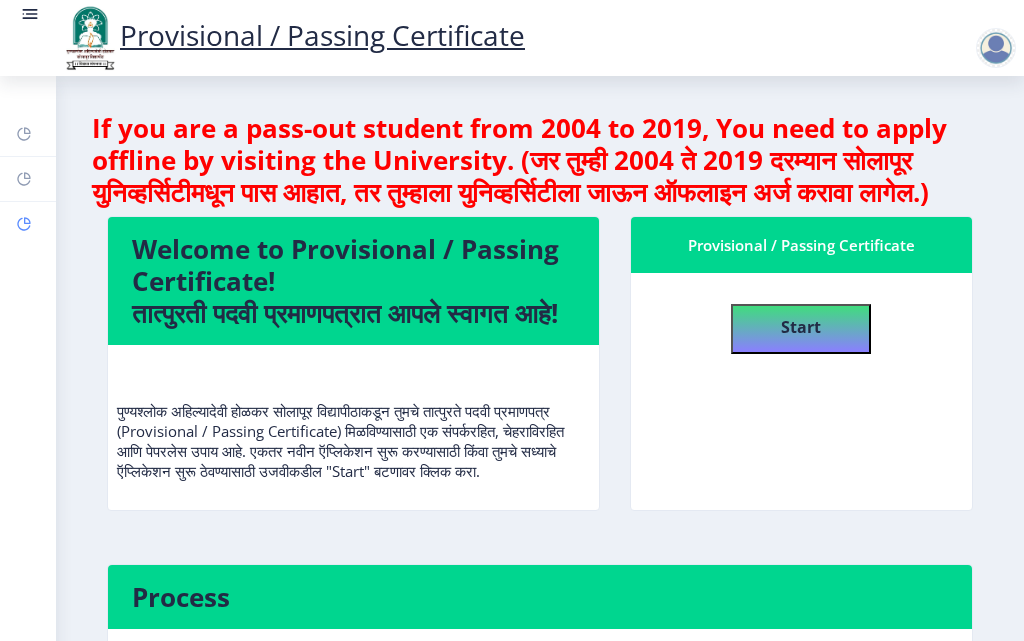 select 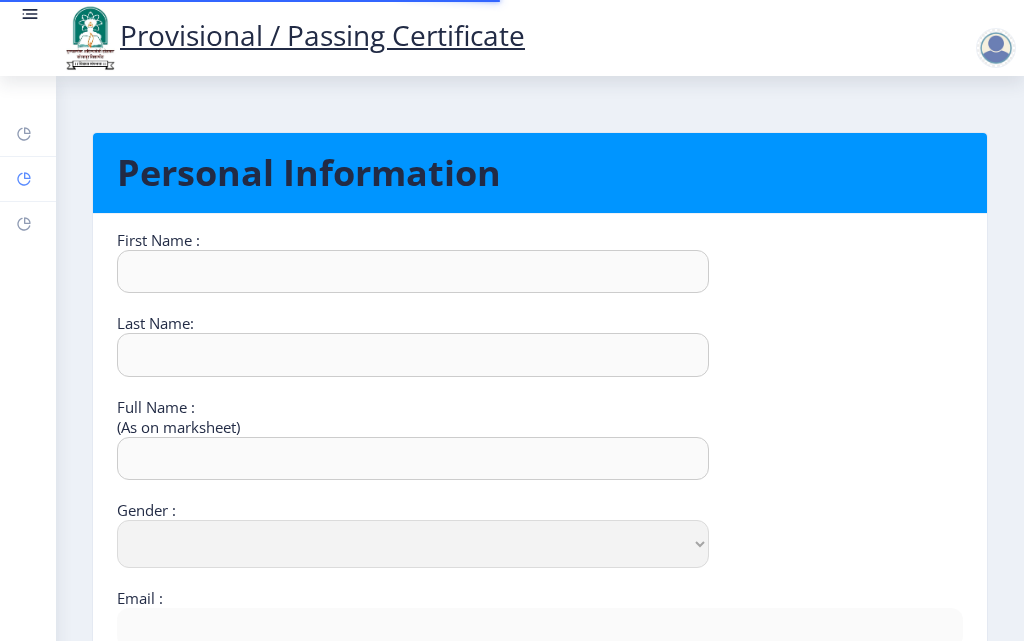 click on "Help/FAQ" 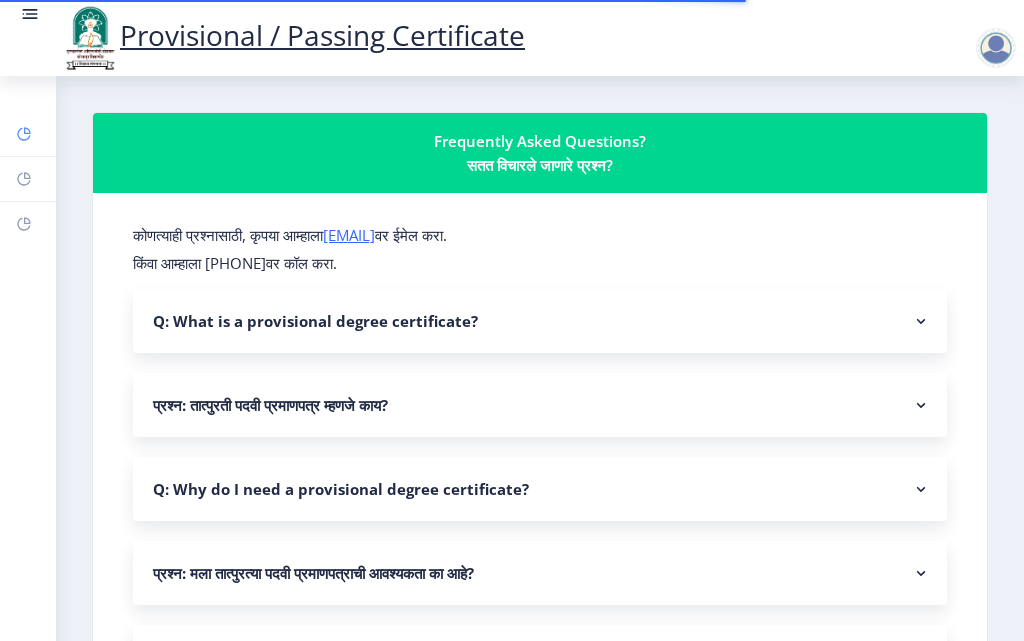 click 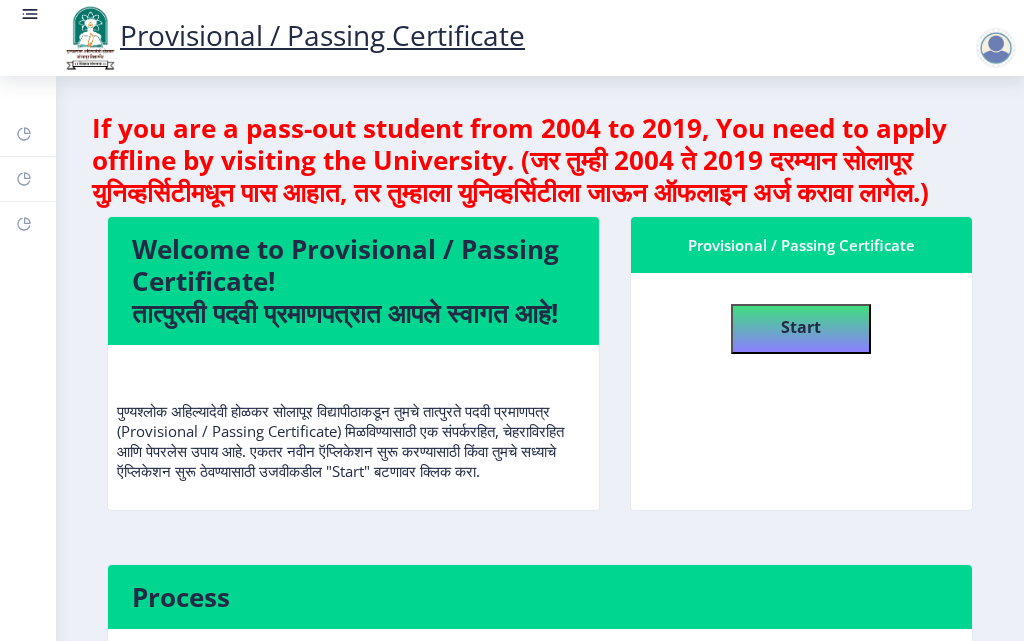 click 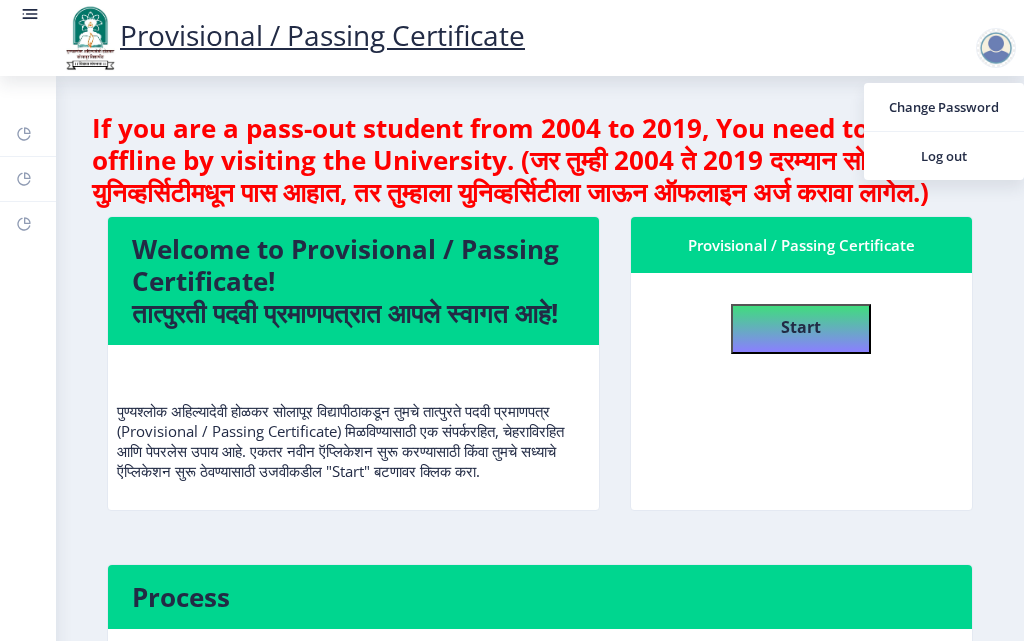 click 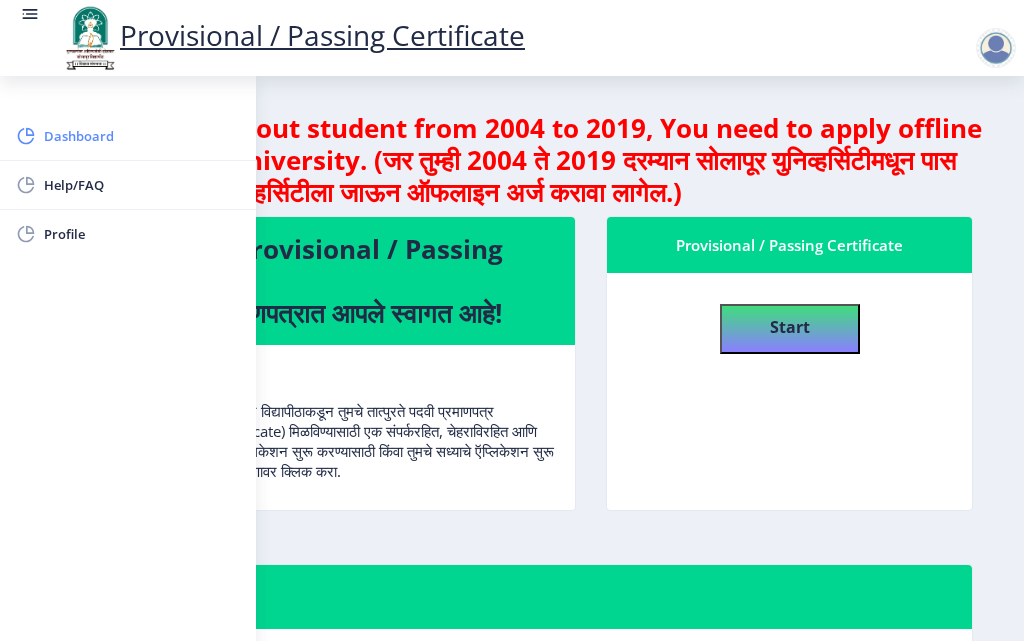 click on "Dashboard" 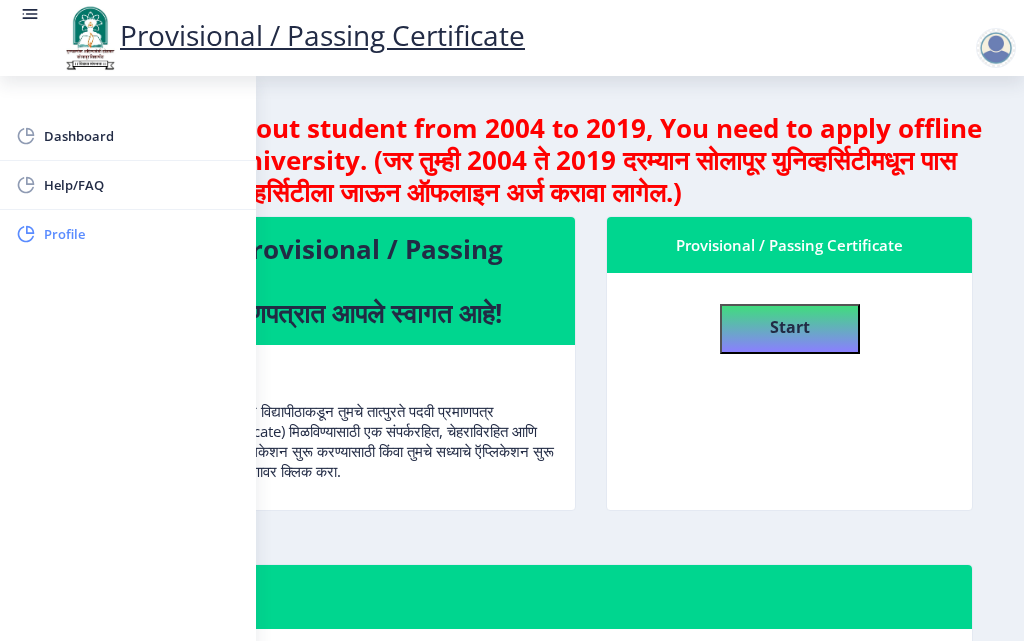 click on "Profile" 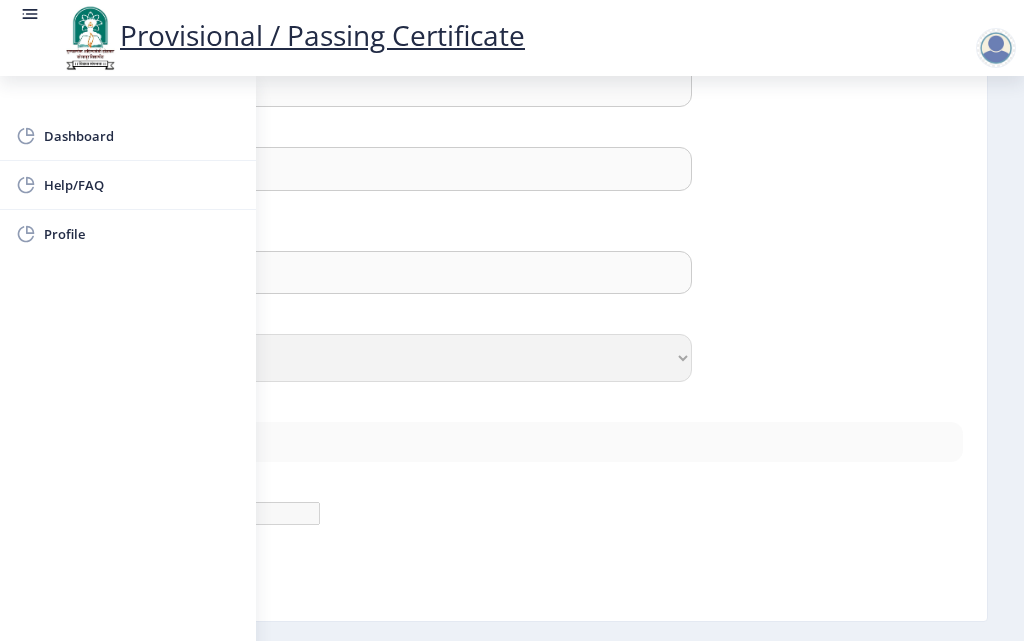 scroll, scrollTop: 200, scrollLeft: 0, axis: vertical 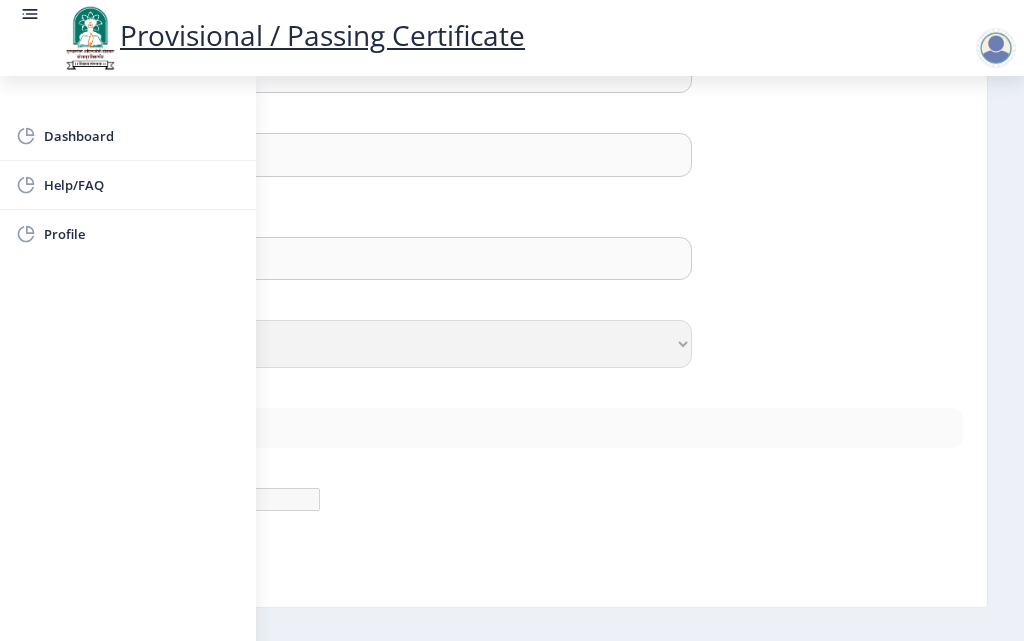 click on "Gender :" 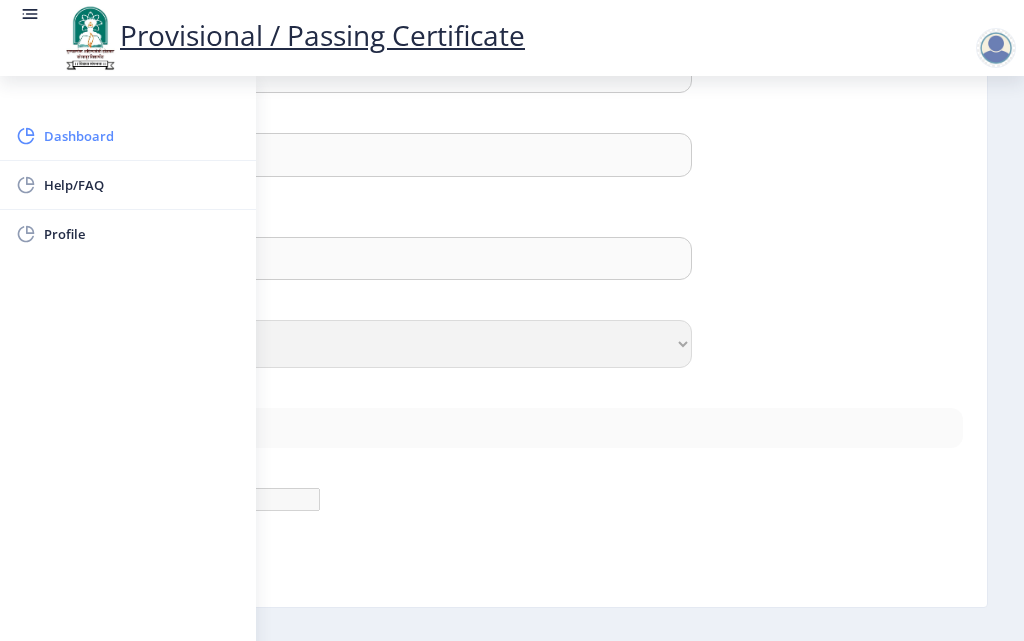 click on "Dashboard" 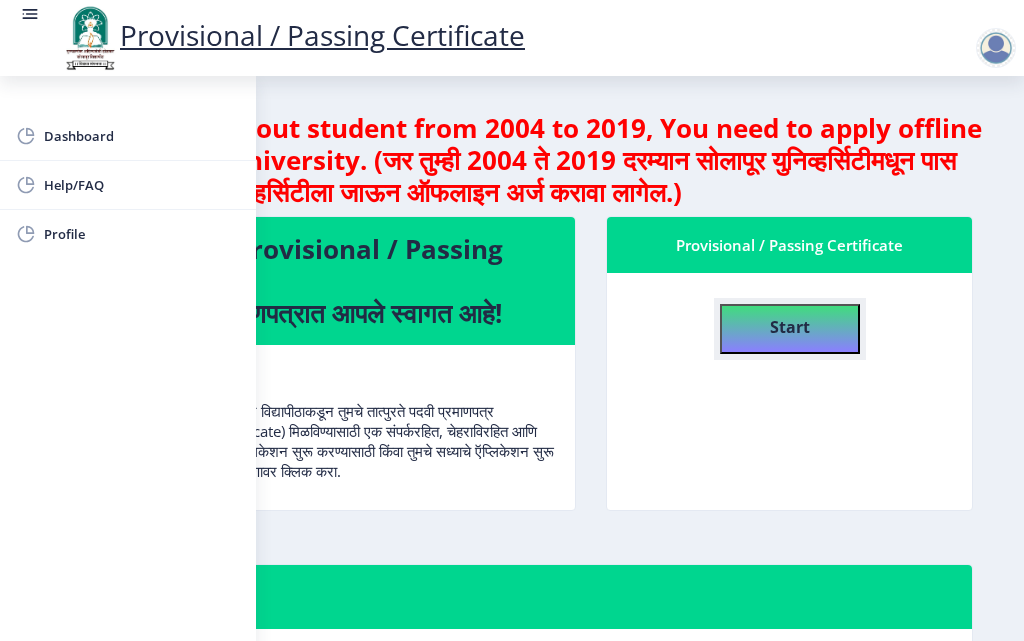 click on "Start" 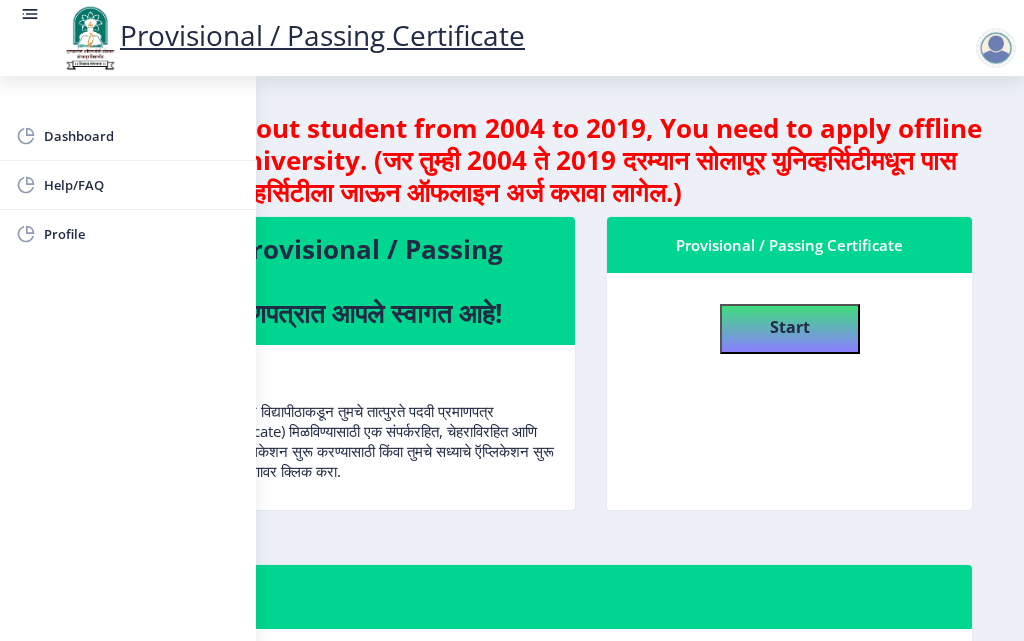 select 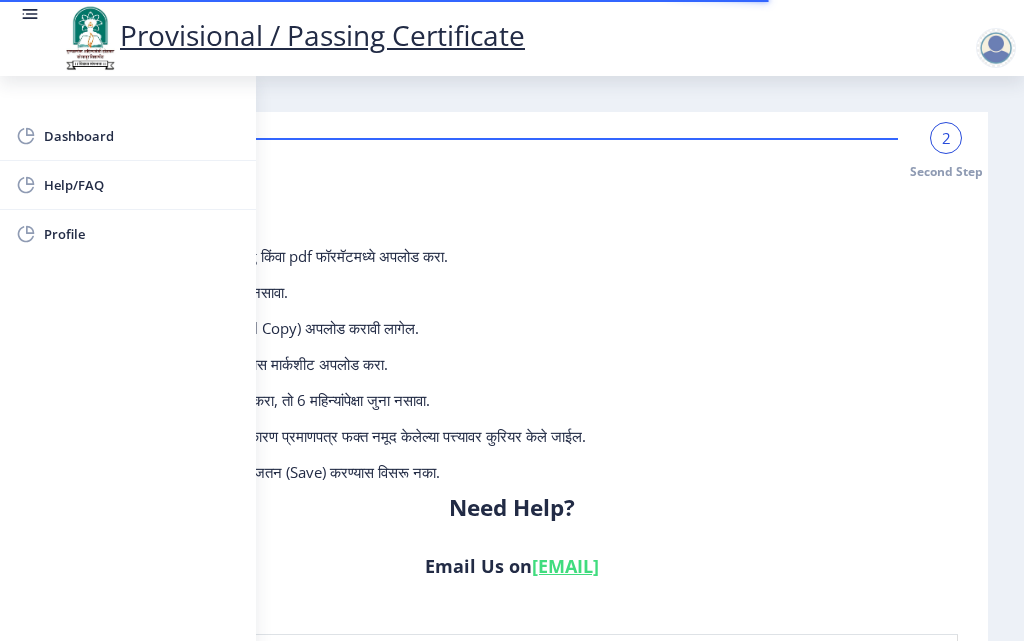 click on "3. मार्कशीट मूळ प्रतीतच (Original Copy) अपलोड करावी लागेल." 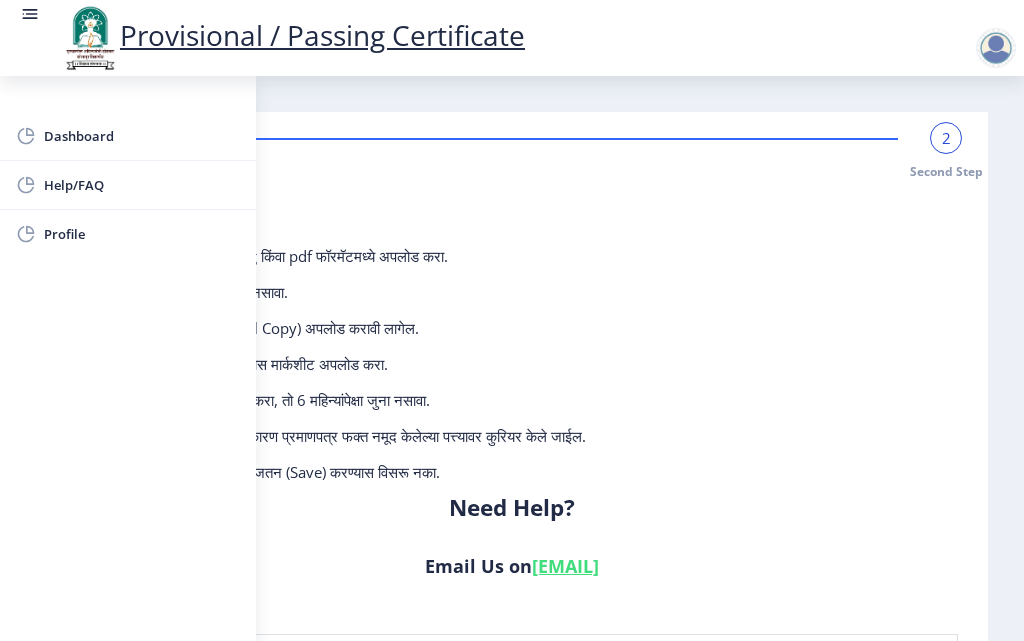 click on "2" 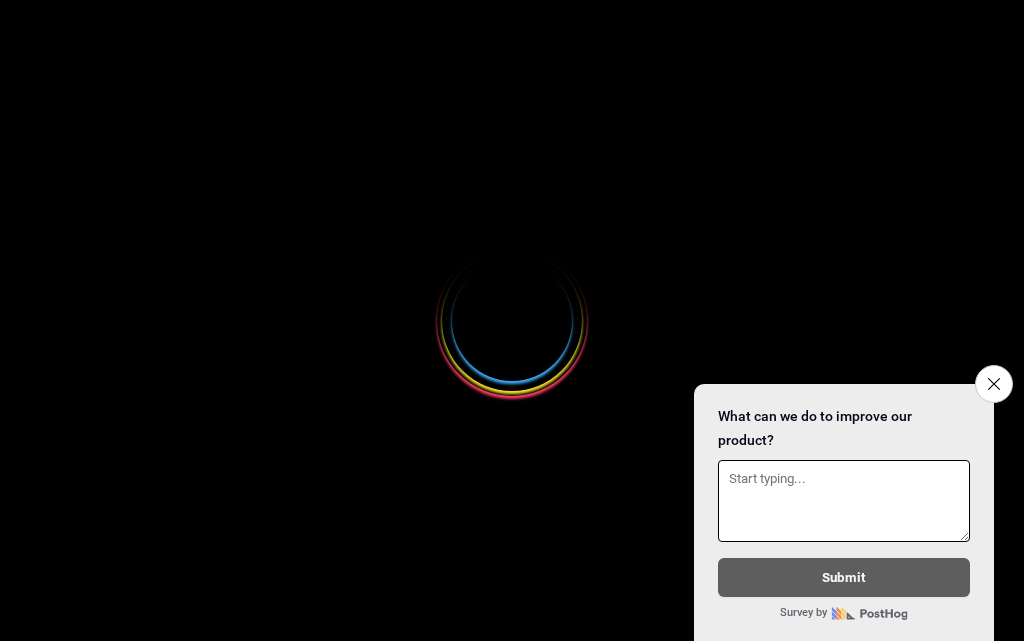 scroll, scrollTop: 0, scrollLeft: 0, axis: both 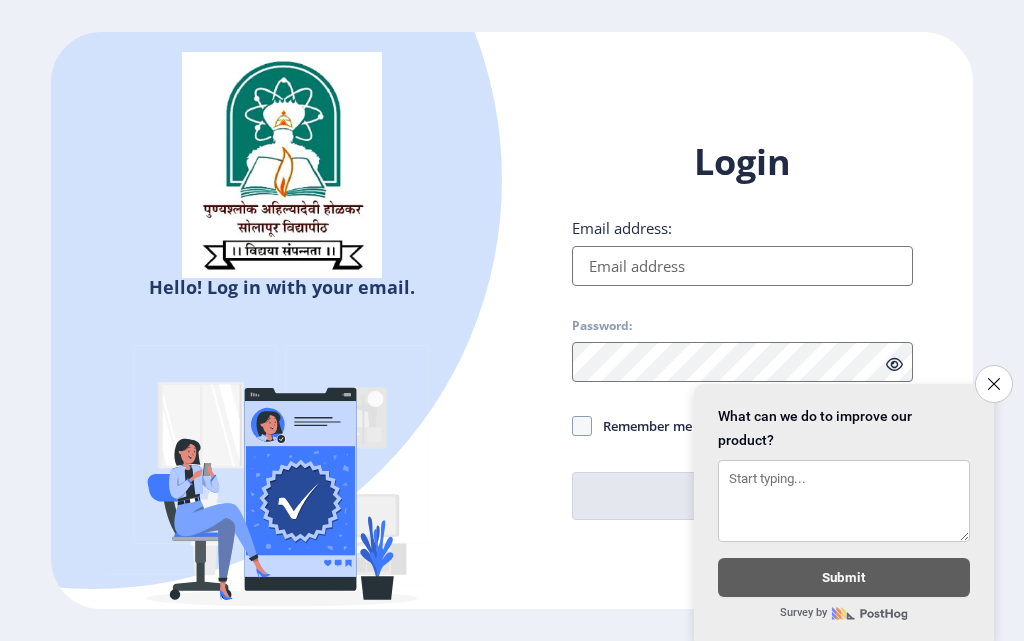 click on "Email address:" at bounding box center [742, 266] 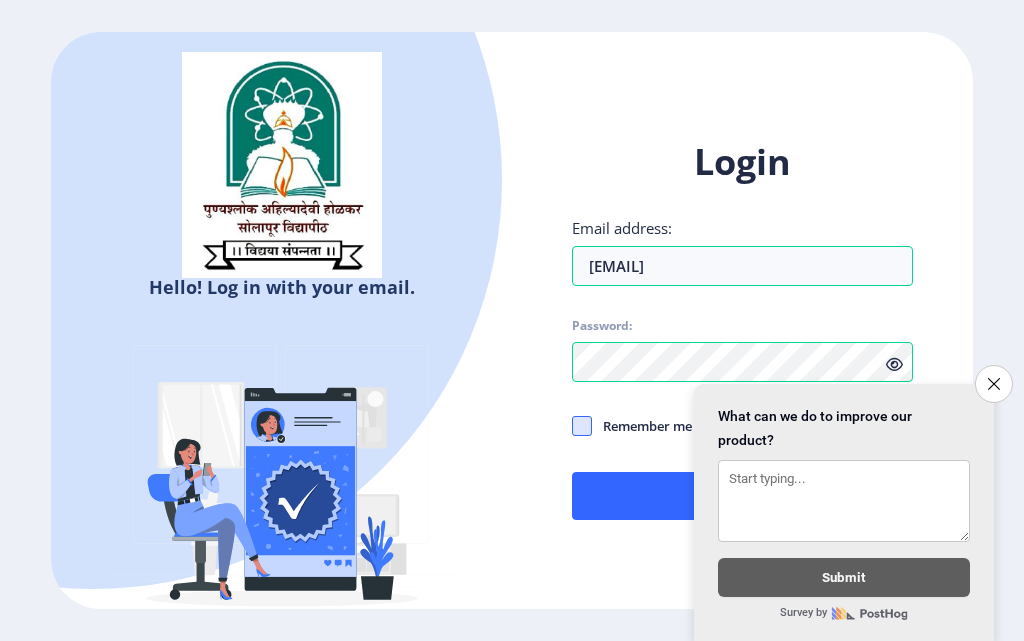 click 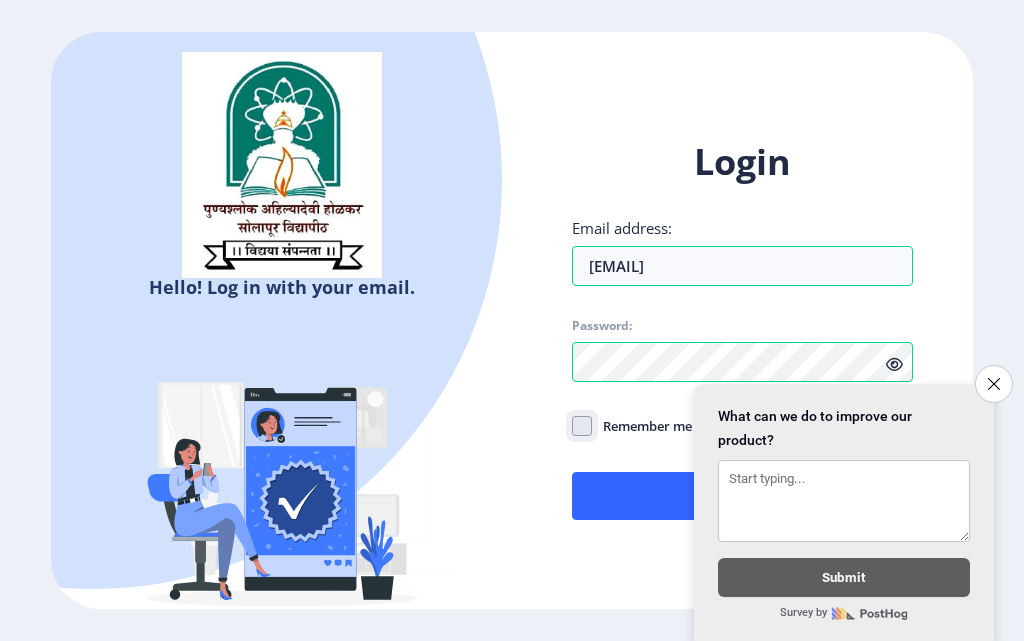 checkbox on "true" 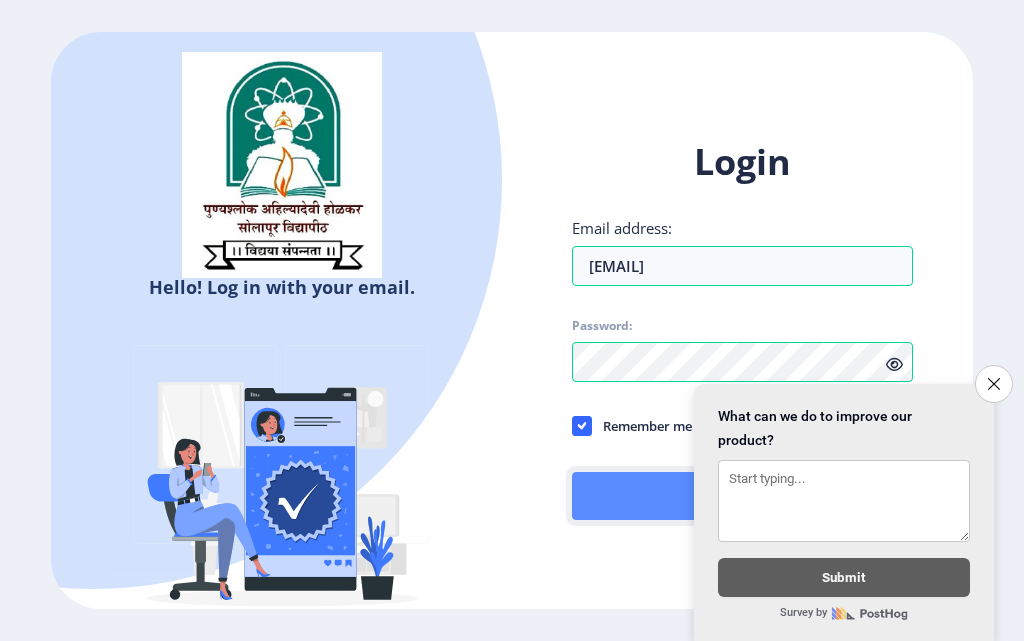 click on "Log In" 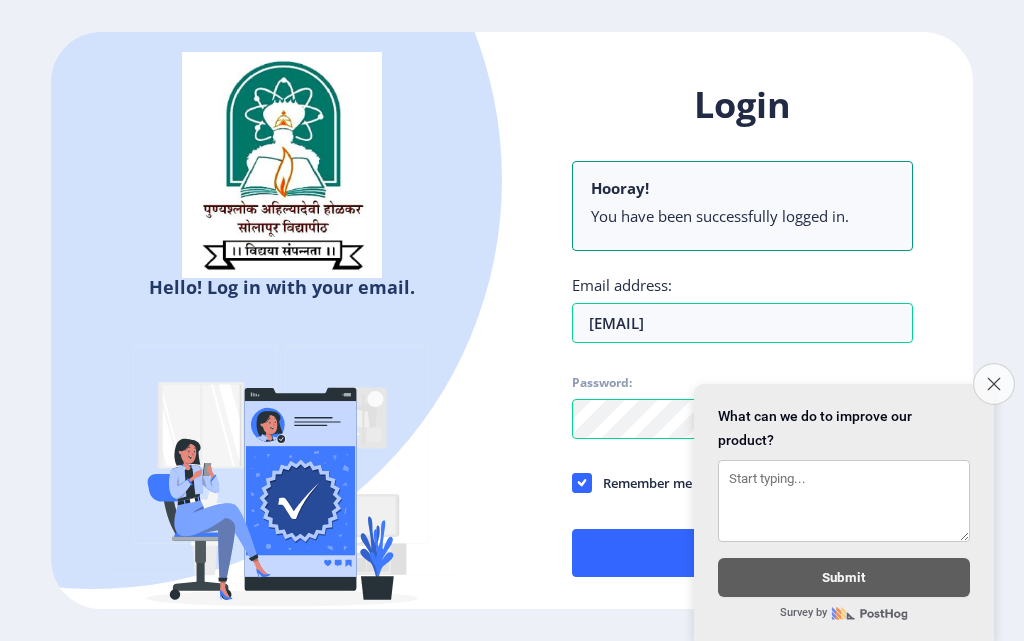 click on "Close survey" 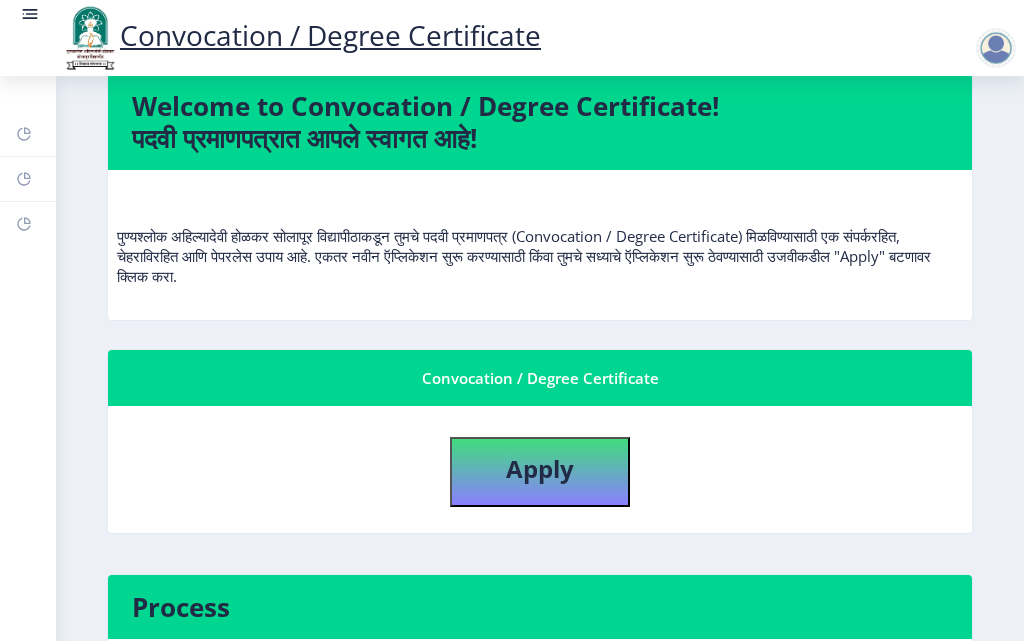 scroll, scrollTop: 0, scrollLeft: 0, axis: both 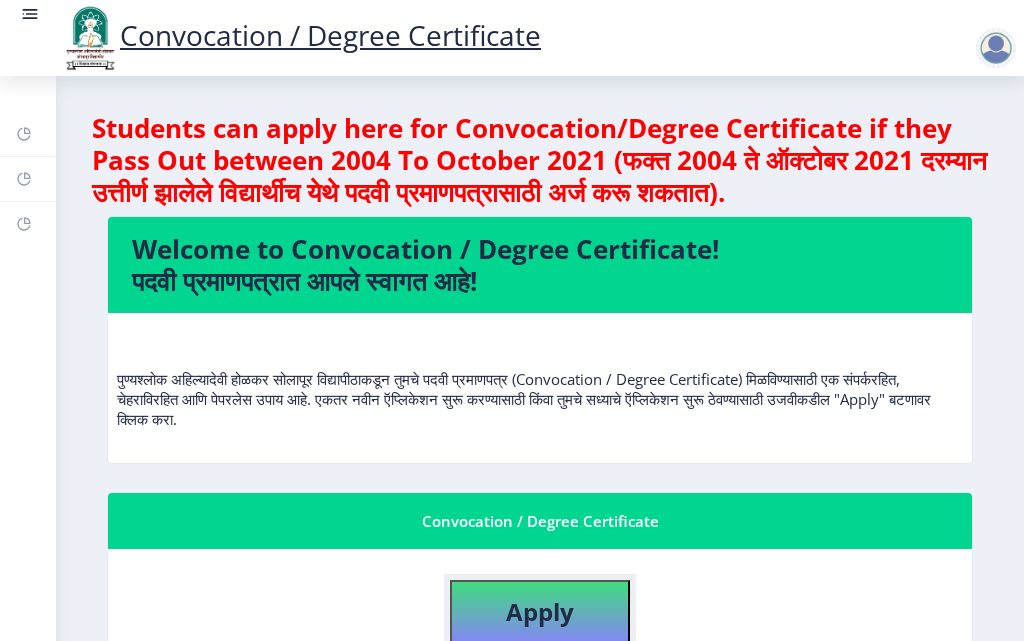 click on "Apply" 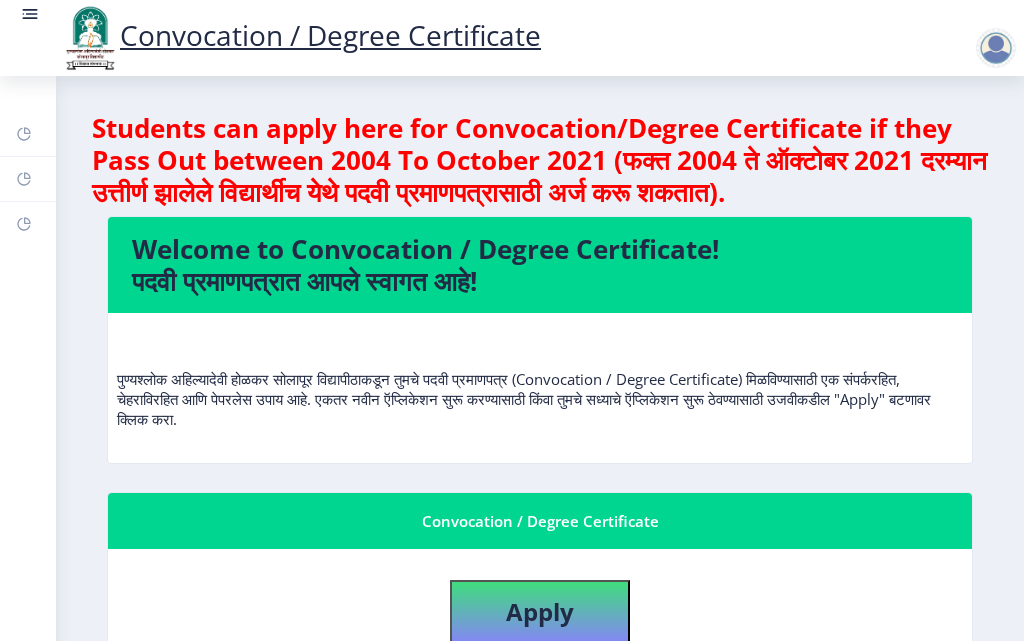select 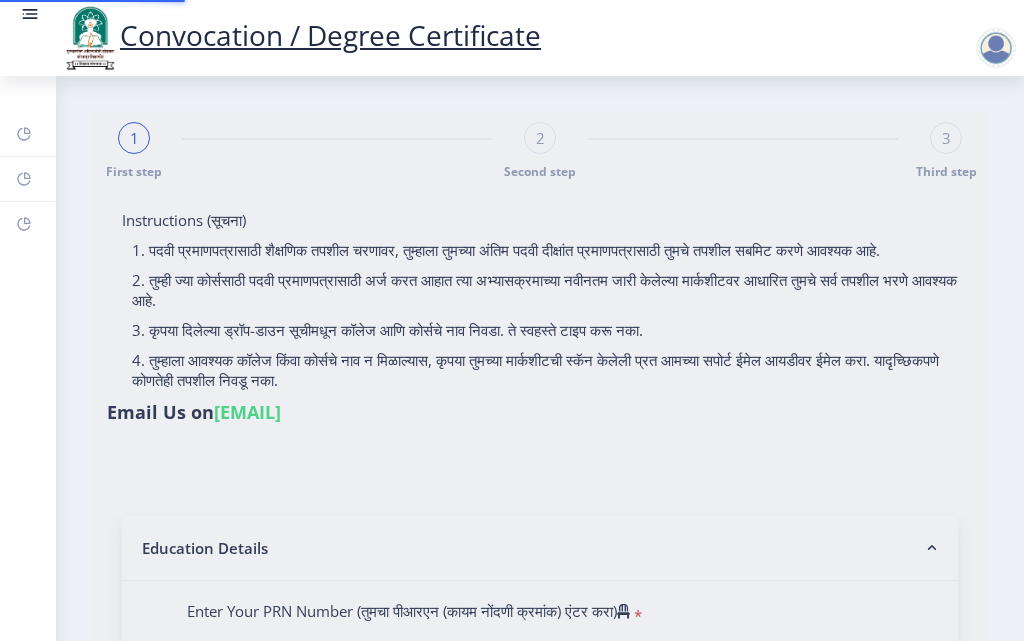 type on "[FIRST] [MIDDLE] [LAST]" 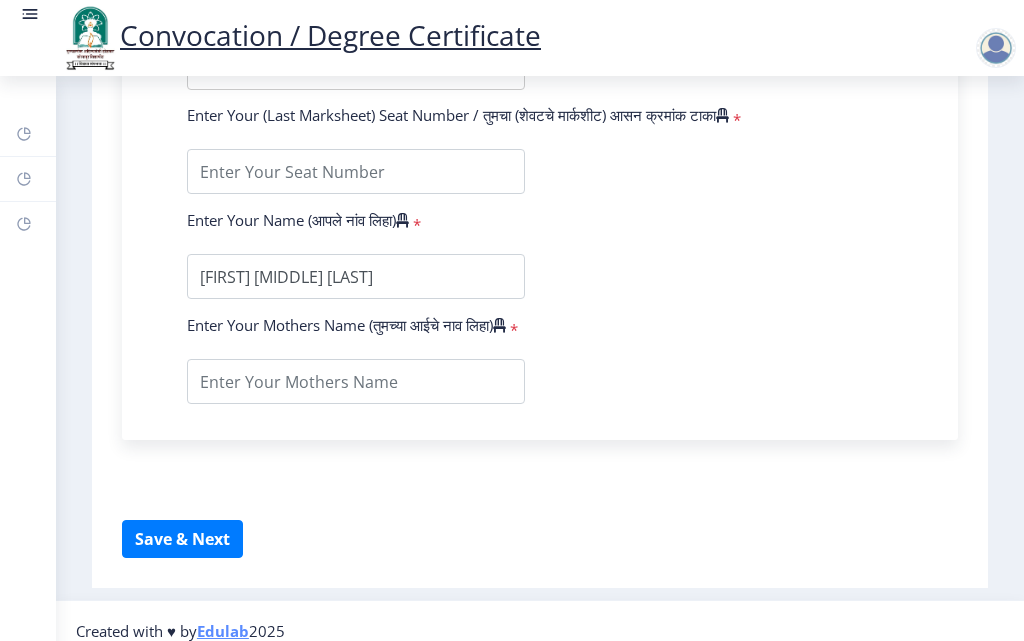scroll, scrollTop: 1300, scrollLeft: 0, axis: vertical 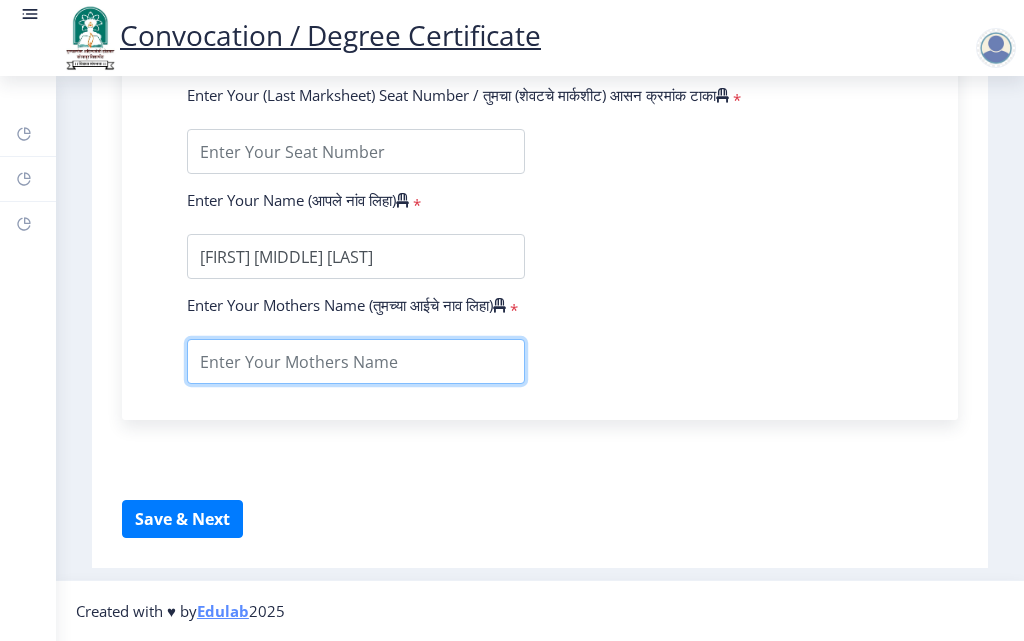 click at bounding box center (356, 361) 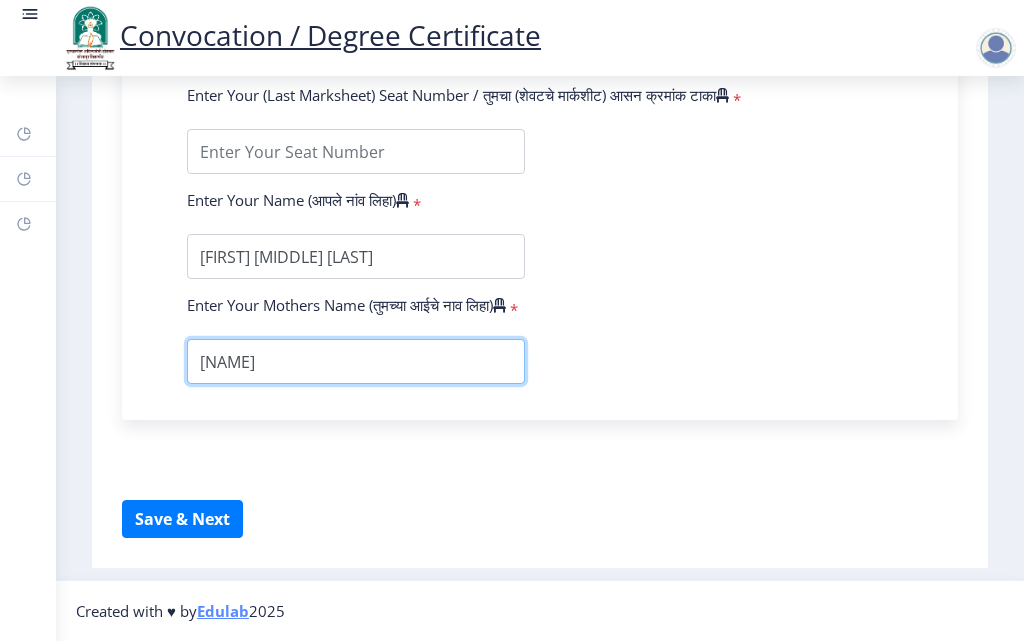 scroll, scrollTop: 1200, scrollLeft: 0, axis: vertical 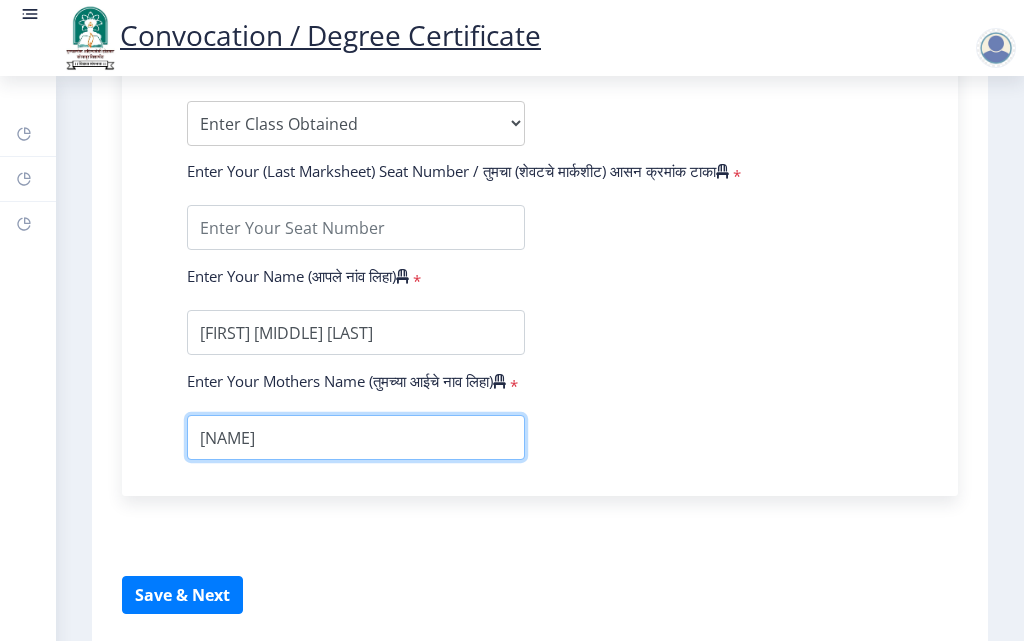 type on "[FIRST]" 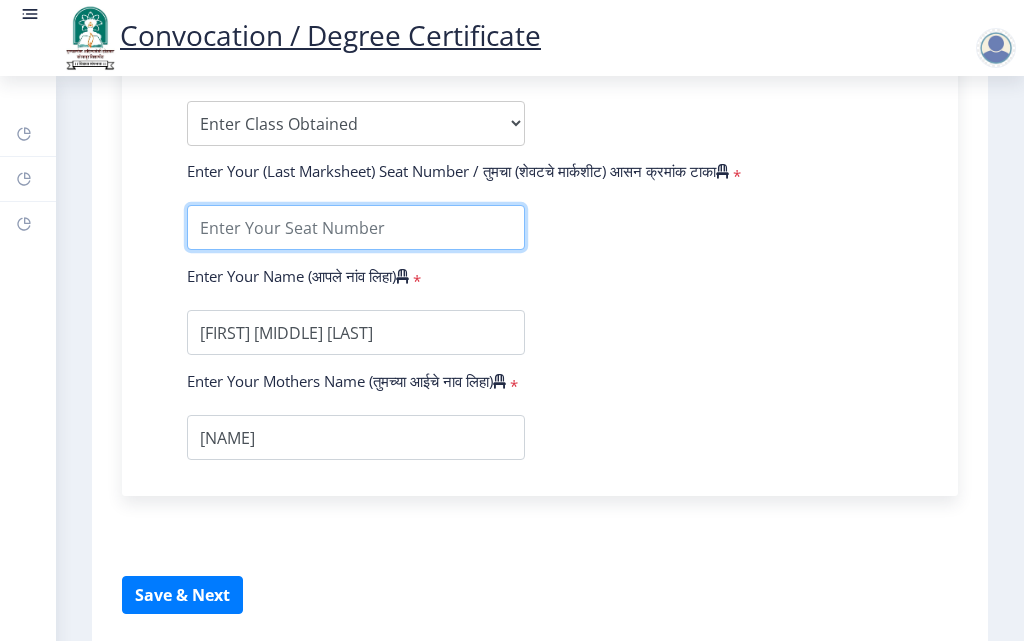 click at bounding box center [356, 227] 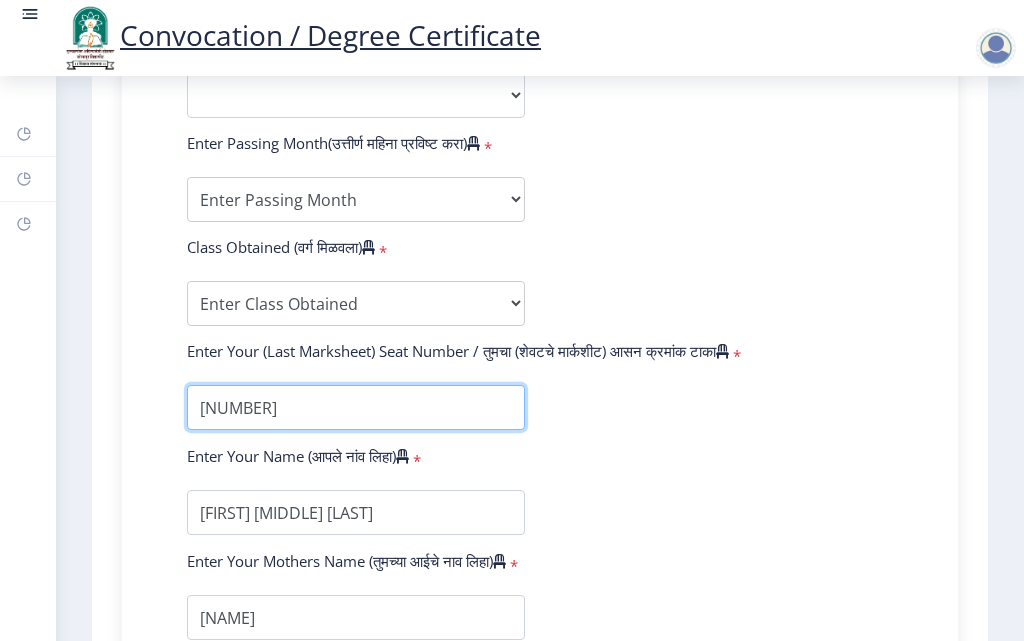 scroll, scrollTop: 1000, scrollLeft: 0, axis: vertical 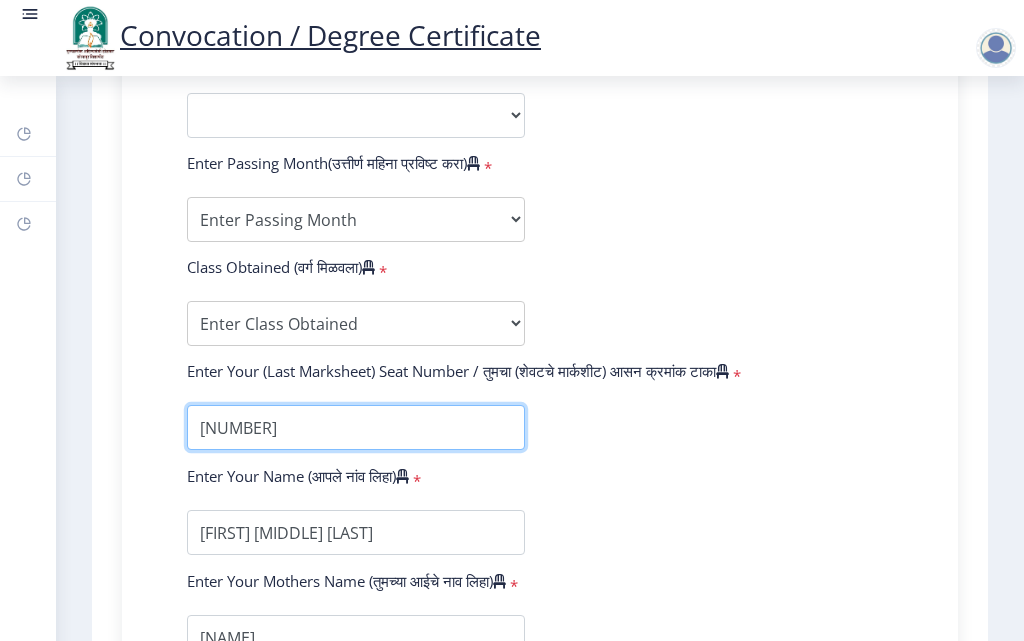 type on "[NUMBER]" 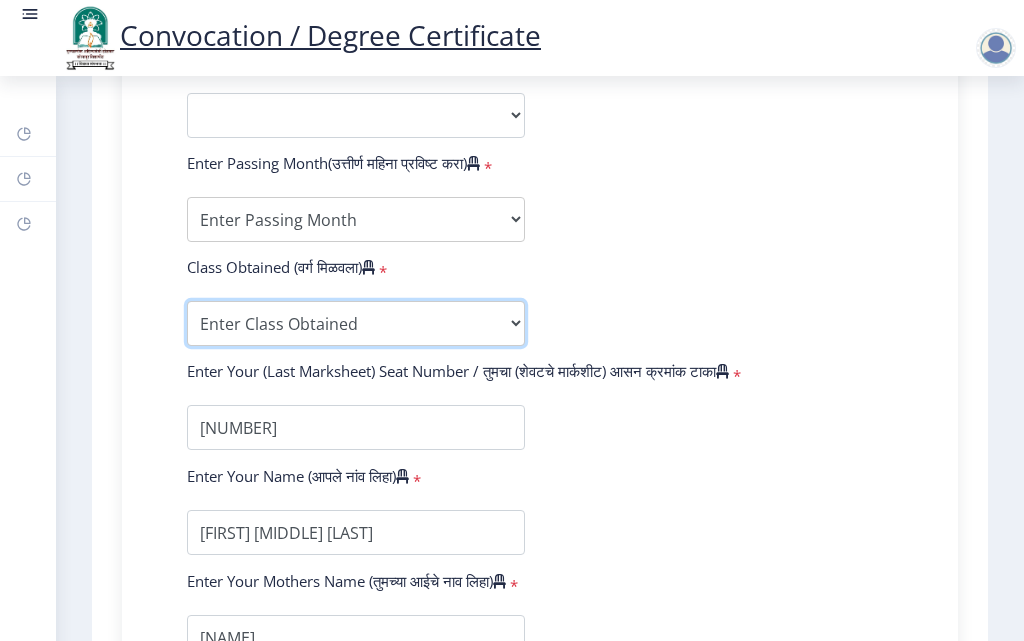 click on "Enter Class Obtained FIRST CLASS WITH DISTINCTION FIRST CLASS HIGHER SECOND CLASS SECOND CLASS PASS CLASS Grade O Grade A+ Grade A Grade B+ Grade B Grade C+ Grade C Grade D Grade E" at bounding box center [356, 323] 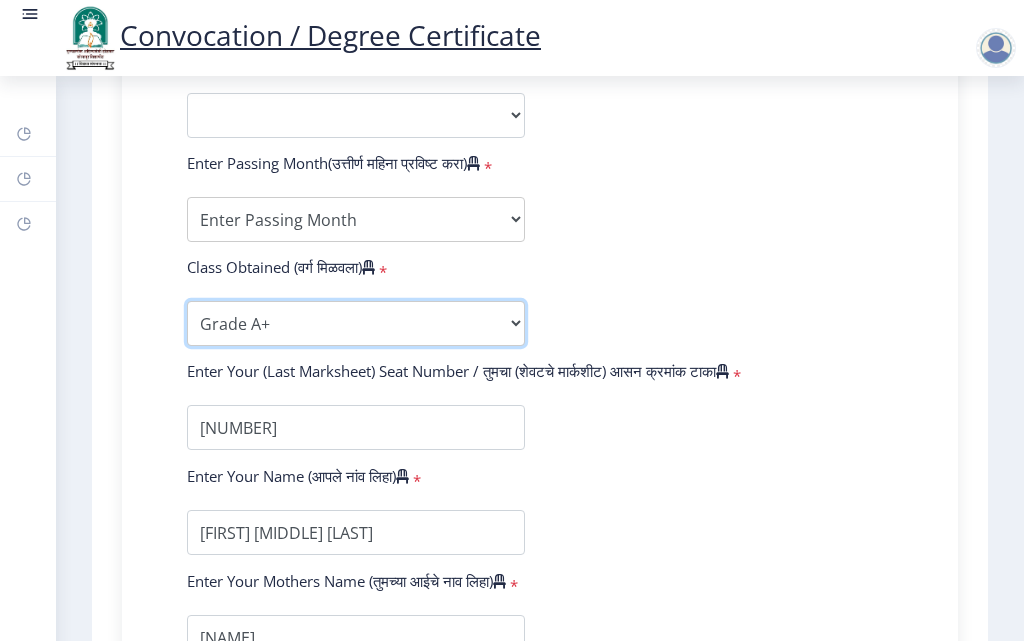 click on "Enter Class Obtained FIRST CLASS WITH DISTINCTION FIRST CLASS HIGHER SECOND CLASS SECOND CLASS PASS CLASS Grade O Grade A+ Grade A Grade B+ Grade B Grade C+ Grade C Grade D Grade E" at bounding box center (356, 323) 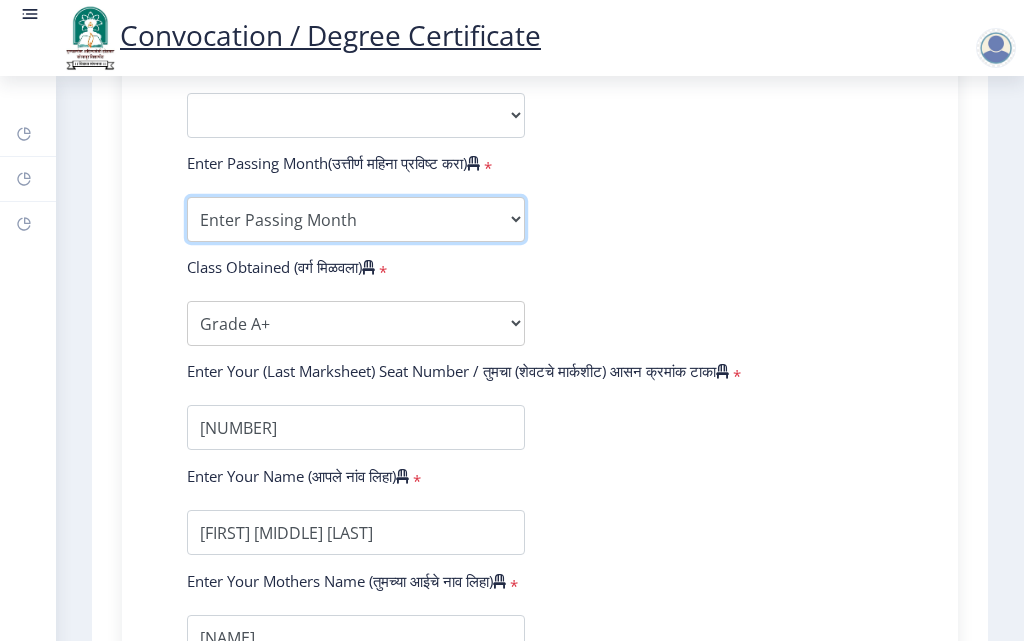 click on "Enter Passing Month March April May October November December" at bounding box center (356, 219) 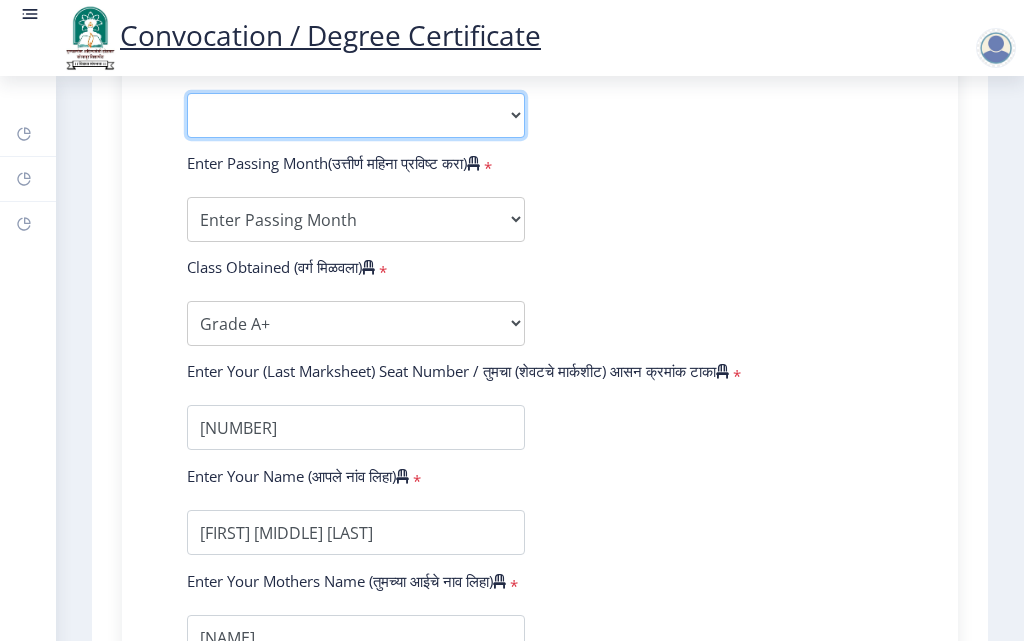 click on "2025   2024   2023   2022   2021   2020   2019   2018   2017   2016   2015   2014   2013   2012   2011   2010   2009   2008   2007   2006   2005   2004   2003   2002   2001   2000   1999   1998   1997   1996   1995   1994   1993   1992   1991   1990   1989   1988   1987   1986   1985   1984   1983   1982   1981   1980   1979   1978   1977   1976" 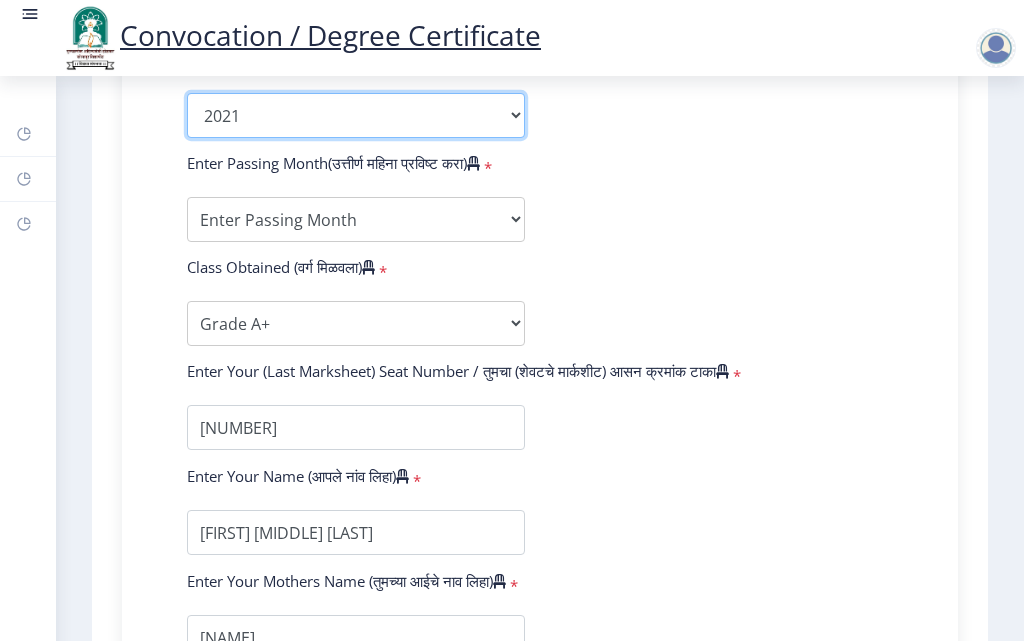 click on "2025   2024   2023   2022   2021   2020   2019   2018   2017   2016   2015   2014   2013   2012   2011   2010   2009   2008   2007   2006   2005   2004   2003   2002   2001   2000   1999   1998   1997   1996   1995   1994   1993   1992   1991   1990   1989   1988   1987   1986   1985   1984   1983   1982   1981   1980   1979   1978   1977   1976" 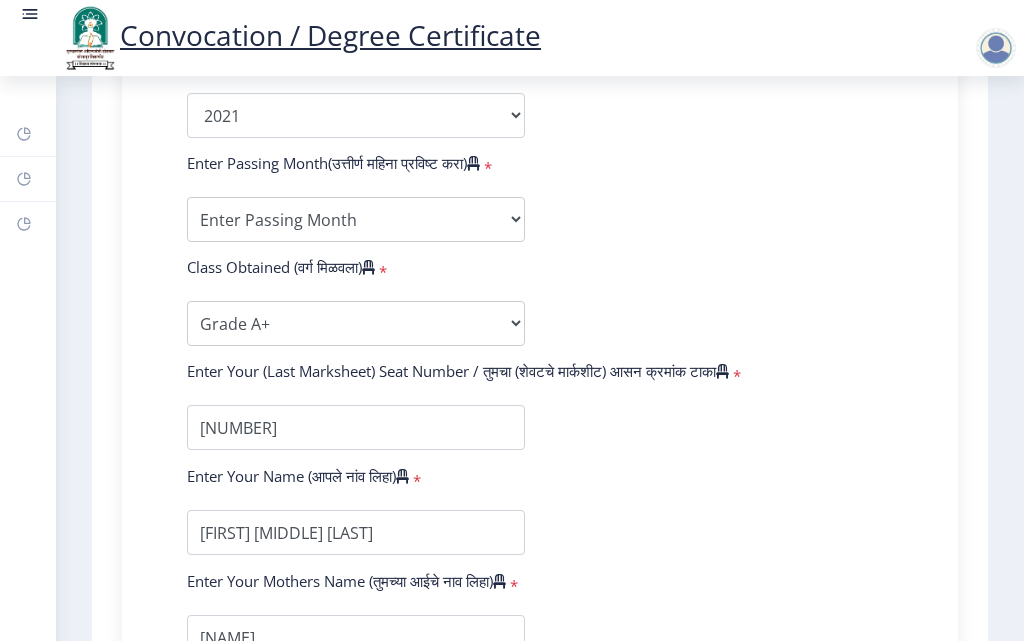 click on "Enter Your PRN Number (तुमचा पीआरएन (कायम नोंदणी क्रमांक) एंटर करा)   * Student Type (विद्यार्थी प्रकार)    * Select Student Type Regular External College Name(कॉलेजचे नाव)   * Select College Name Select College Name Course Name(अभ्यासक्रमाचे नाव)   * Select Course Name Select Course Name Enter passing Year(उत्तीर्ण वर्ष प्रविष्ट करा)   *  2025   2024   2023   2022   2021   2020   2019   2018   2017   2016   2015   2014   2013   2012   2011   2010   2009   2008   2007   2006   2005   2004   2003   2002   2001   2000   1999   1998   1997   1996   1995   1994   1993   1992   1991   1990   1989   1988   1987   1986   1985   1984   1983   1982   1981   1980   1979   1978   1977   1976  Enter Passing Month(उत्तीर्ण महिना प्रविष्ट करा)   * Enter Passing Month" 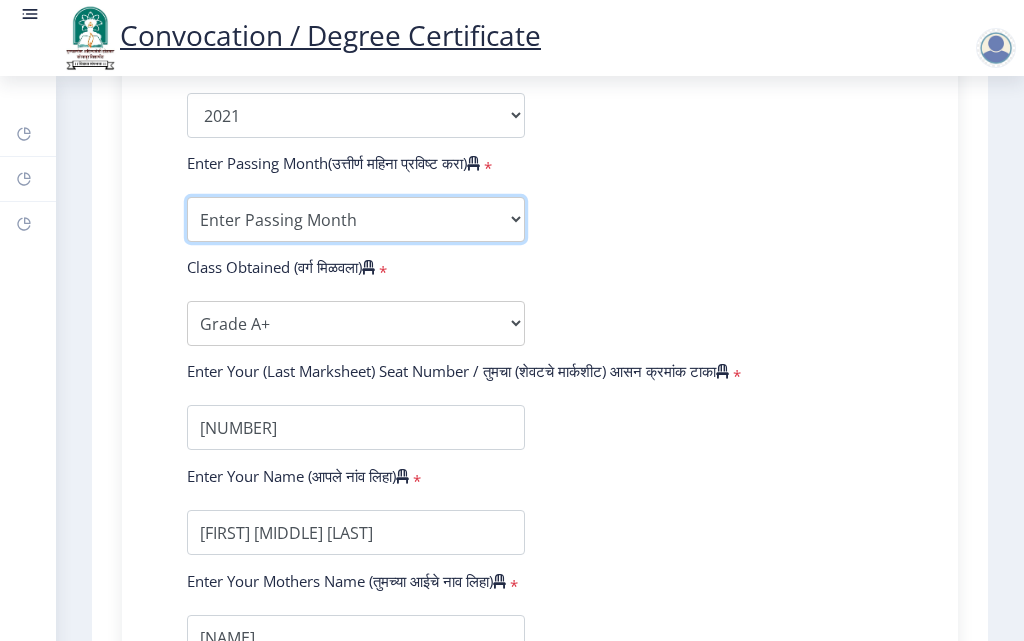 click on "Enter Passing Month March April May October November December" at bounding box center (356, 219) 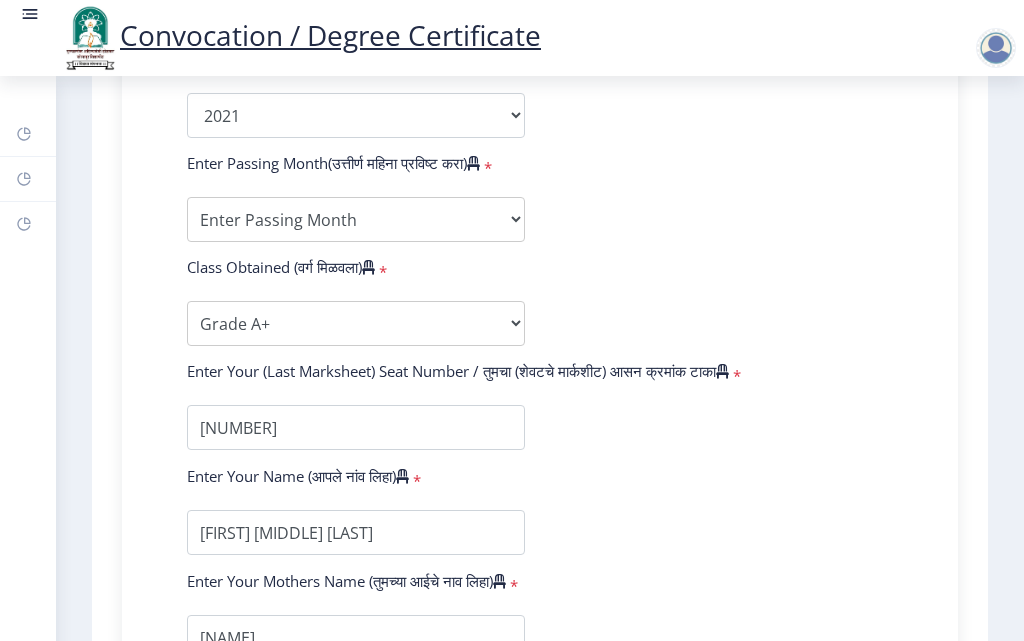 drag, startPoint x: 633, startPoint y: 471, endPoint x: 372, endPoint y: 386, distance: 274.49225 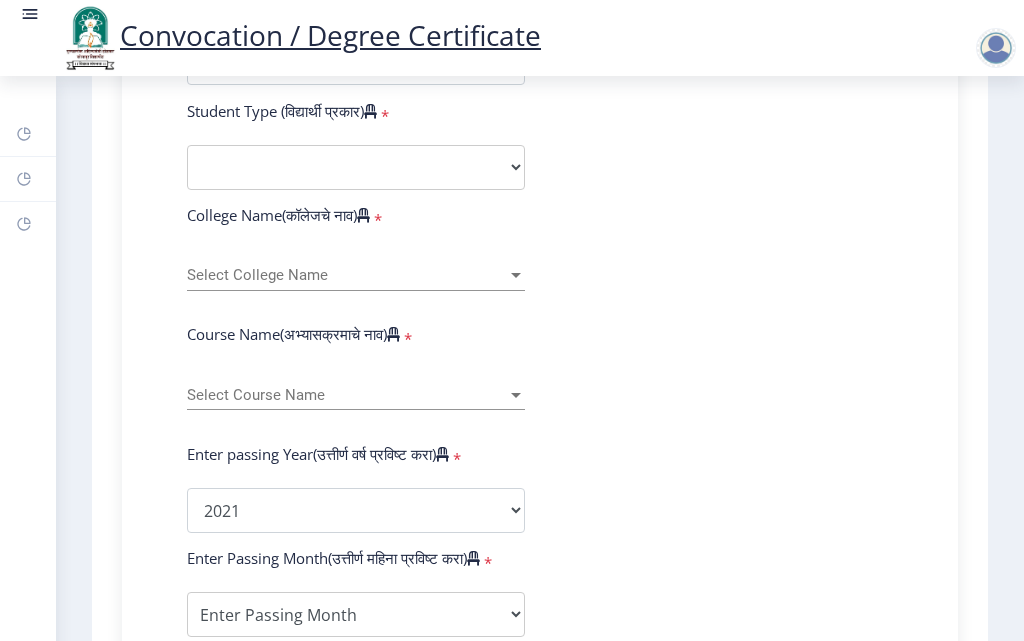 scroll, scrollTop: 400, scrollLeft: 0, axis: vertical 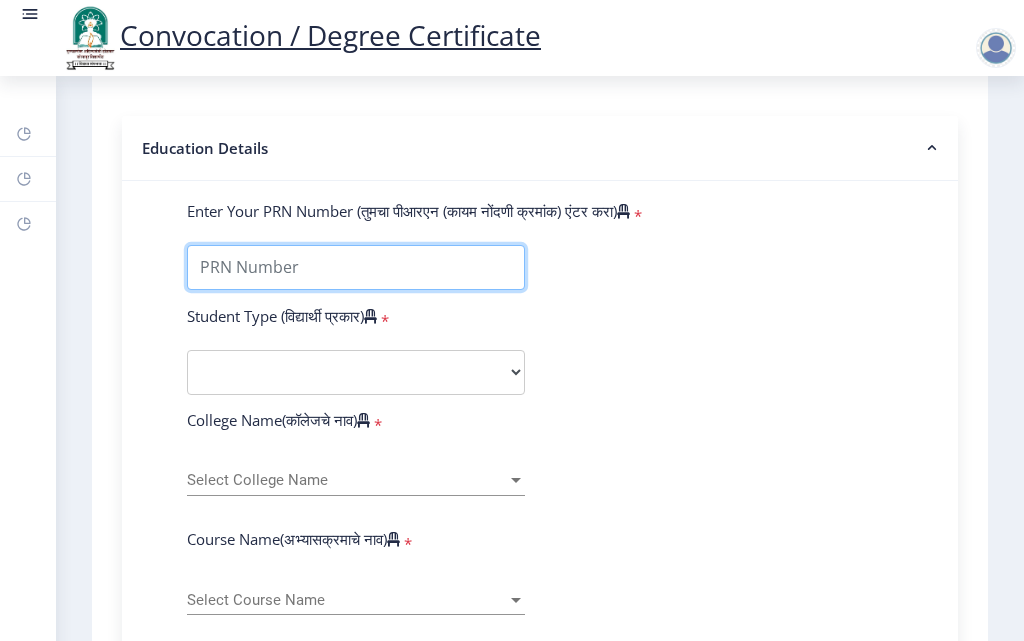click on "Enter Your PRN Number (तुमचा पीआरएन (कायम नोंदणी क्रमांक) एंटर करा)" at bounding box center [356, 267] 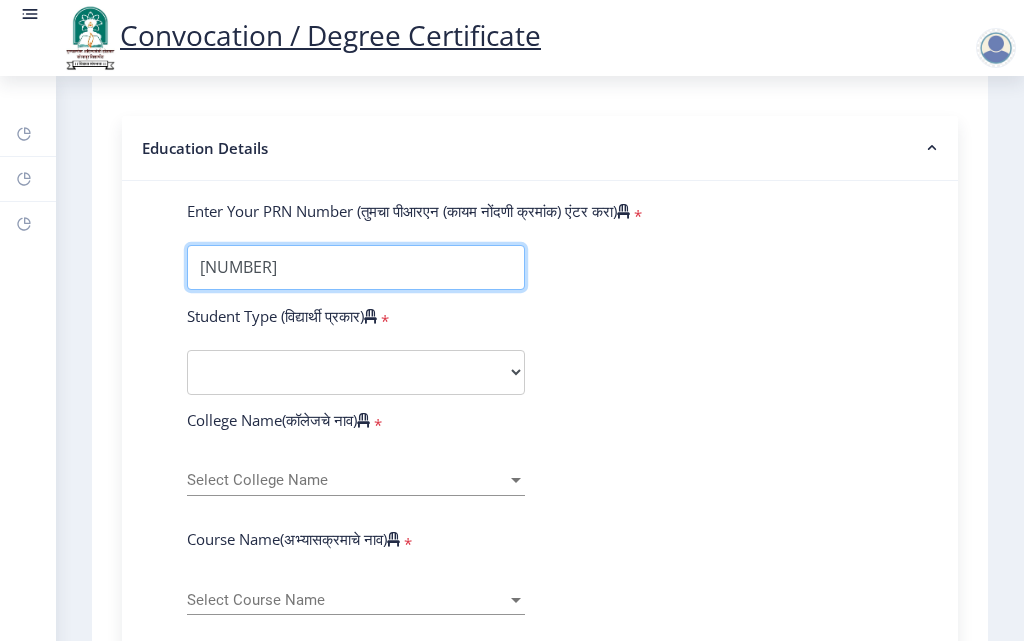 type on "[NUMBER]" 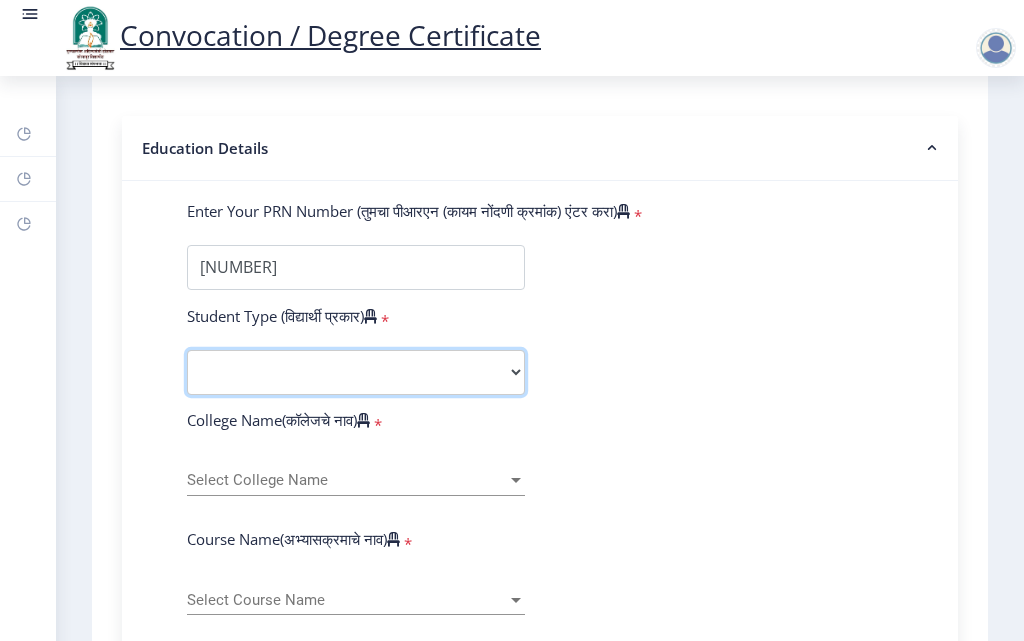 click on "Select Student Type Regular External" at bounding box center (356, 372) 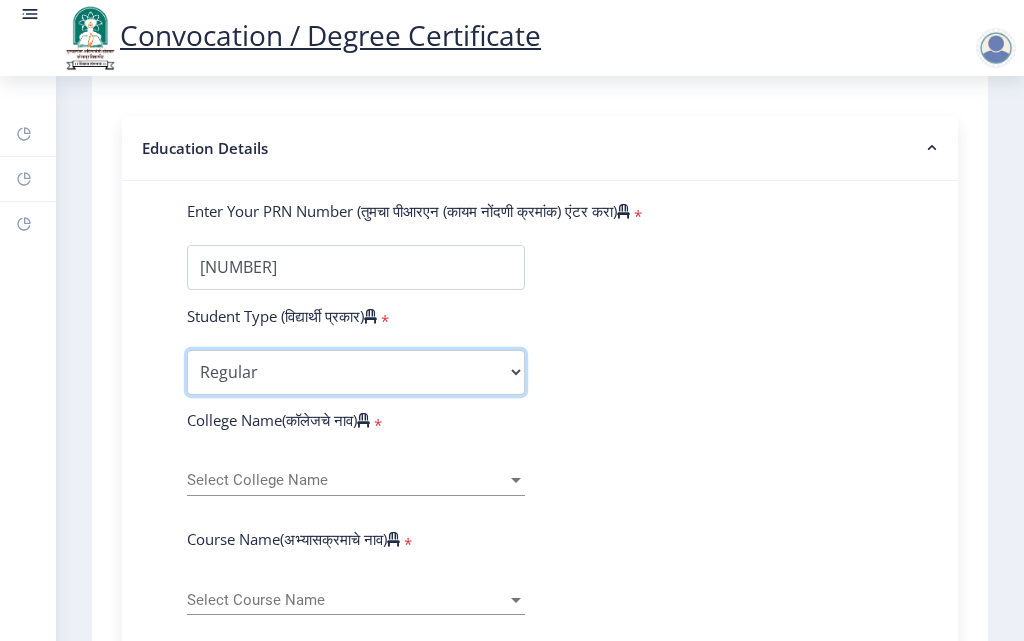 click on "Select Student Type Regular External" at bounding box center (356, 372) 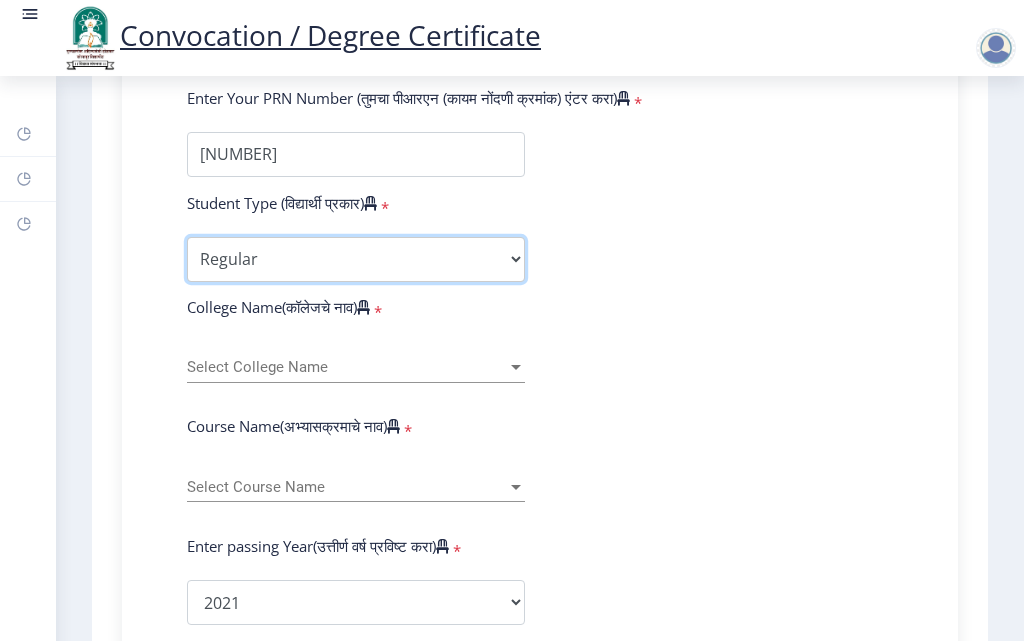 scroll, scrollTop: 600, scrollLeft: 0, axis: vertical 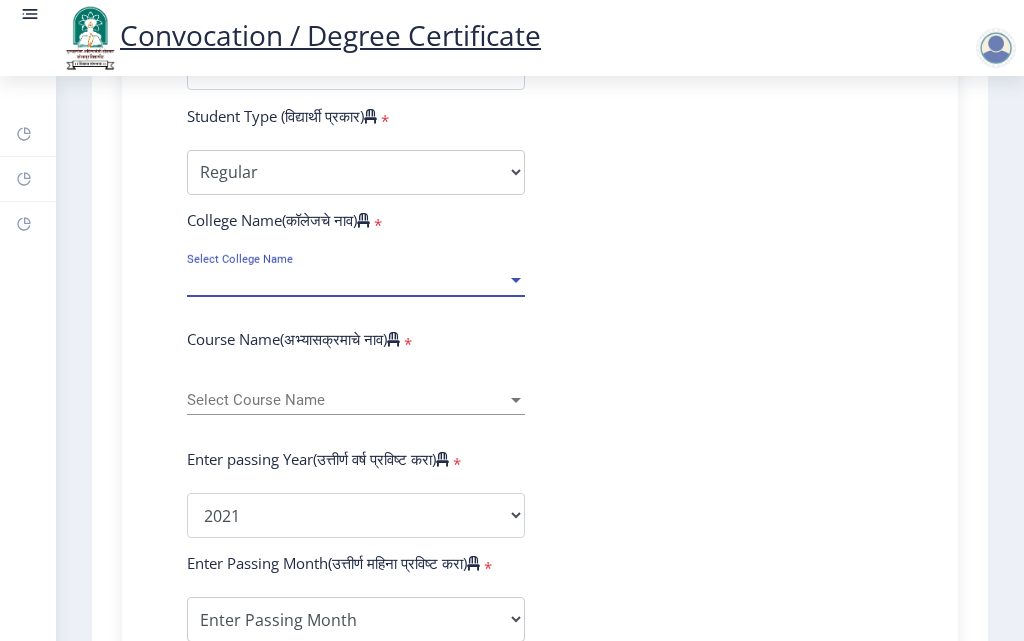 click on "Select College Name" at bounding box center (347, 280) 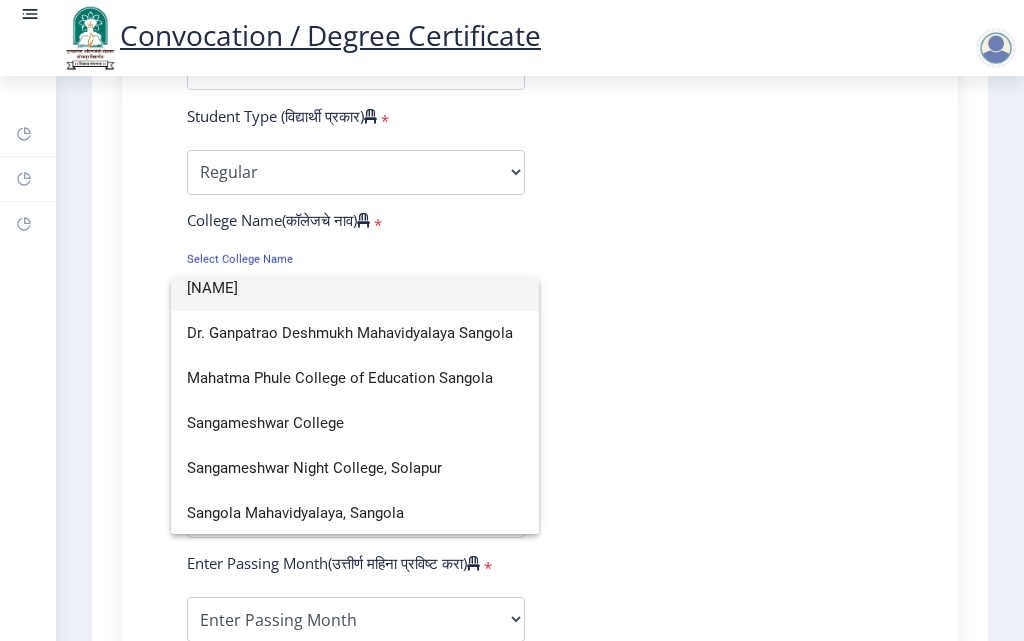 scroll, scrollTop: 0, scrollLeft: 0, axis: both 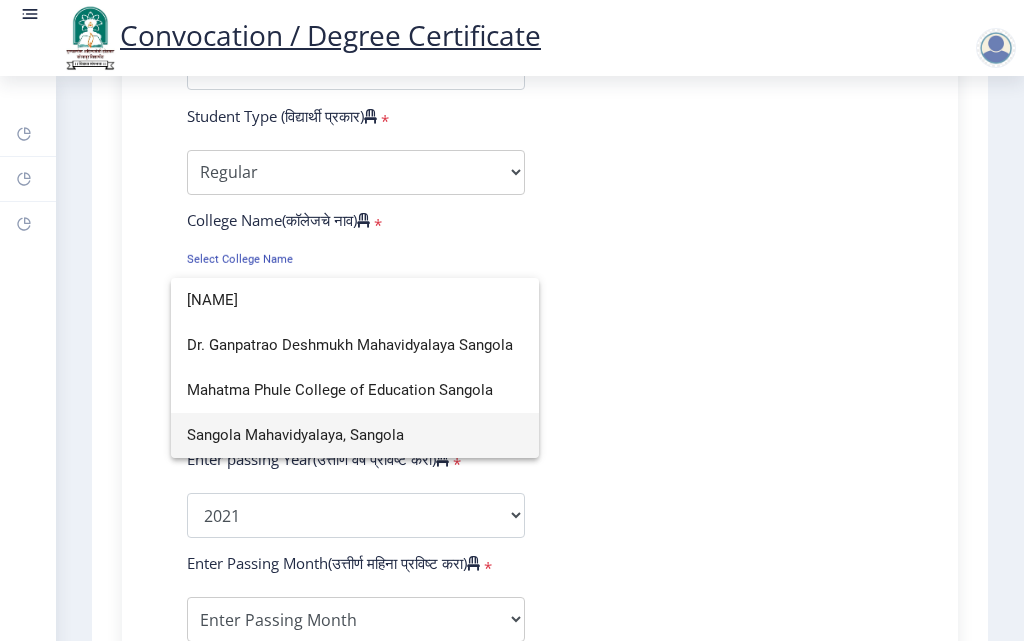 type on "SANGOLA" 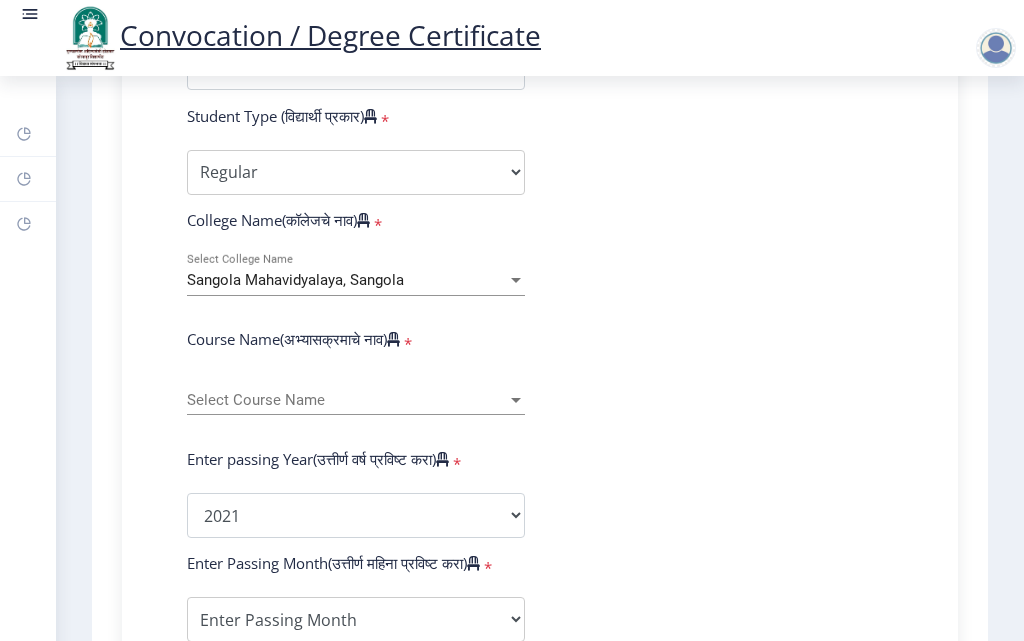 scroll, scrollTop: 800, scrollLeft: 0, axis: vertical 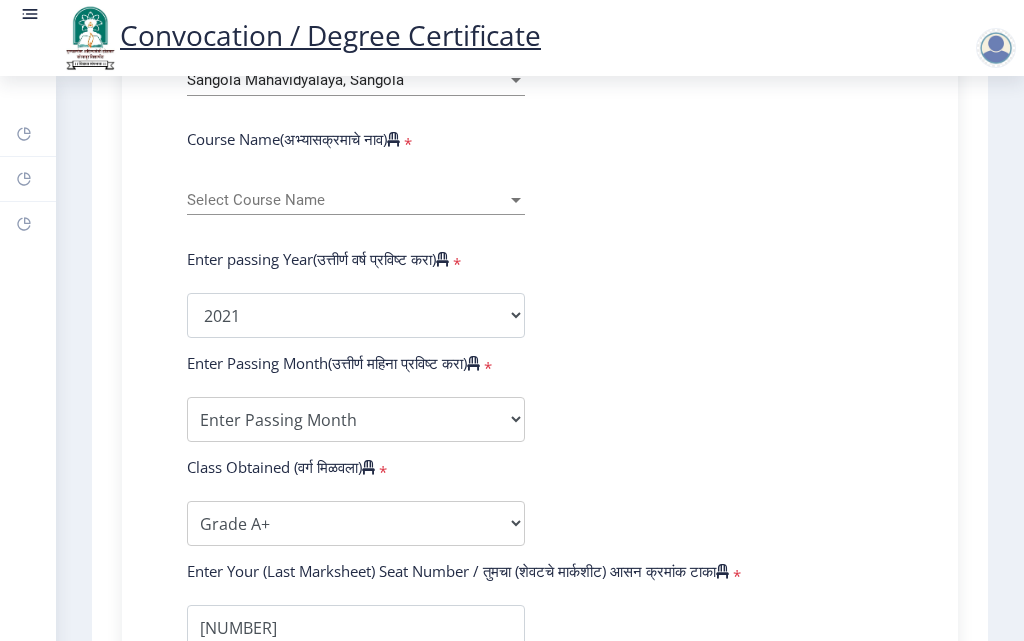 click on "Select Course Name" at bounding box center (347, 200) 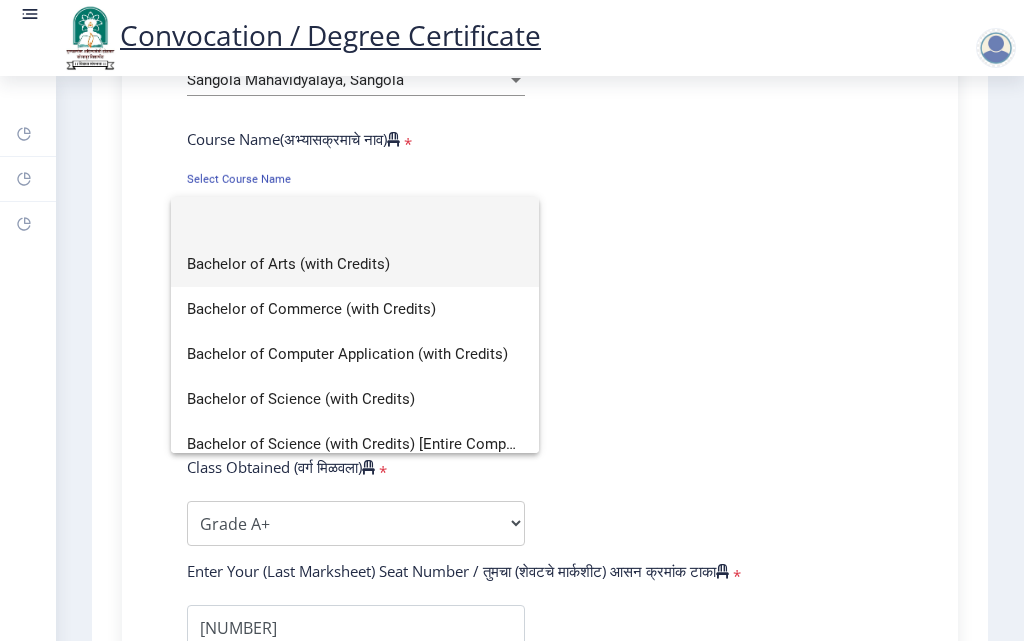 click on "Bachelor of Arts (with Credits)" at bounding box center [355, 264] 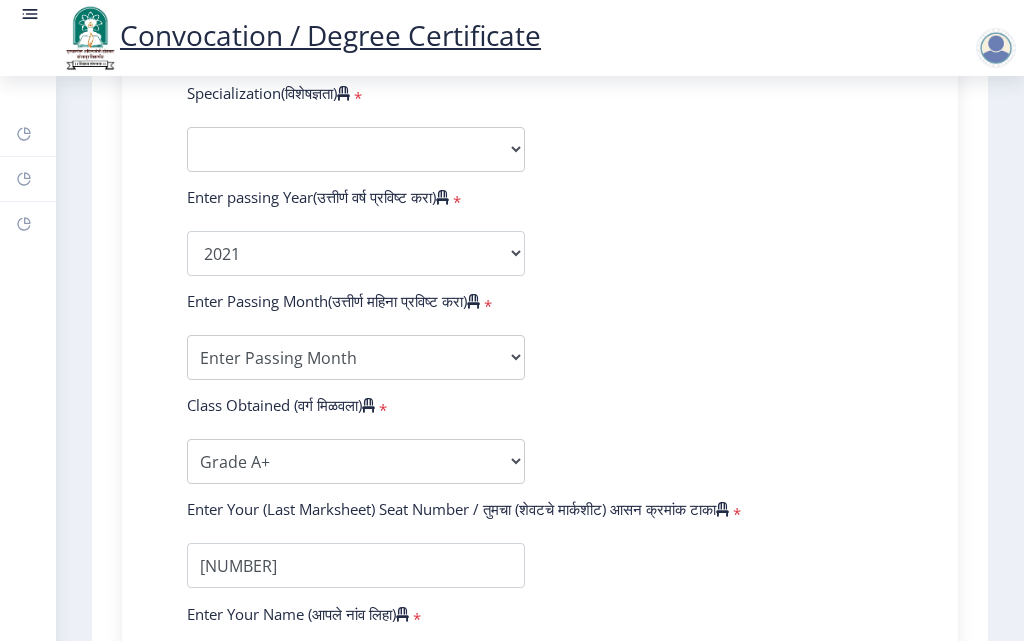 scroll, scrollTop: 1000, scrollLeft: 0, axis: vertical 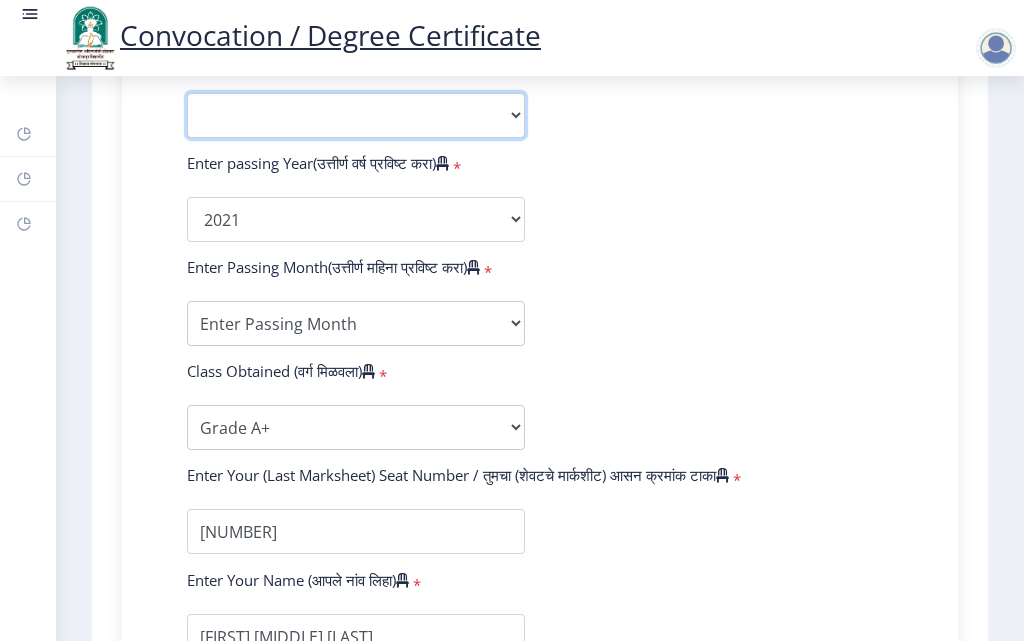 click on "Specialization English Geography Hindi Marathi Music Sanskrit Urdu Ancient Indian History Culture & Archaeology Economics History Physical Education Political Science Psychology Sociology Kannada Philosophy Other" at bounding box center [356, 115] 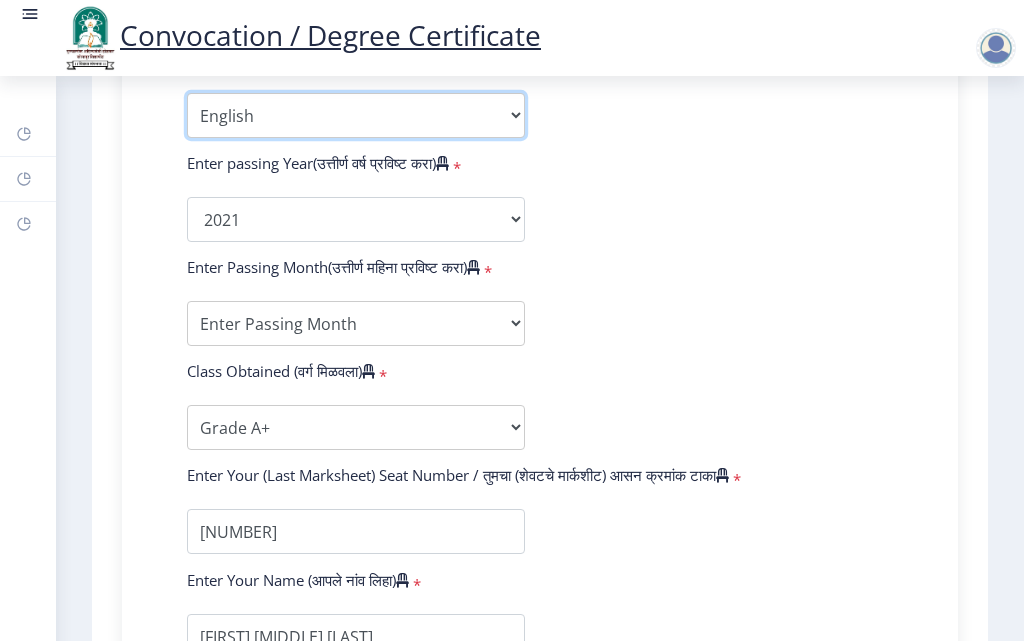click on "Specialization English Geography Hindi Marathi Music Sanskrit Urdu Ancient Indian History Culture & Archaeology Economics History Physical Education Political Science Psychology Sociology Kannada Philosophy Other" at bounding box center (356, 115) 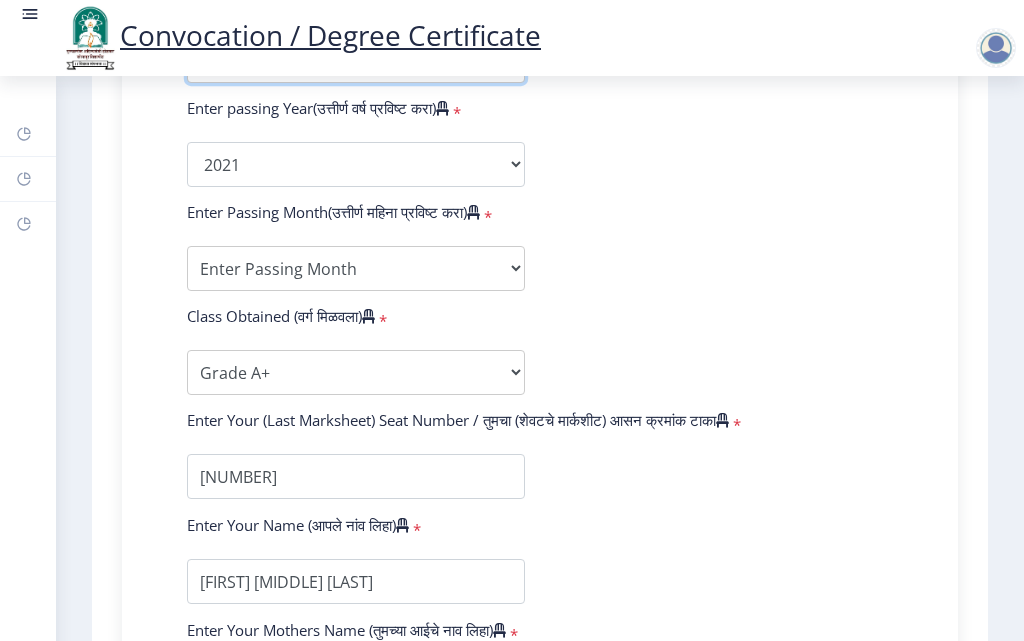scroll, scrollTop: 1100, scrollLeft: 0, axis: vertical 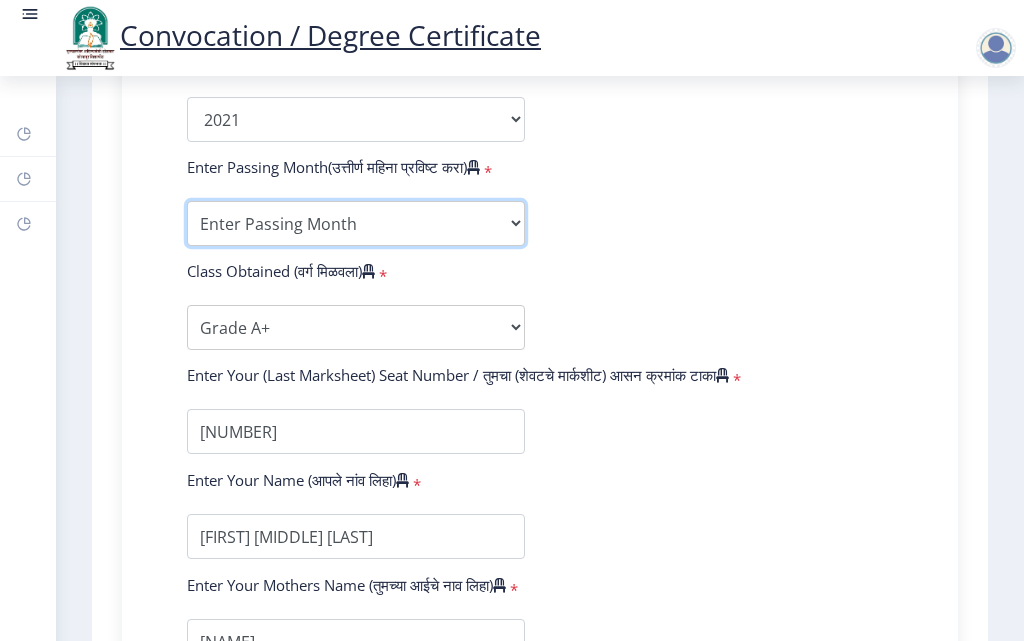 click on "Enter Passing Month March April May October November December" at bounding box center [356, 223] 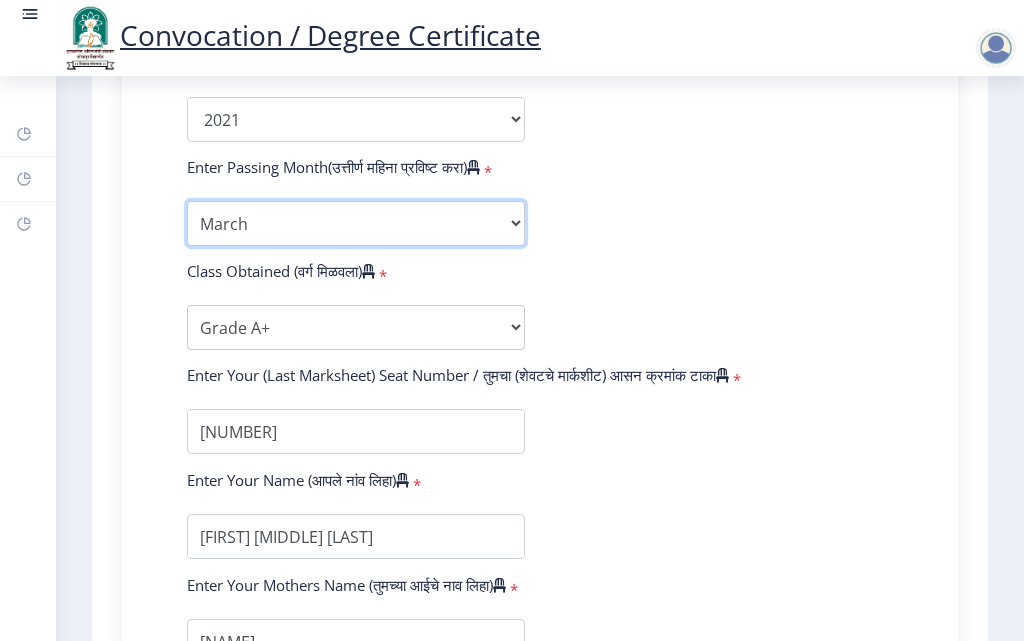 click on "Enter Passing Month March April May October November December" at bounding box center [356, 223] 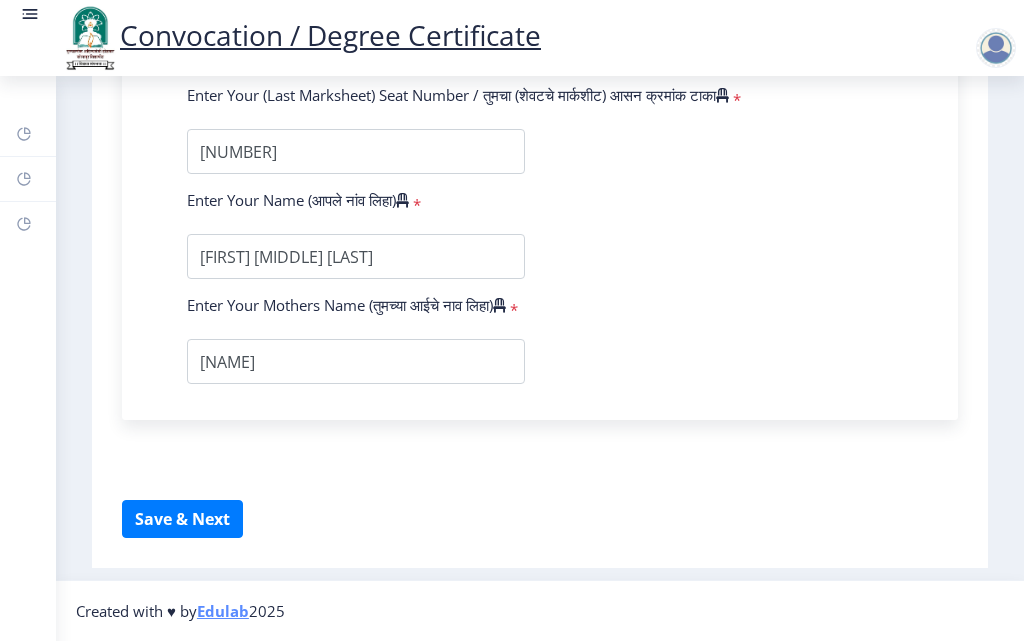 scroll, scrollTop: 1420, scrollLeft: 0, axis: vertical 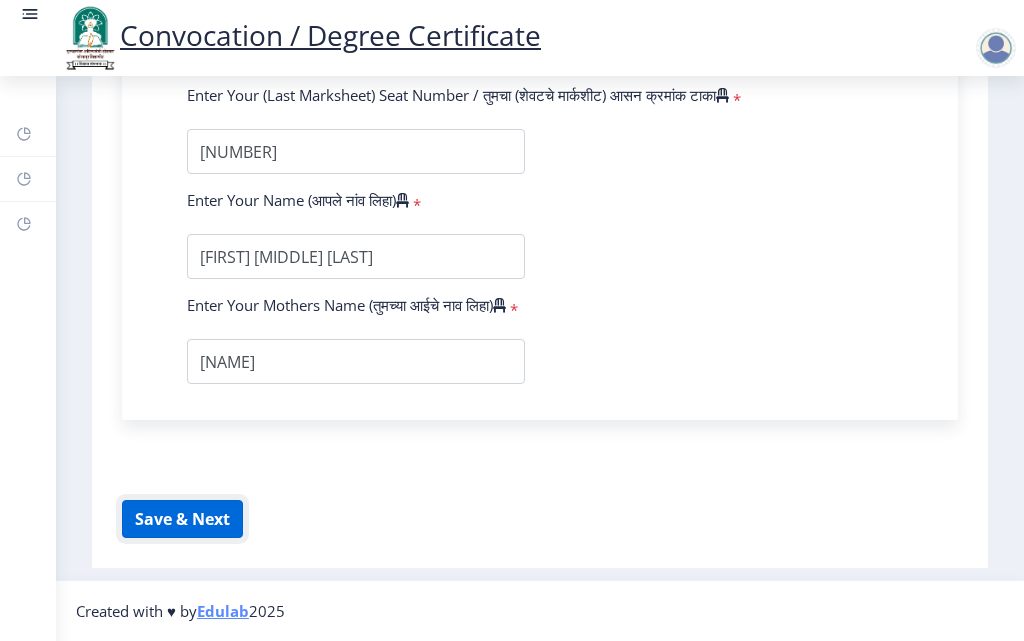click on "Save & Next" 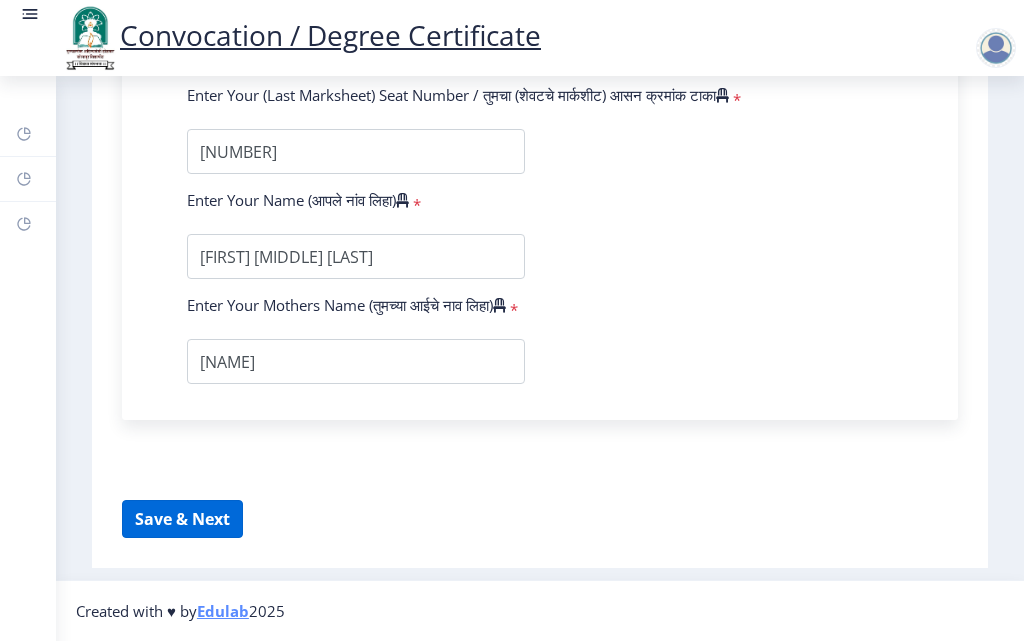 select 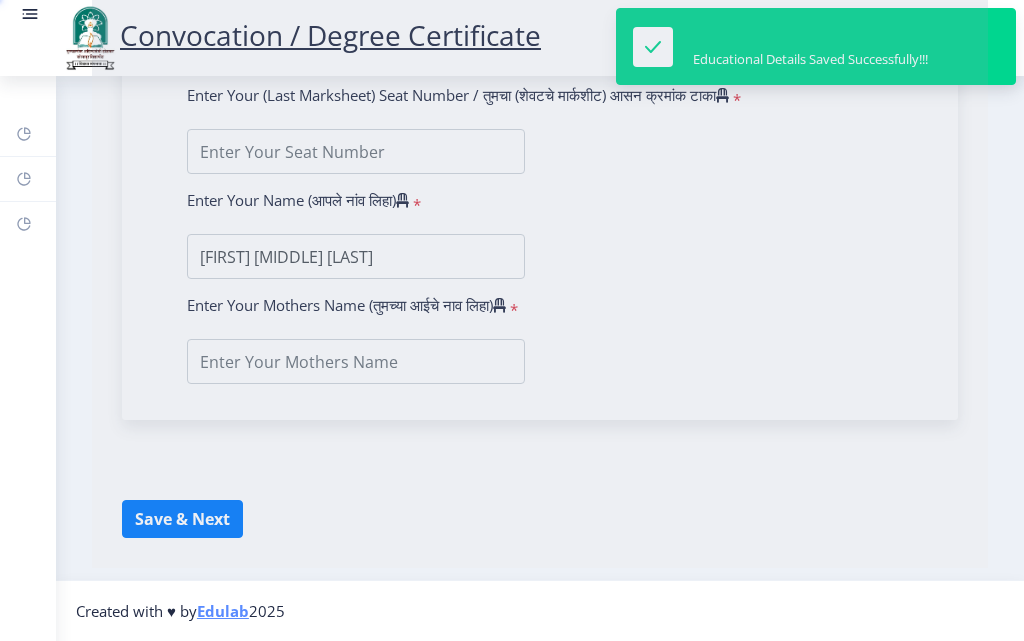 scroll, scrollTop: 0, scrollLeft: 0, axis: both 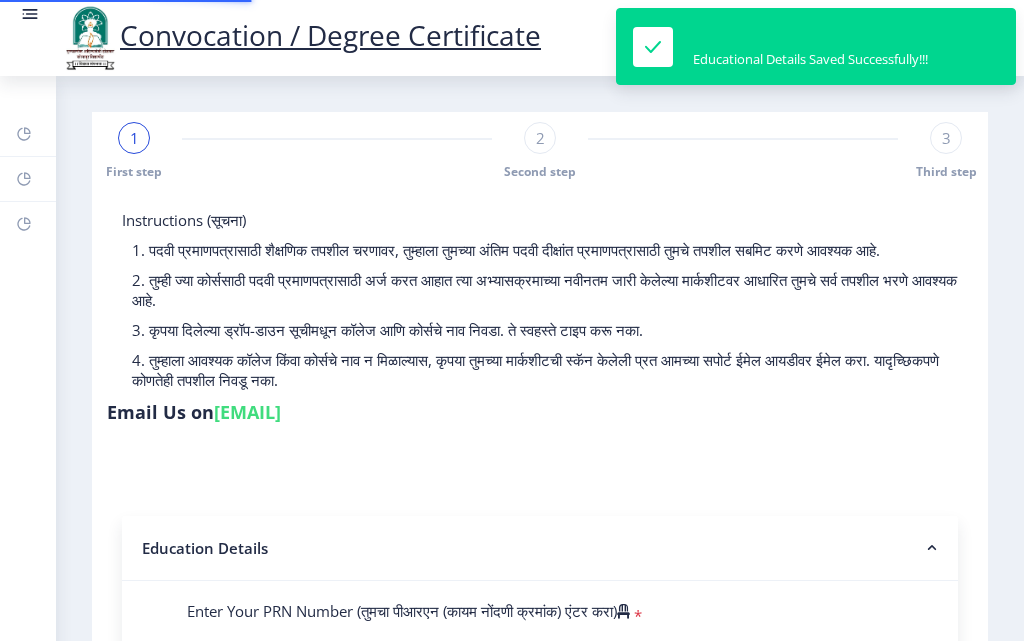 type on "[NUMBER]" 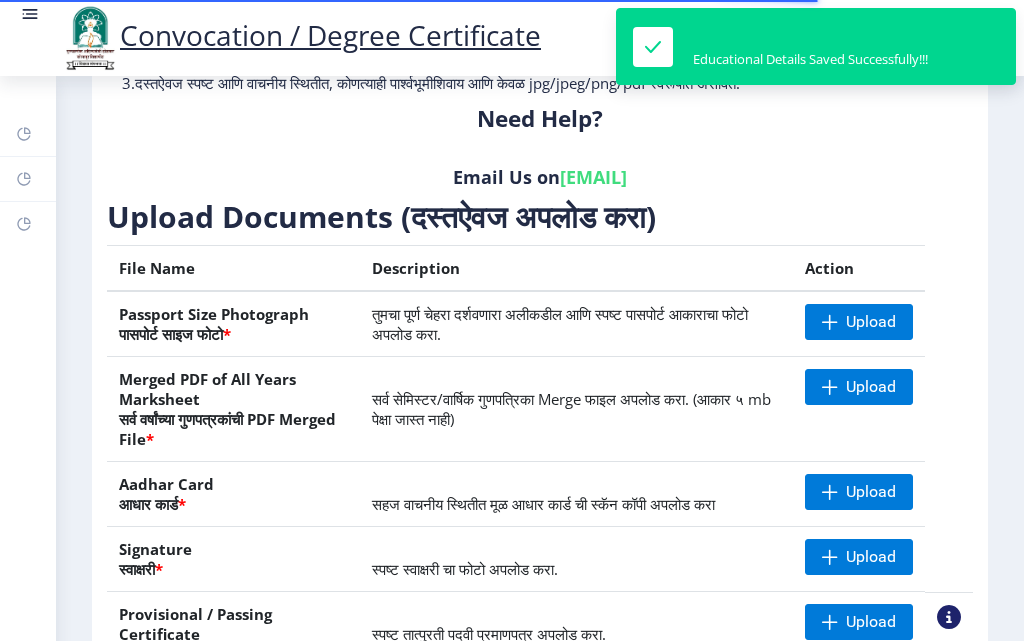 scroll, scrollTop: 300, scrollLeft: 0, axis: vertical 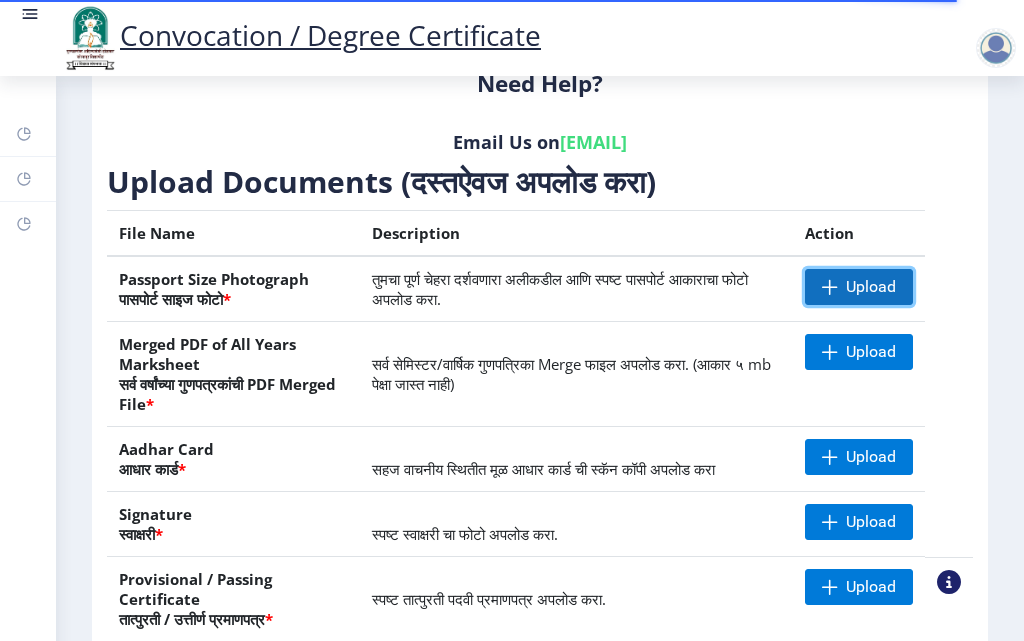 click on "Upload" 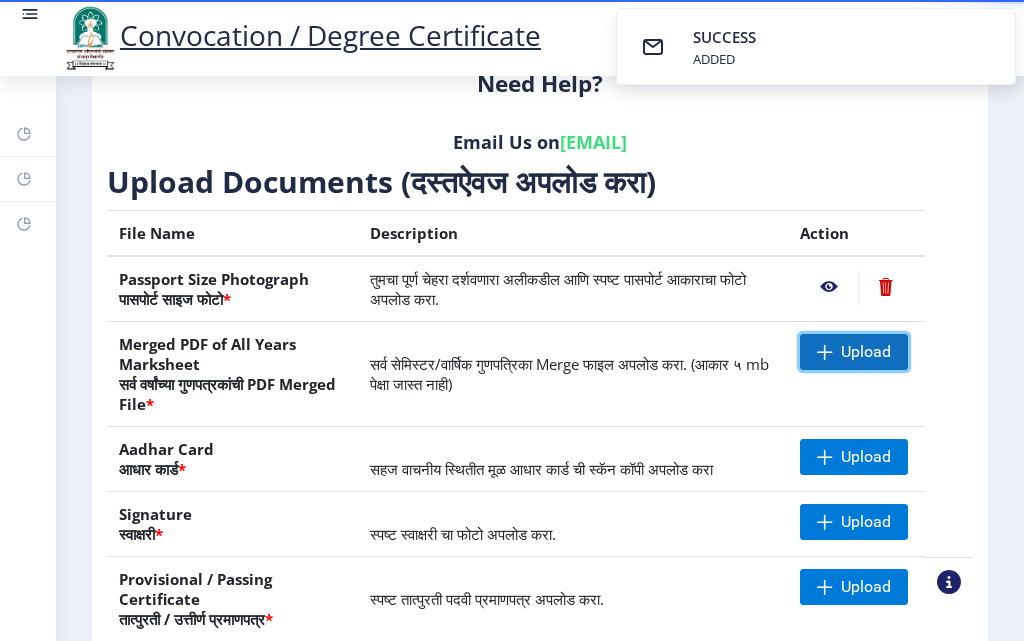 click on "Upload" 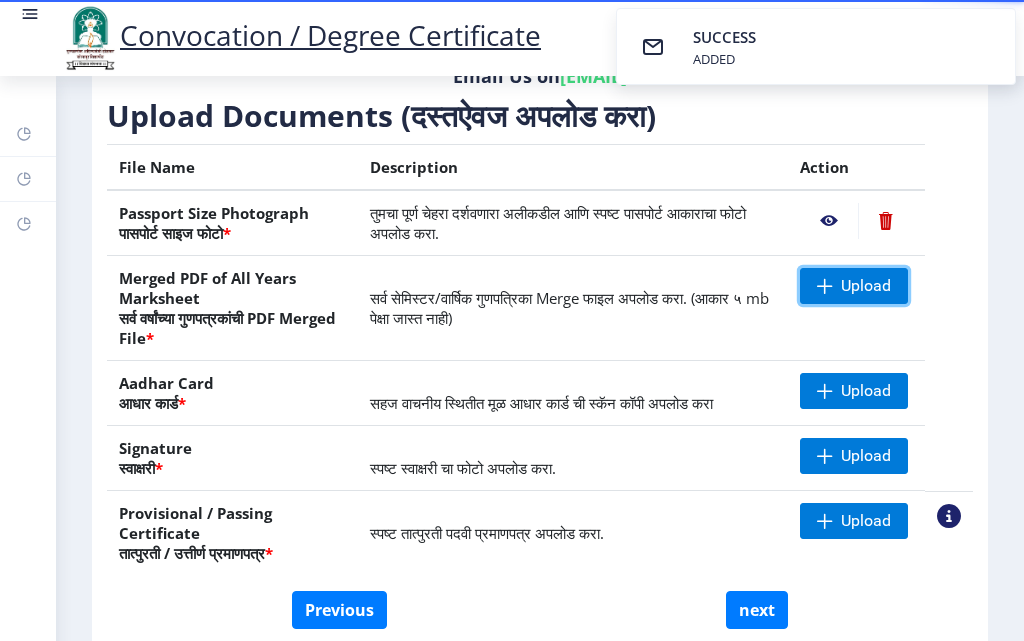 scroll, scrollTop: 400, scrollLeft: 0, axis: vertical 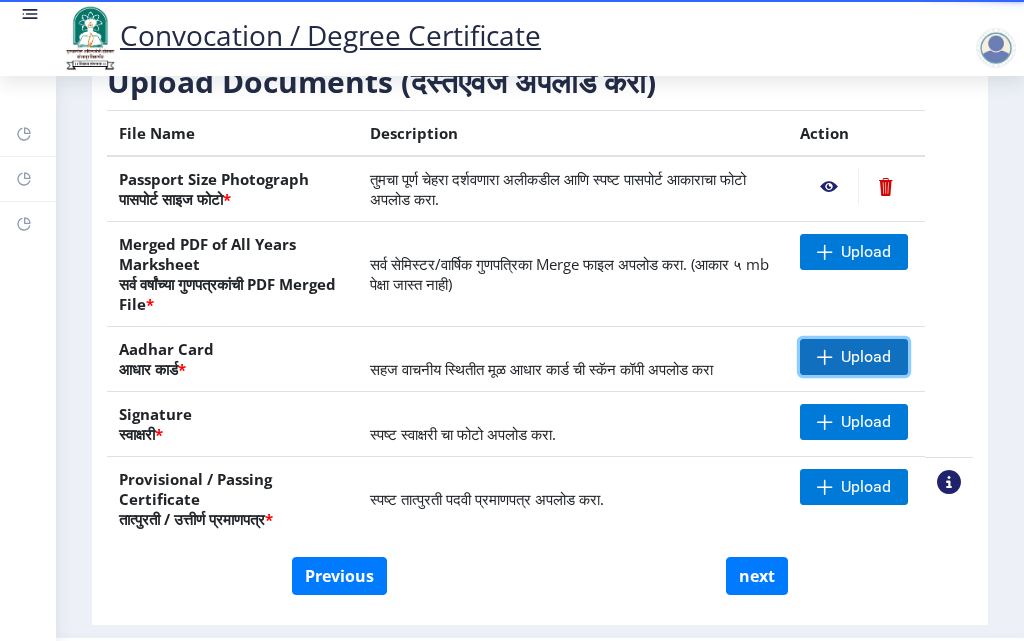 click on "Upload" 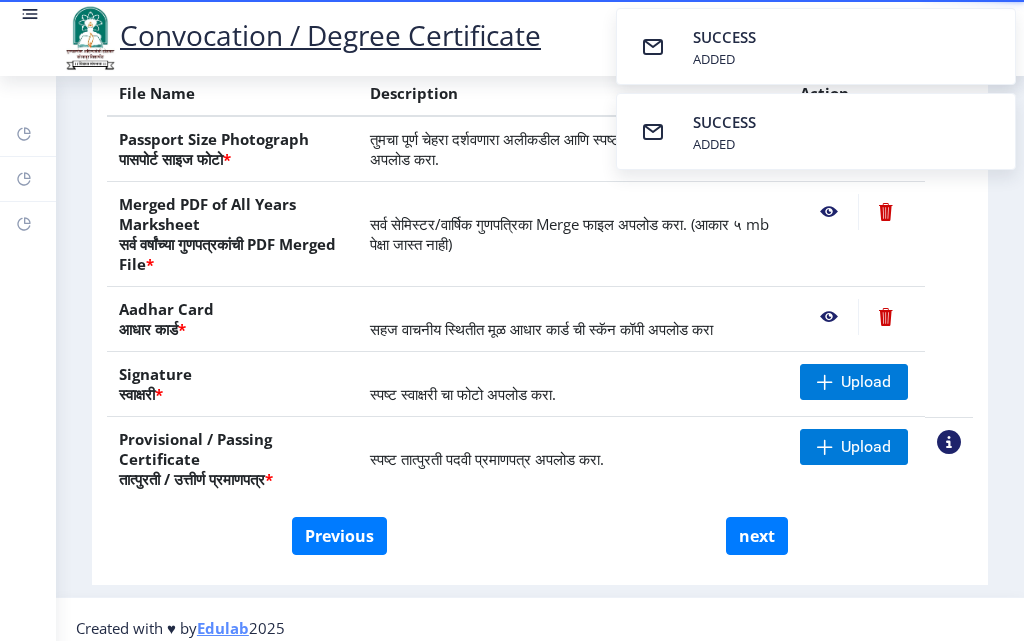 scroll, scrollTop: 457, scrollLeft: 0, axis: vertical 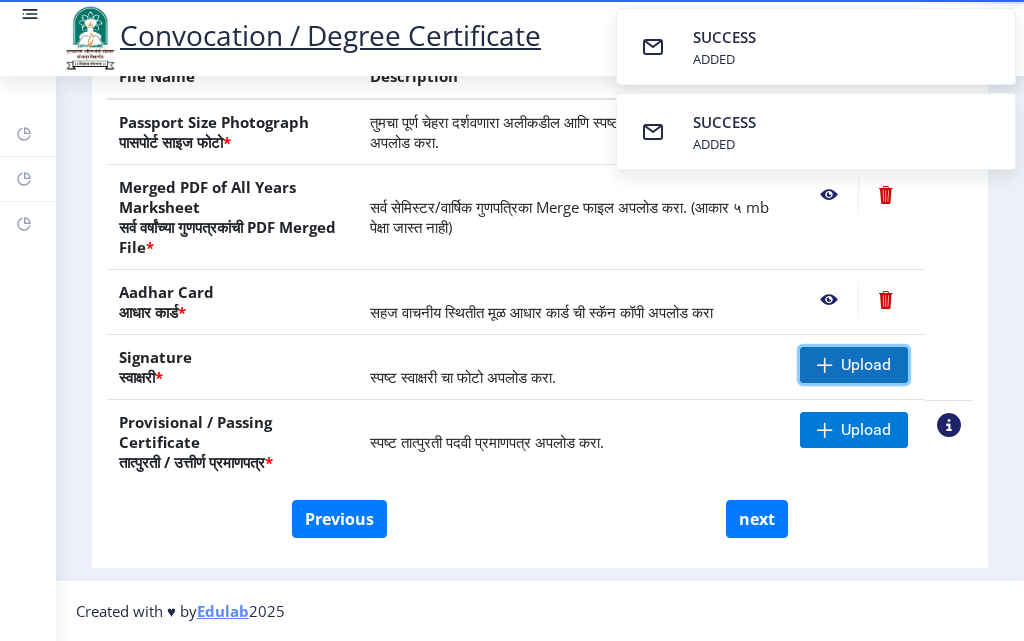 click on "Upload" 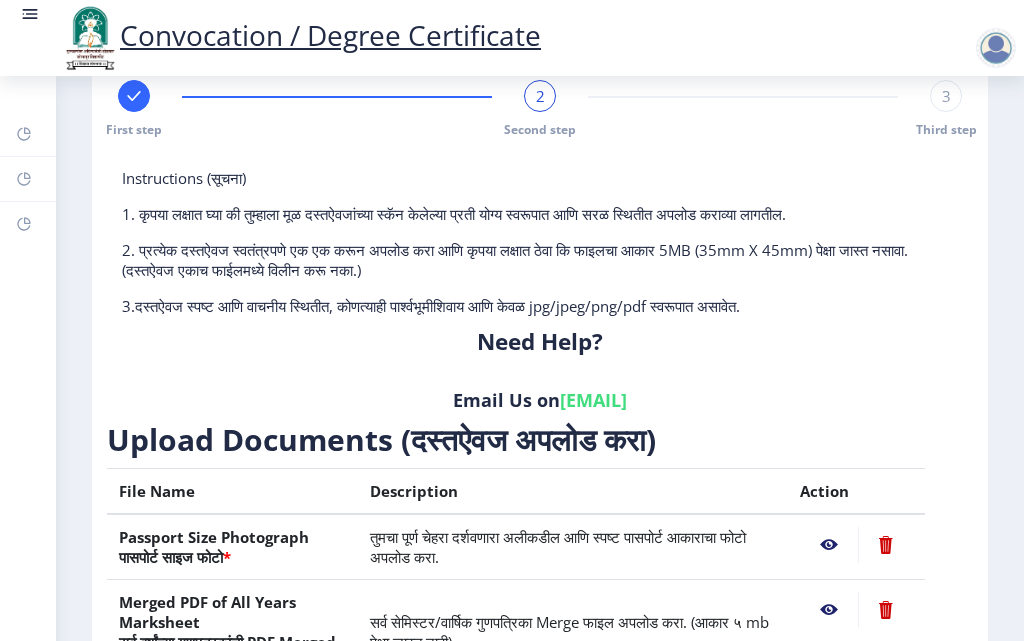 scroll, scrollTop: 0, scrollLeft: 0, axis: both 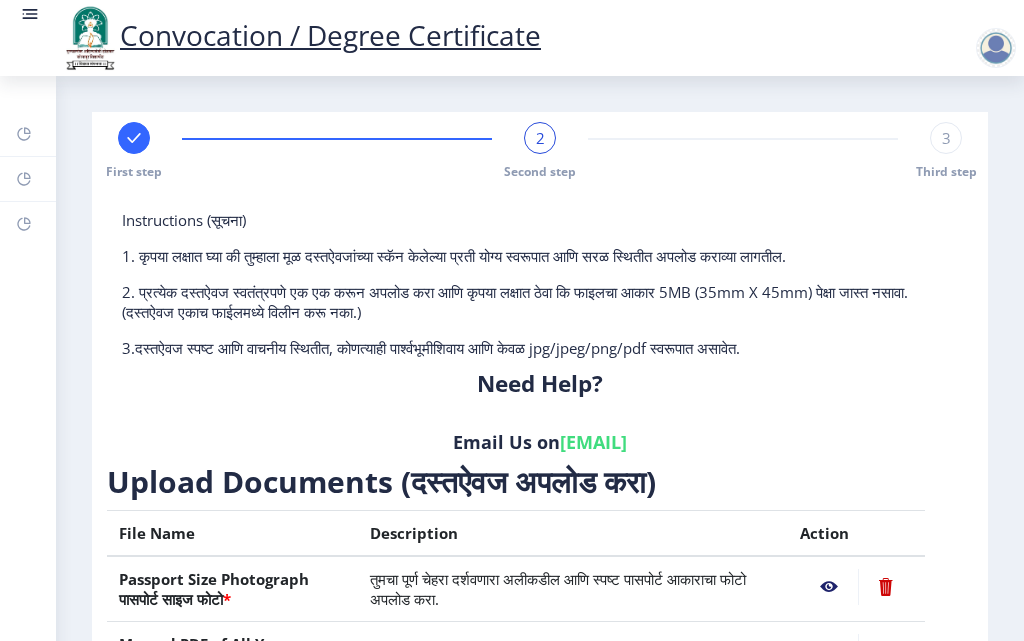 click 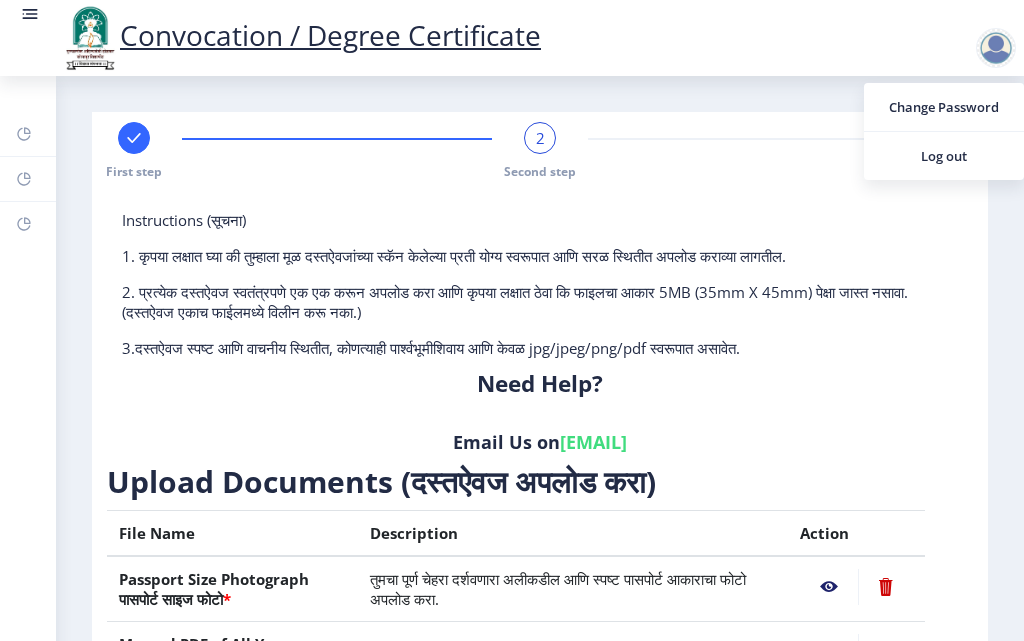 click 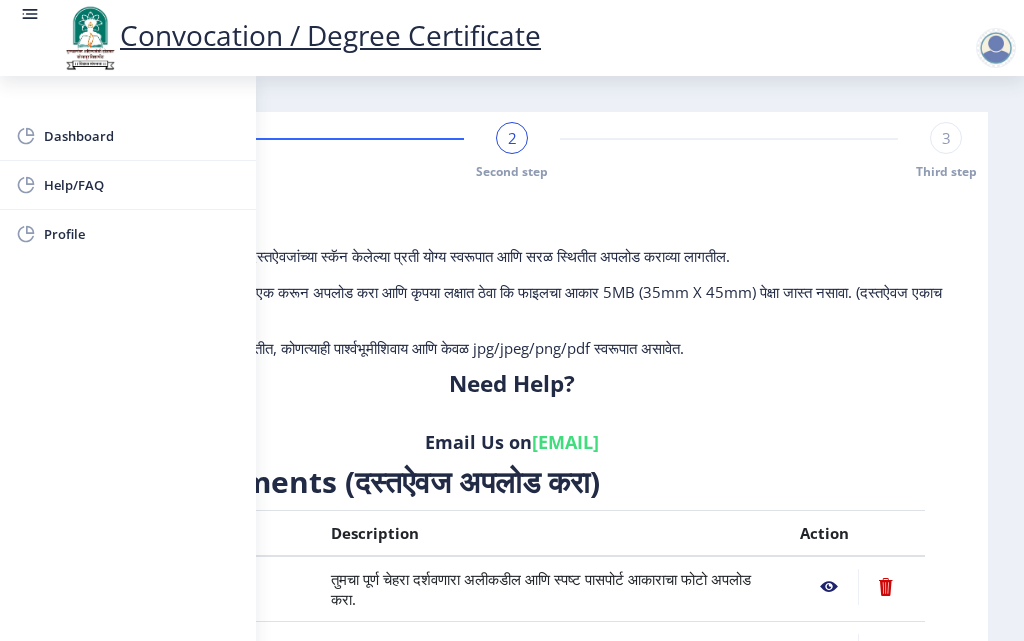drag, startPoint x: 650, startPoint y: 58, endPoint x: 499, endPoint y: 33, distance: 153.05554 